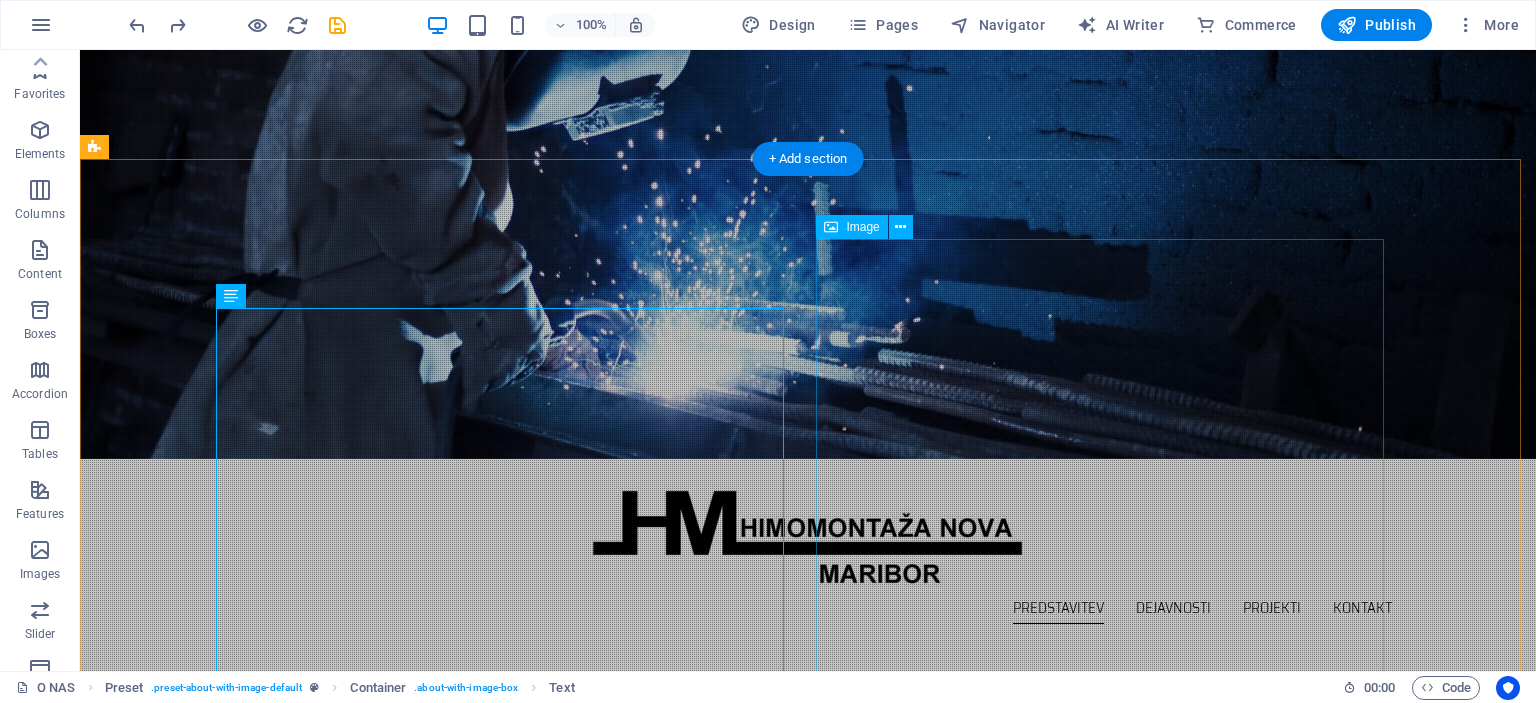 scroll, scrollTop: 300, scrollLeft: 0, axis: vertical 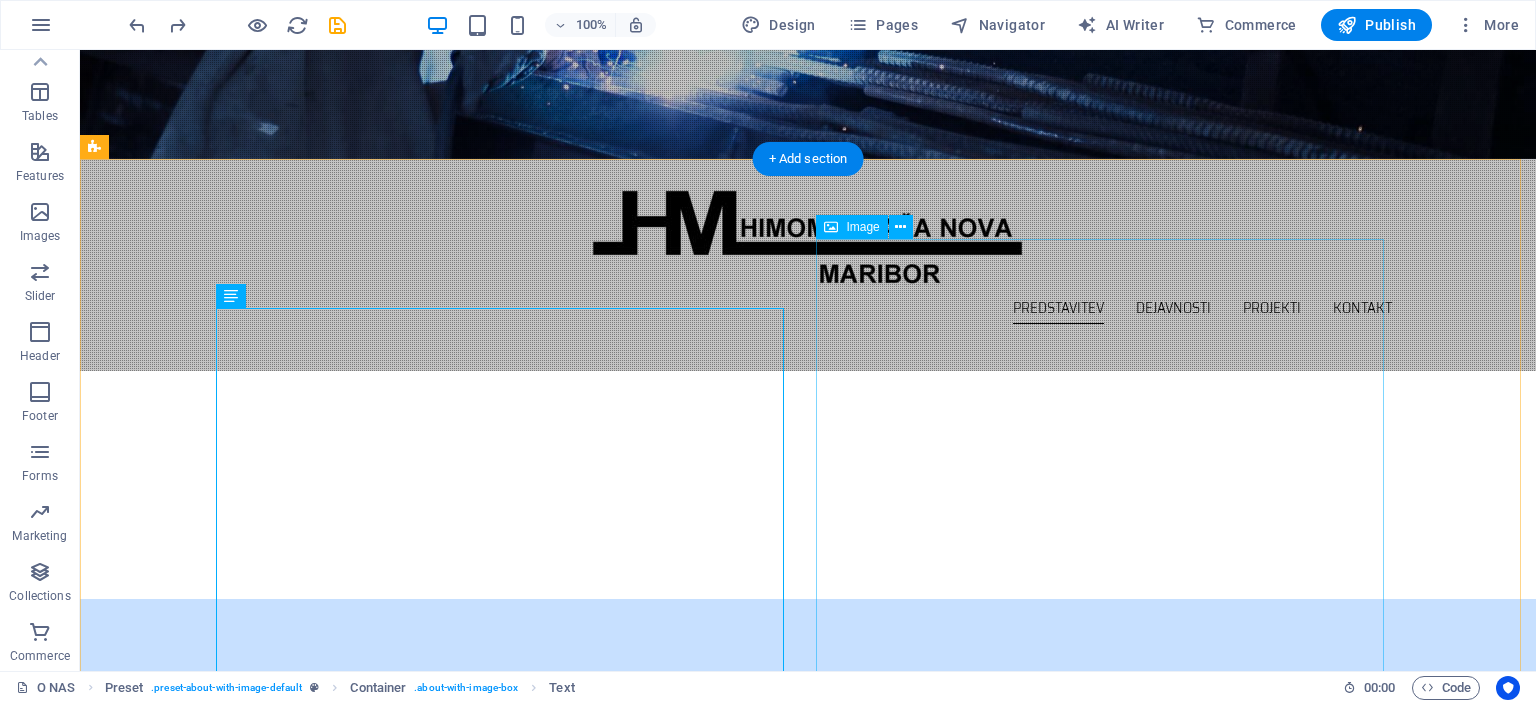 click at bounding box center [276, 1197] 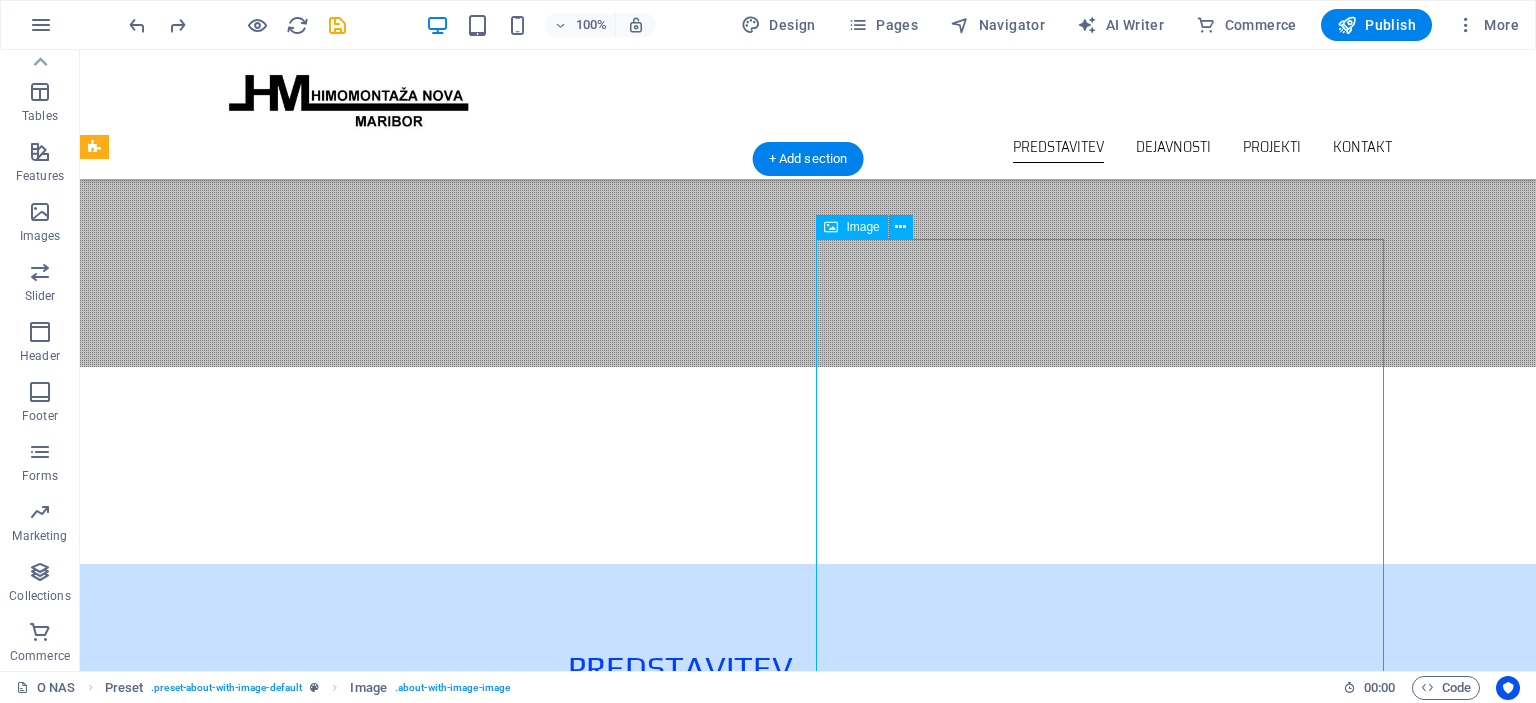 scroll, scrollTop: 300, scrollLeft: 0, axis: vertical 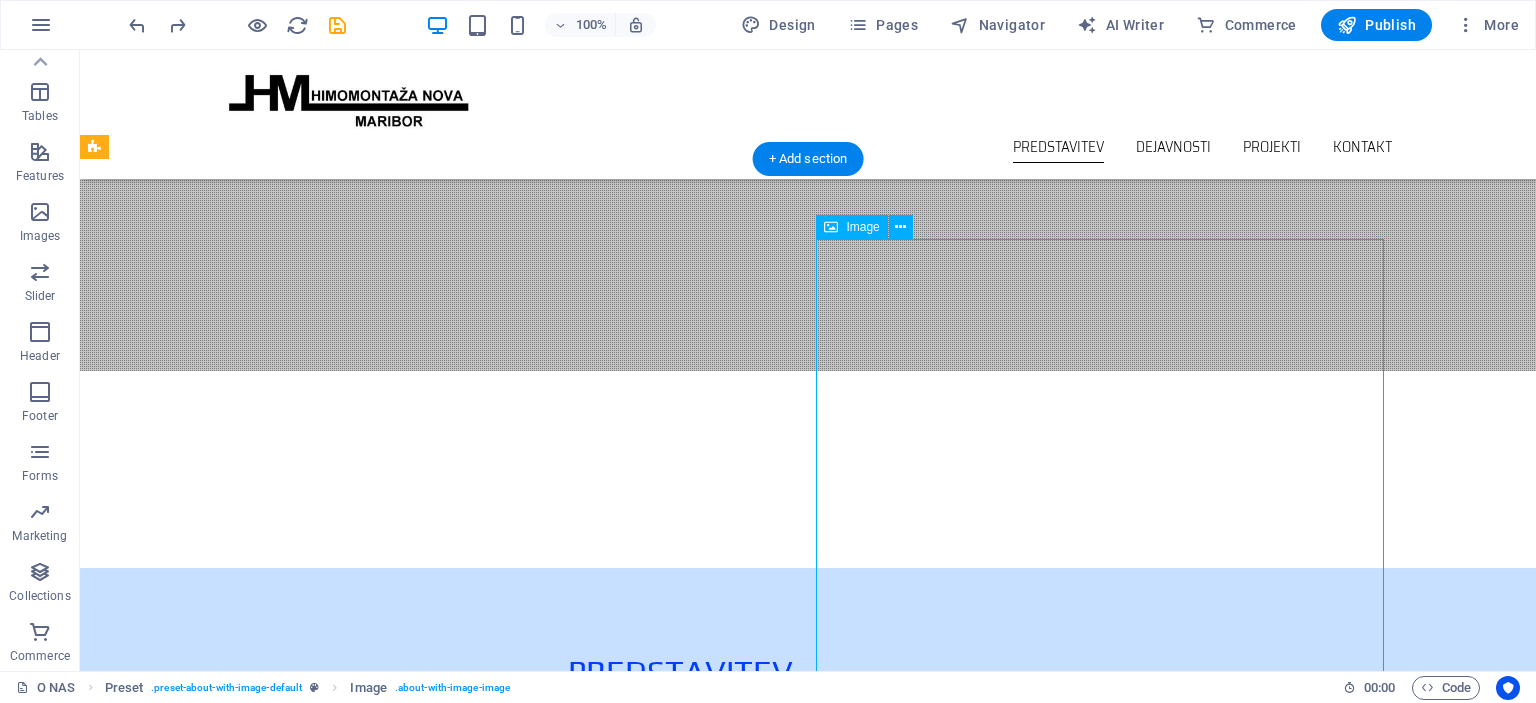 click at bounding box center [276, 1166] 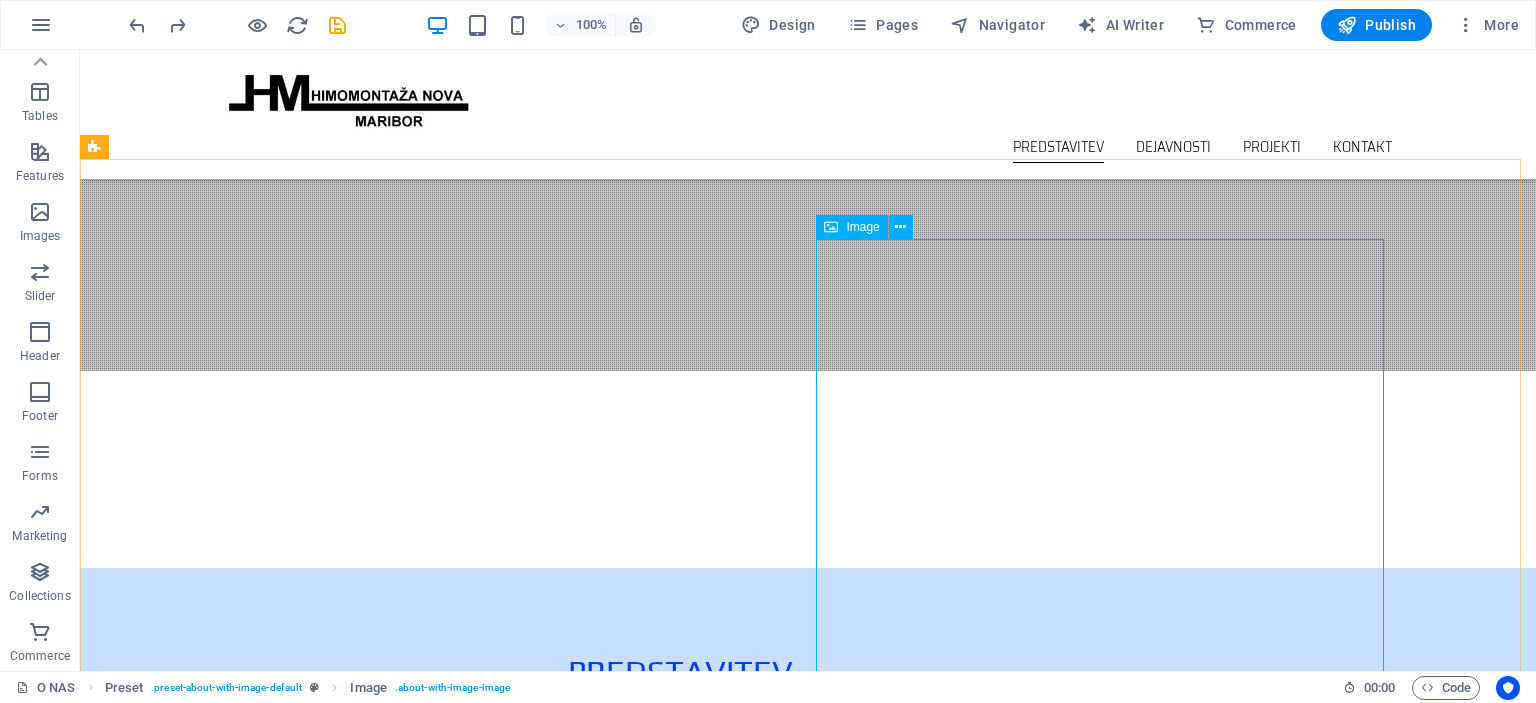 click at bounding box center (831, 227) 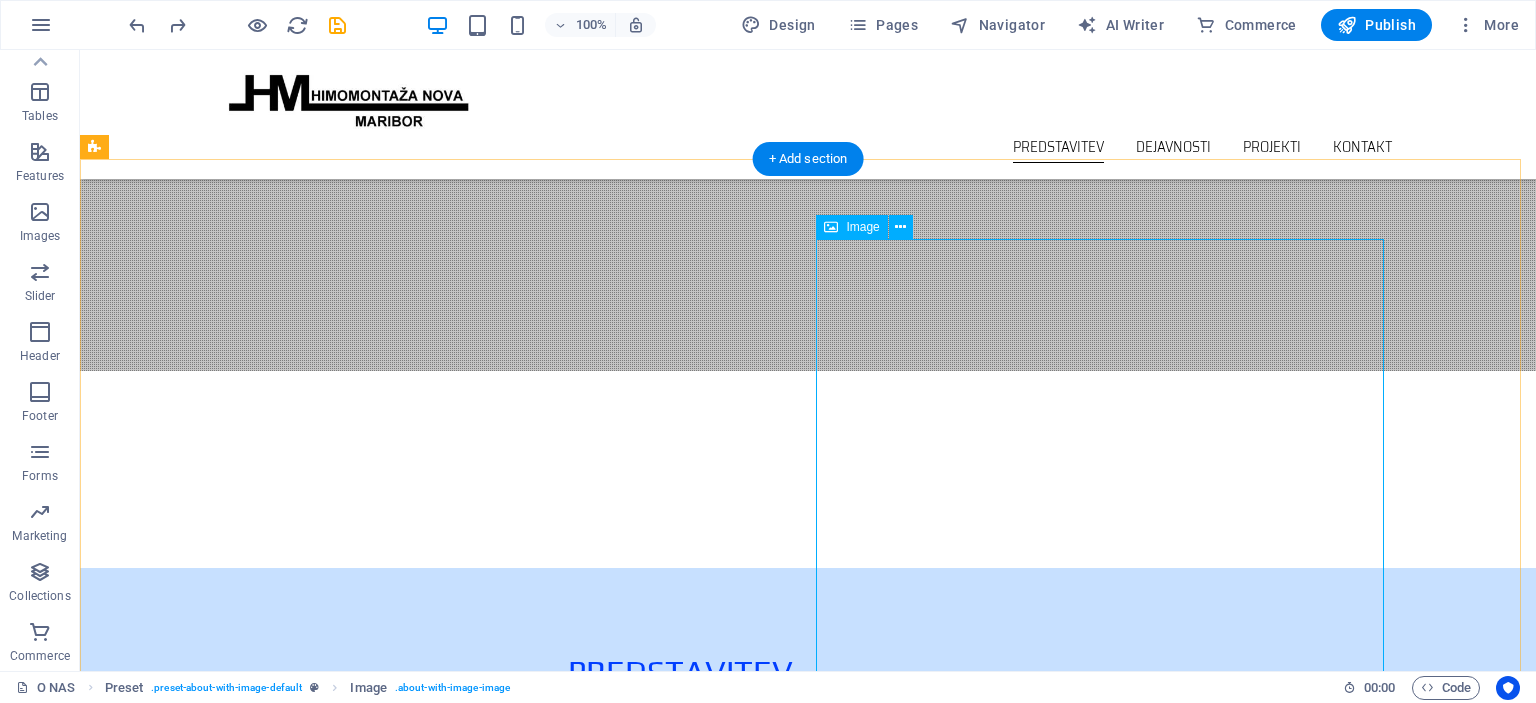 click at bounding box center (276, 1166) 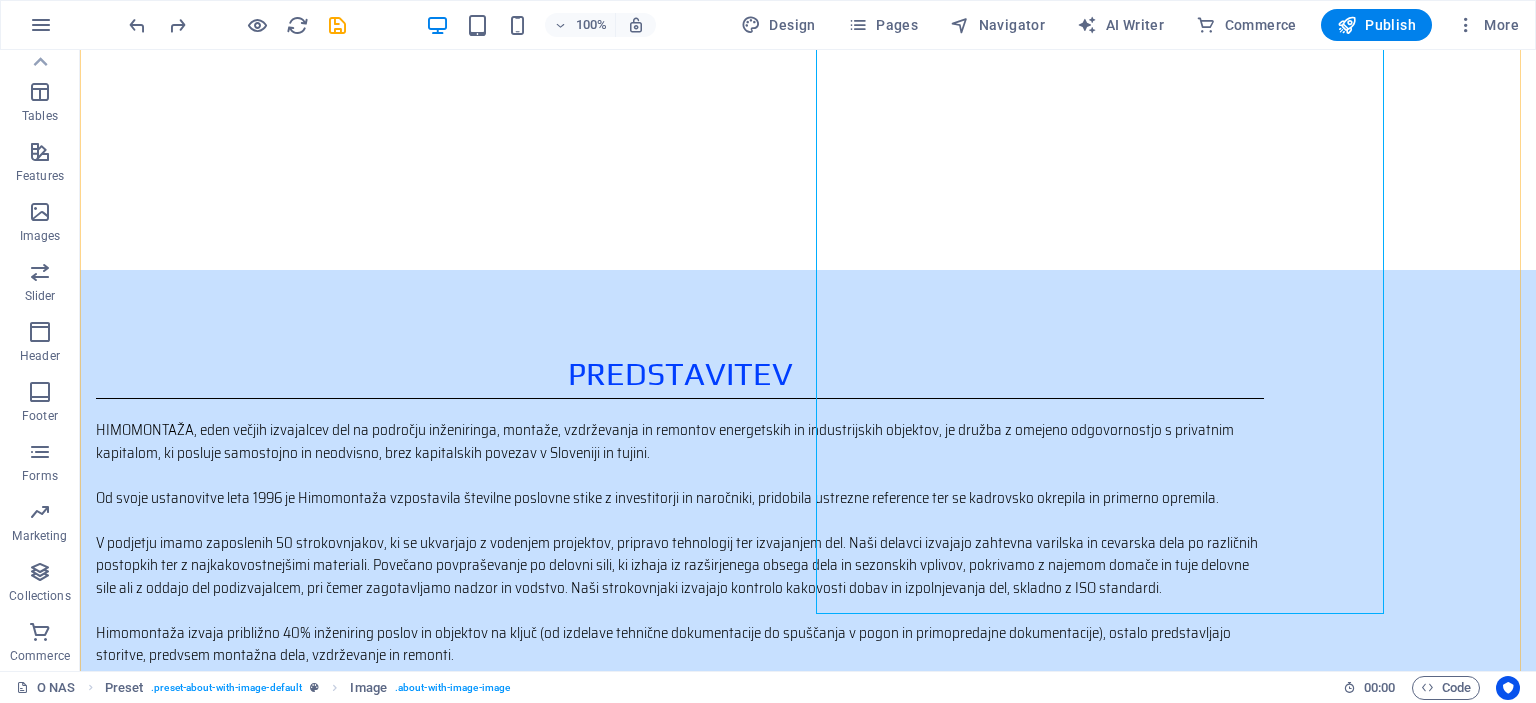 scroll, scrollTop: 646, scrollLeft: 0, axis: vertical 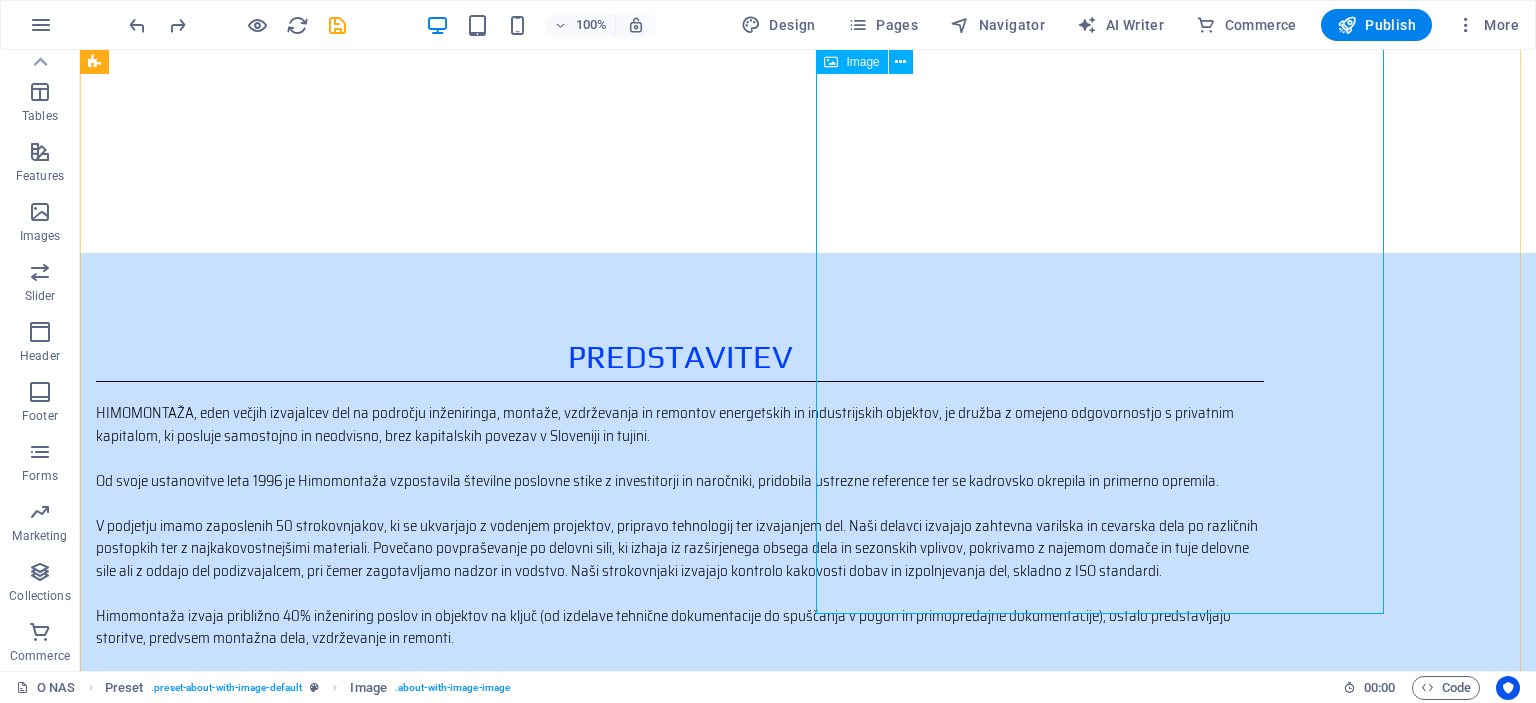 click at bounding box center [276, 851] 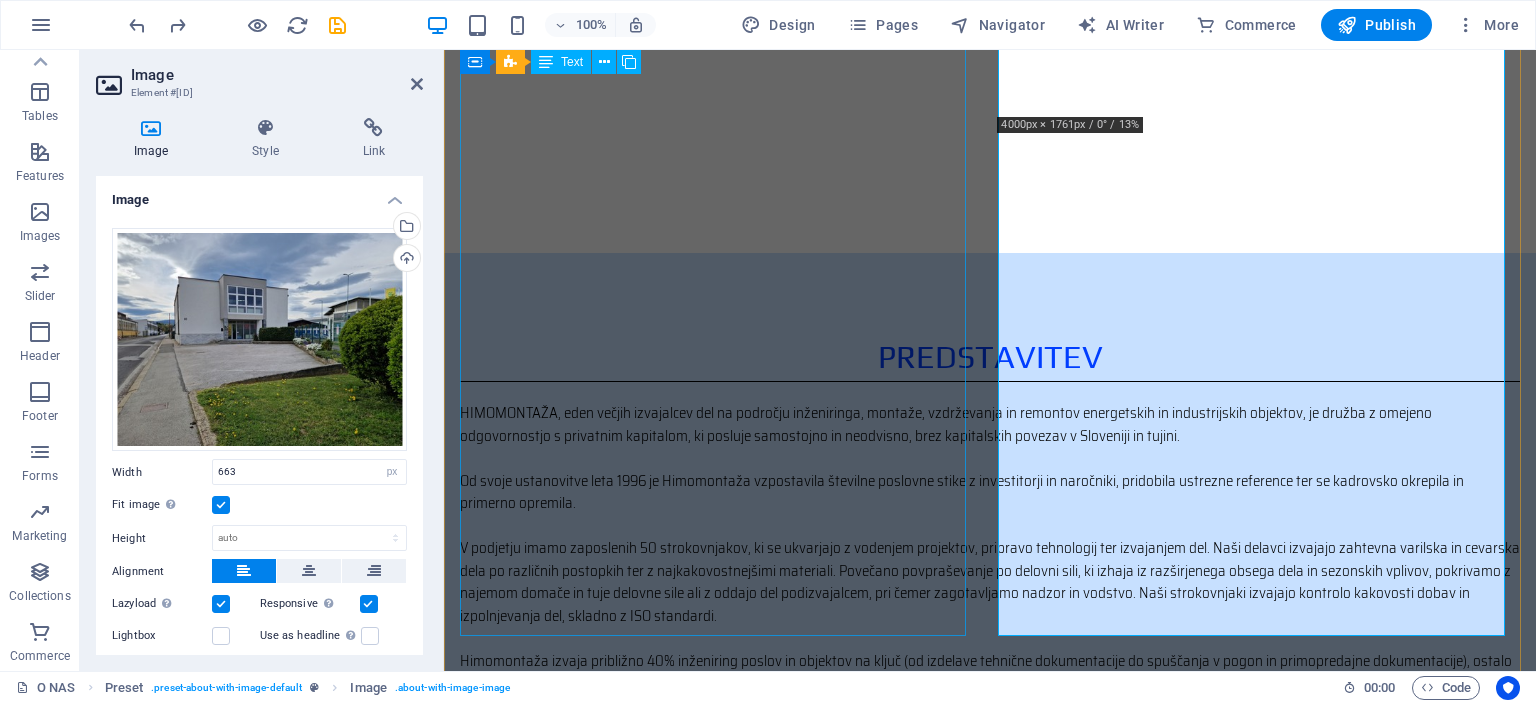 click on "HIMOMONTAŽA, eden večjih izvajalcev del na področju inženiringa, montaže, vzdrževanja in remontov energetskih in industrijskih objektov, je družba z omejeno odgovornostjo s privatnim kapitalom, ki posluje samostojno in neodvisno, brez kapitalskih povezav v Sloveniji in tujini. Od svoje ustanovitve leta 1996 je Himomontaža vzpostavila številne poslovne stike z investitorji in naročniki, pridobila ustrezne reference ter se kadrovsko okrepila in primerno opremila. Himomontaža izvaja približno 40% inženiring poslov in objektov na ključ (od izdelave tehnične dokumentacije do spuščanja v pogon in primopredajne dokumentacije), ostalo predstavljajo storitve, predvsem montažna dela, vzdrževanje in remonti. Z hitrim odzivom našim naročnikom zagotavljamo tudi tehnološko zahtevne rešitve in izvedbo po sodobnih postopkih ter standardih v zahtevanih rokih in skladu z najvišjimi kvalitetnimi standardi." at bounding box center (990, 616) 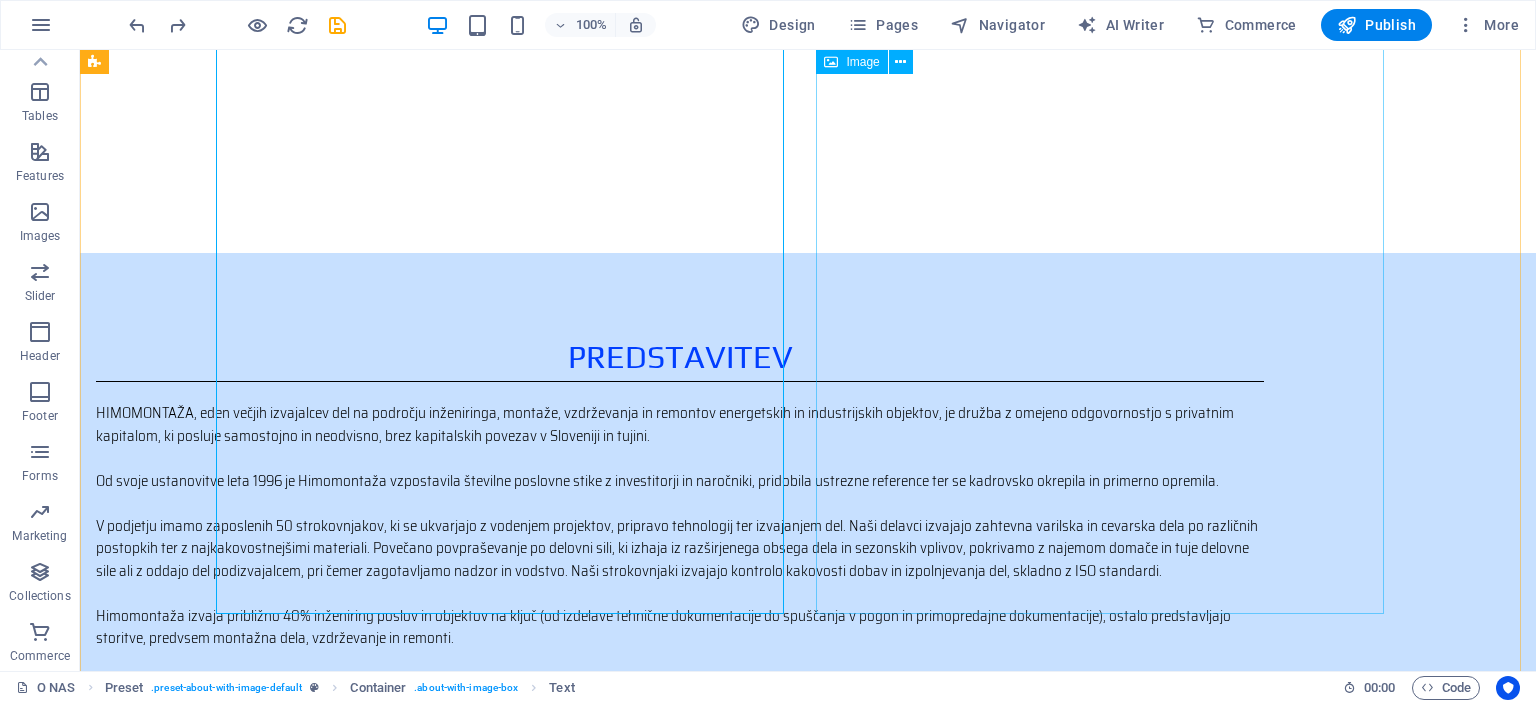click at bounding box center [276, 851] 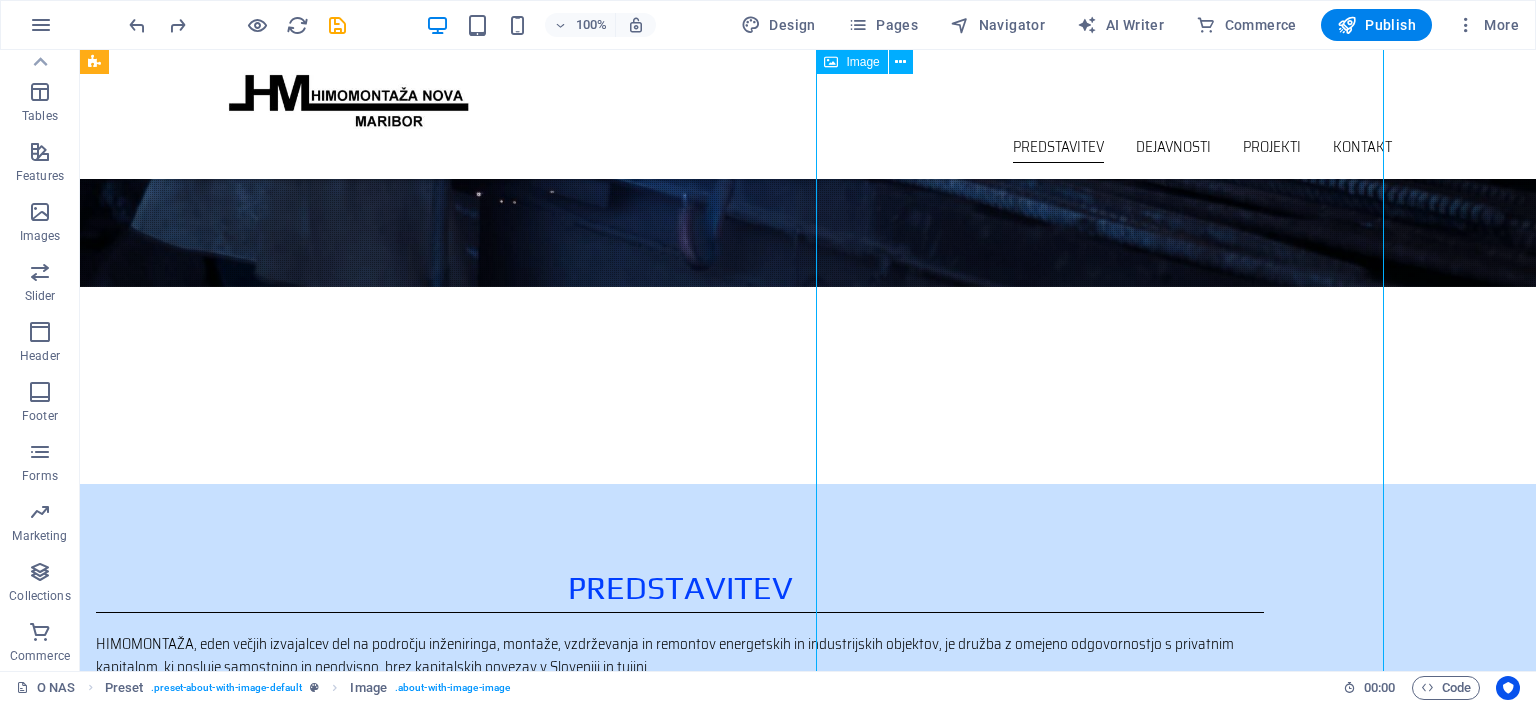 scroll, scrollTop: 346, scrollLeft: 0, axis: vertical 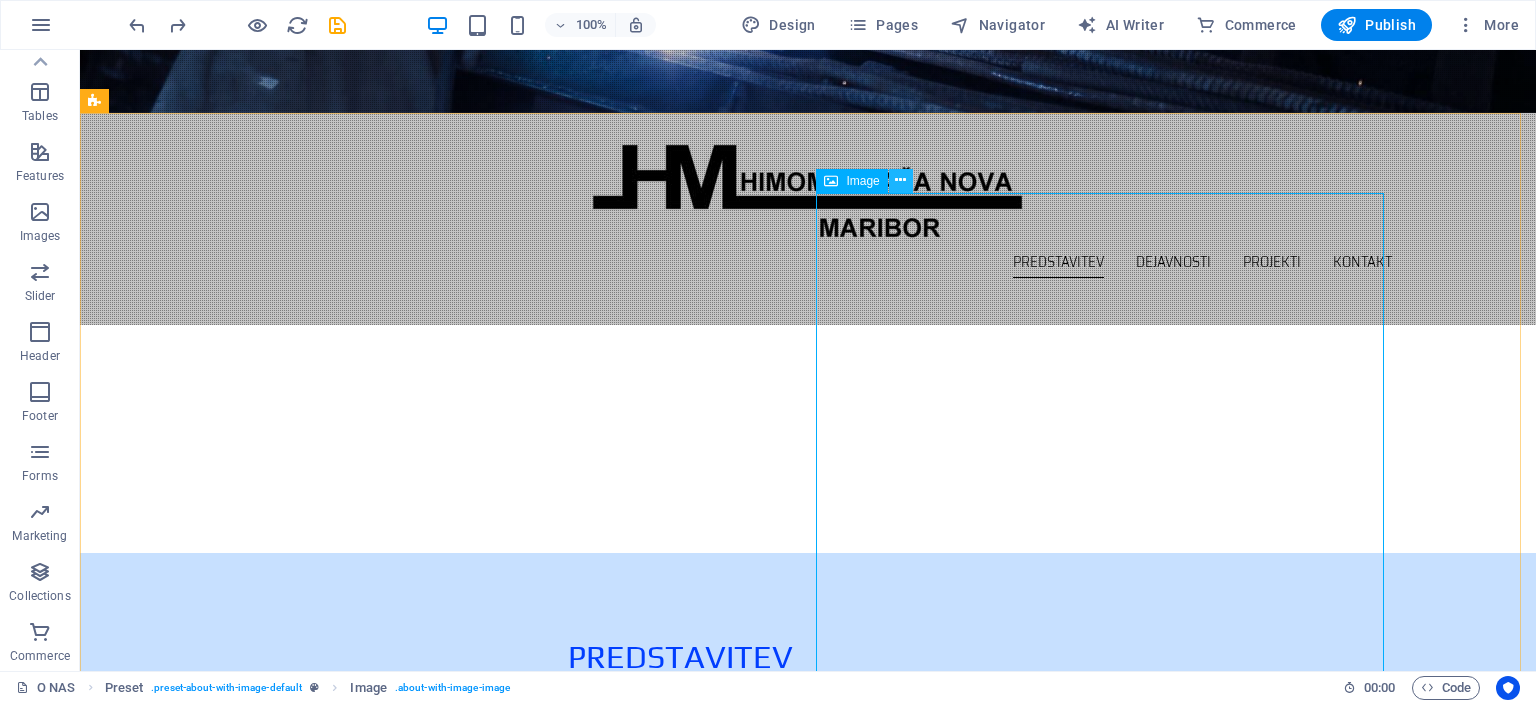 click at bounding box center (900, 180) 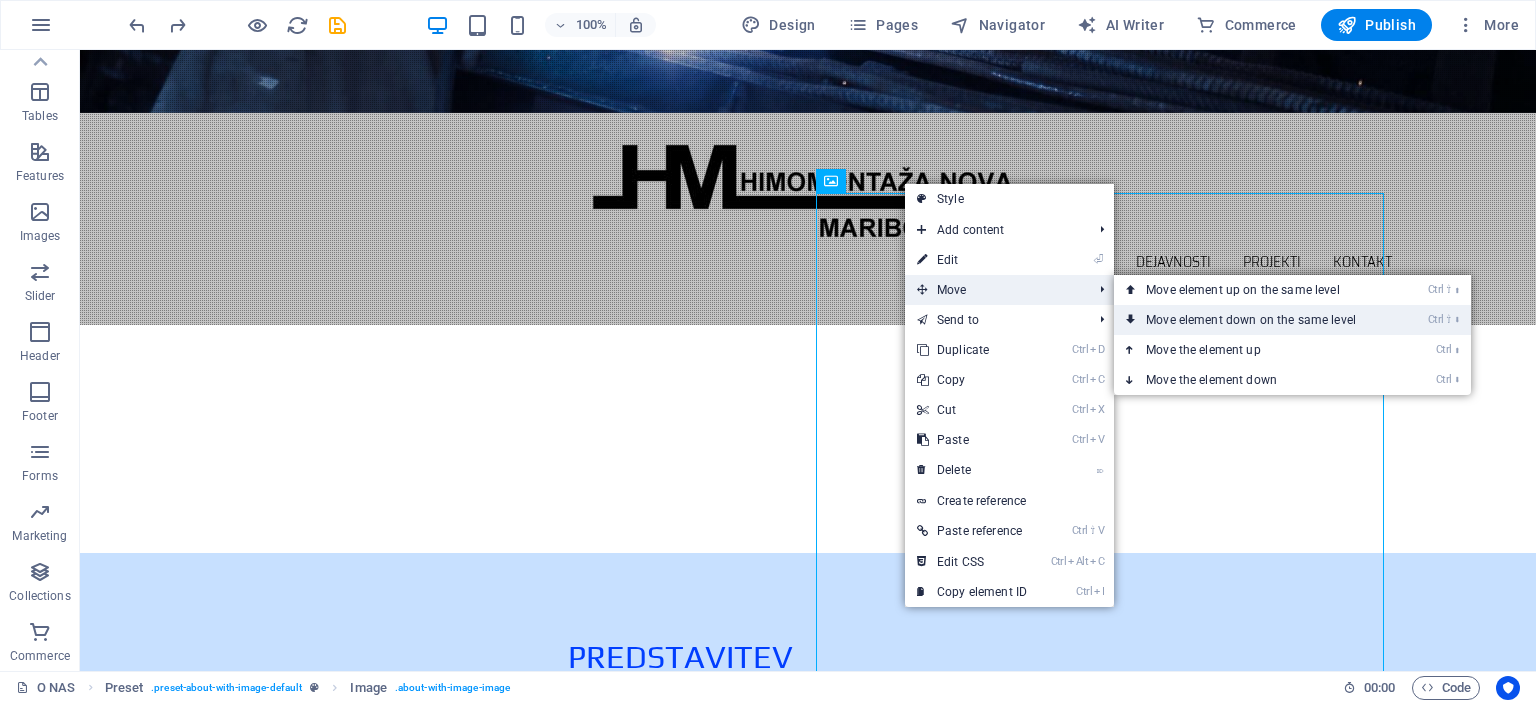 click on "Ctrl ⇧ ⬇  Move element down on the same level" at bounding box center [1255, 320] 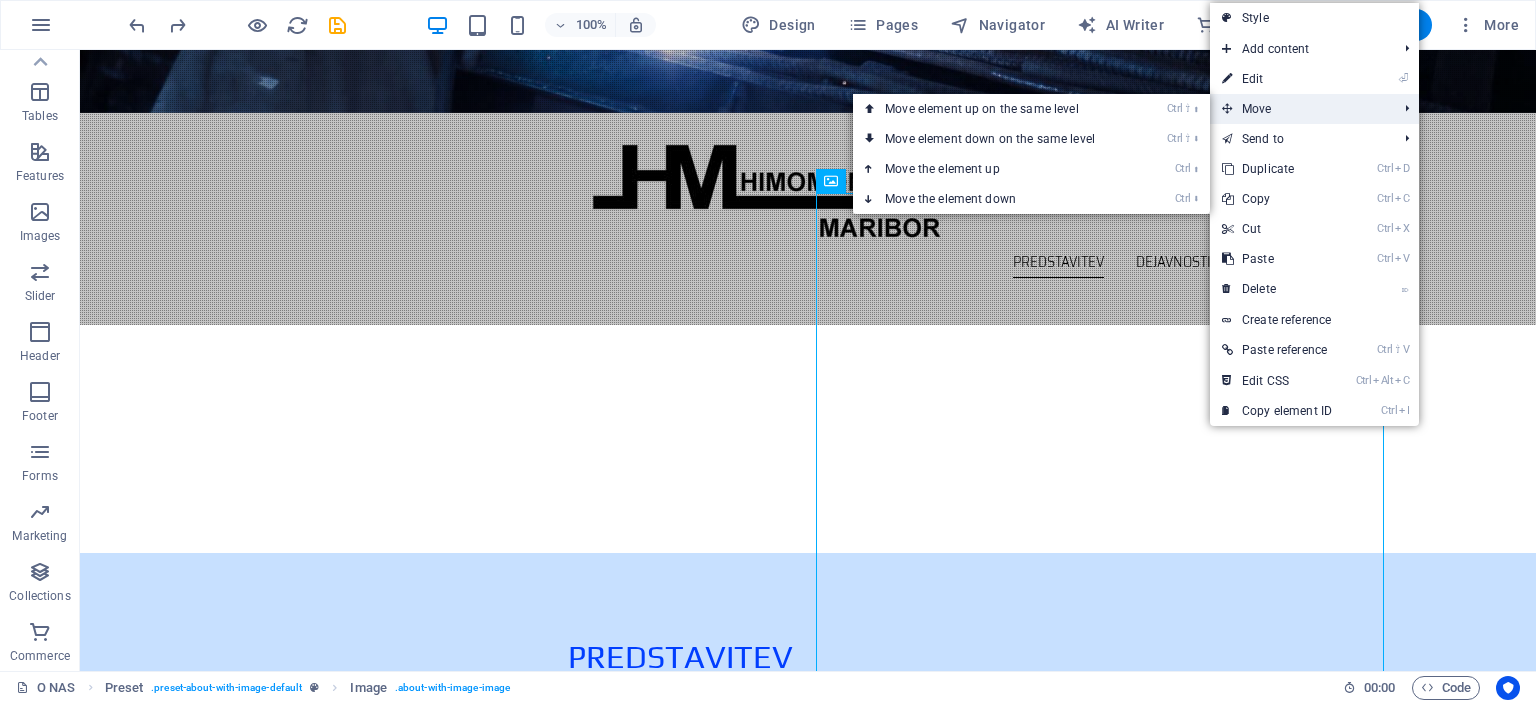 click on "Move" at bounding box center [1299, 109] 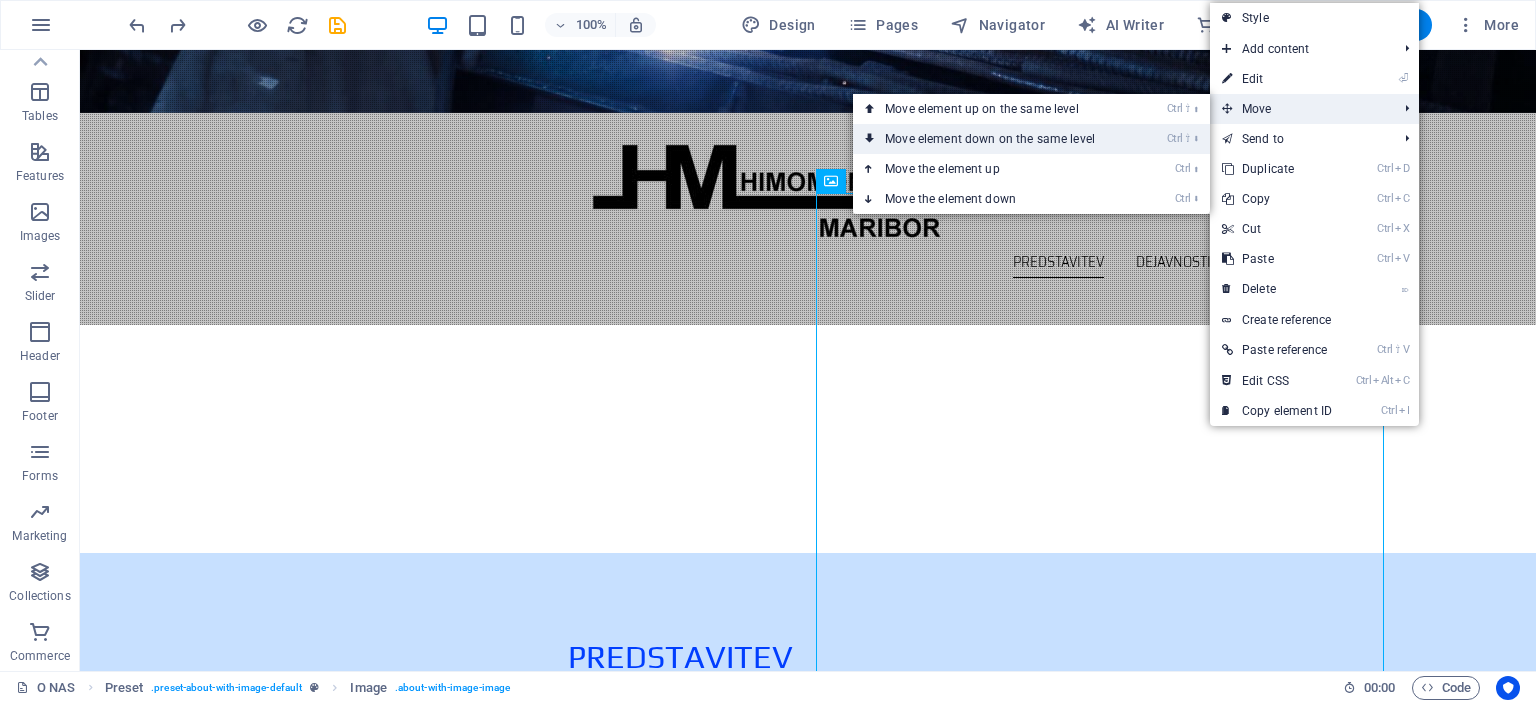 drag, startPoint x: 1060, startPoint y: 145, endPoint x: 981, endPoint y: 93, distance: 94.57801 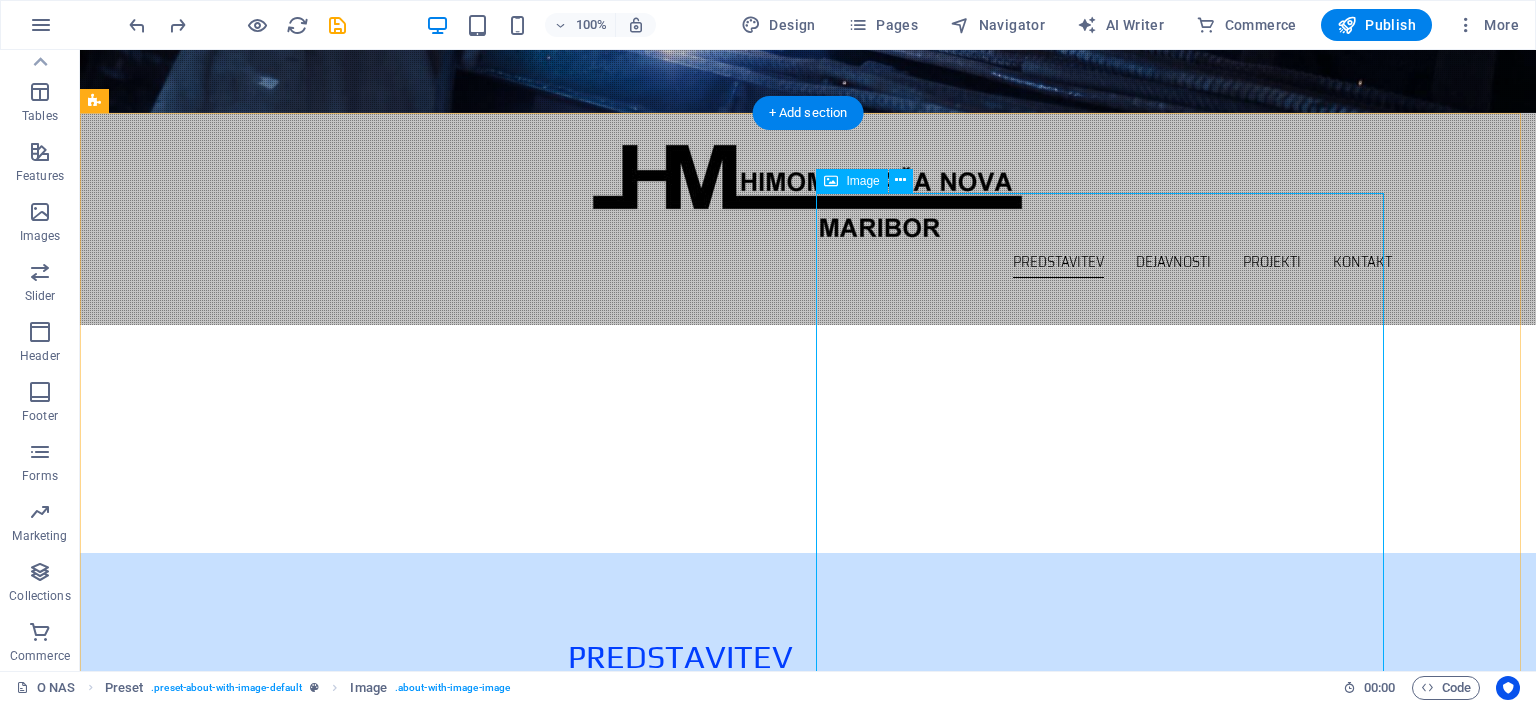 click at bounding box center (276, 1151) 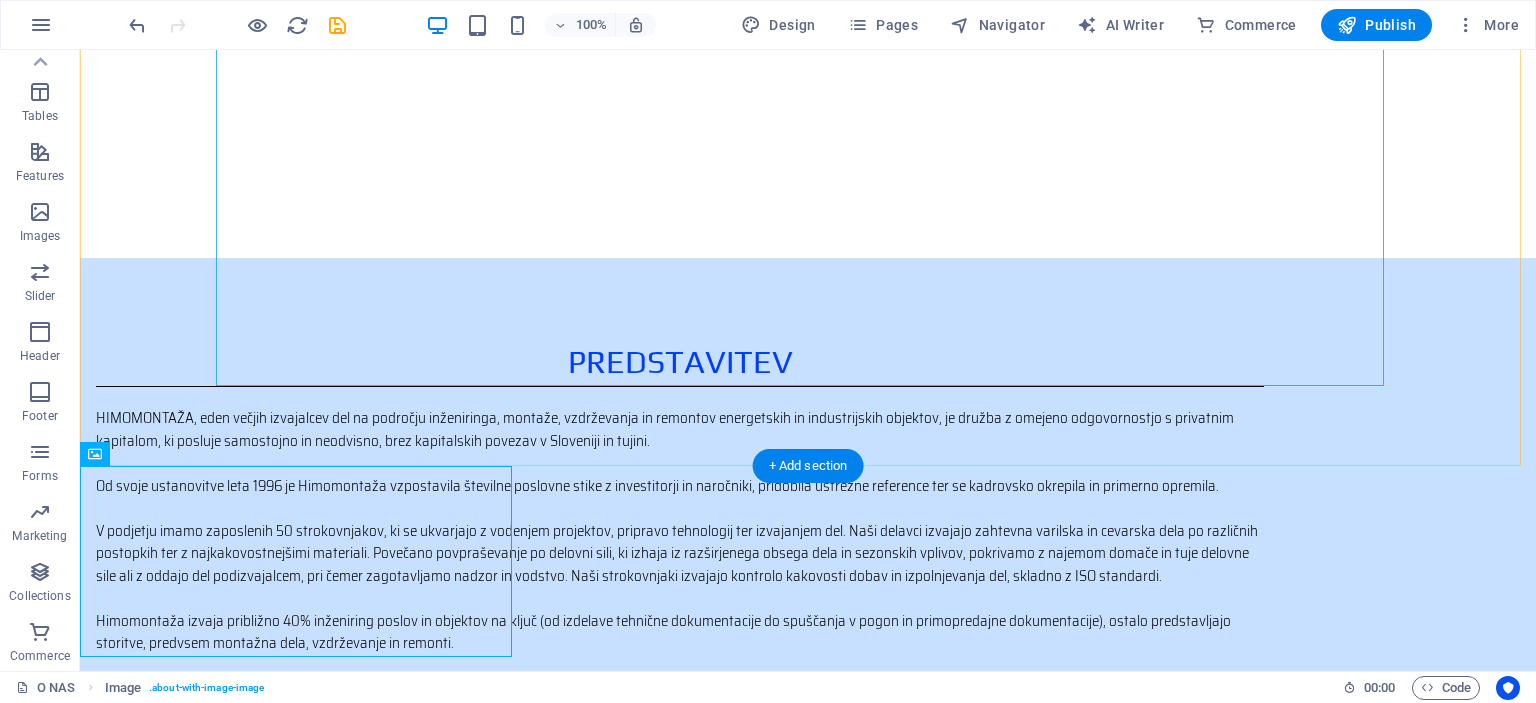 scroll, scrollTop: 804, scrollLeft: 0, axis: vertical 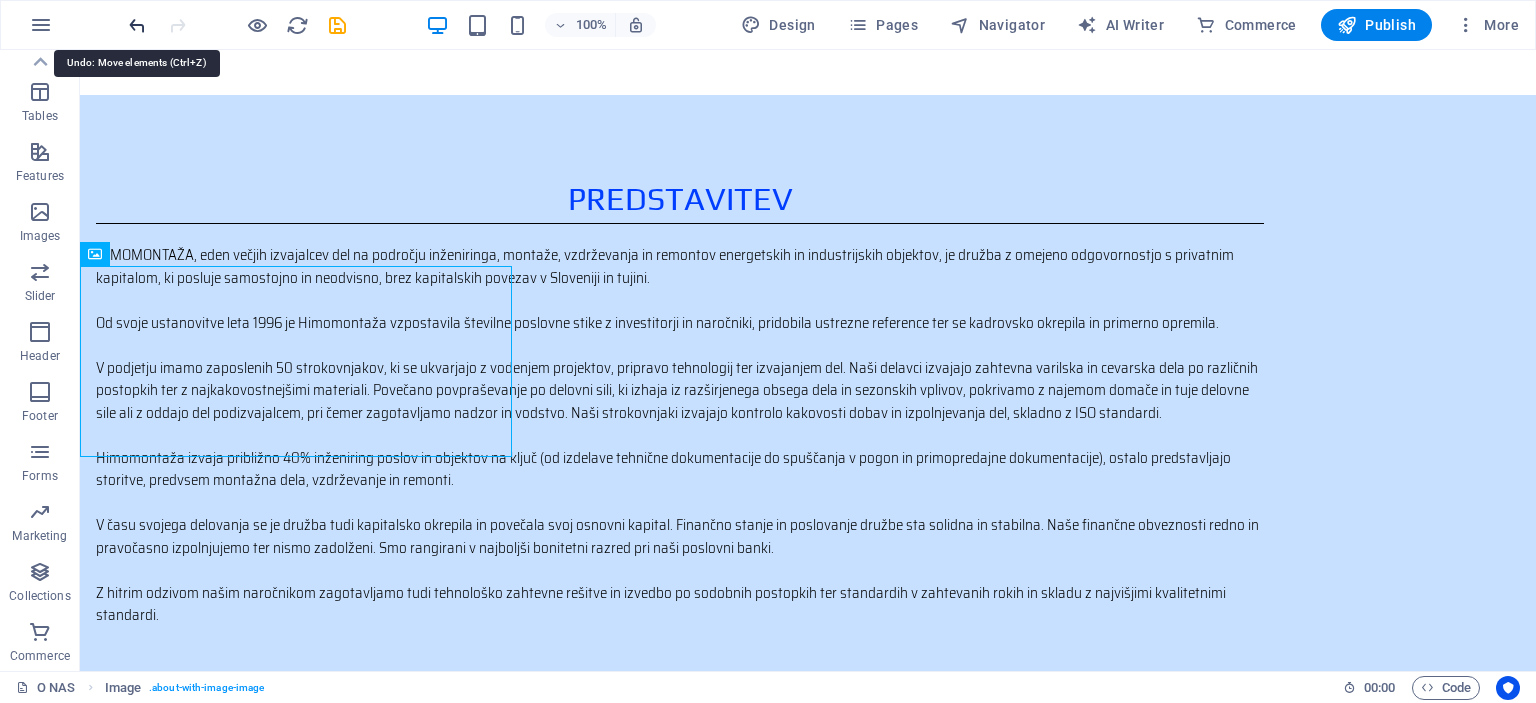 click at bounding box center [137, 25] 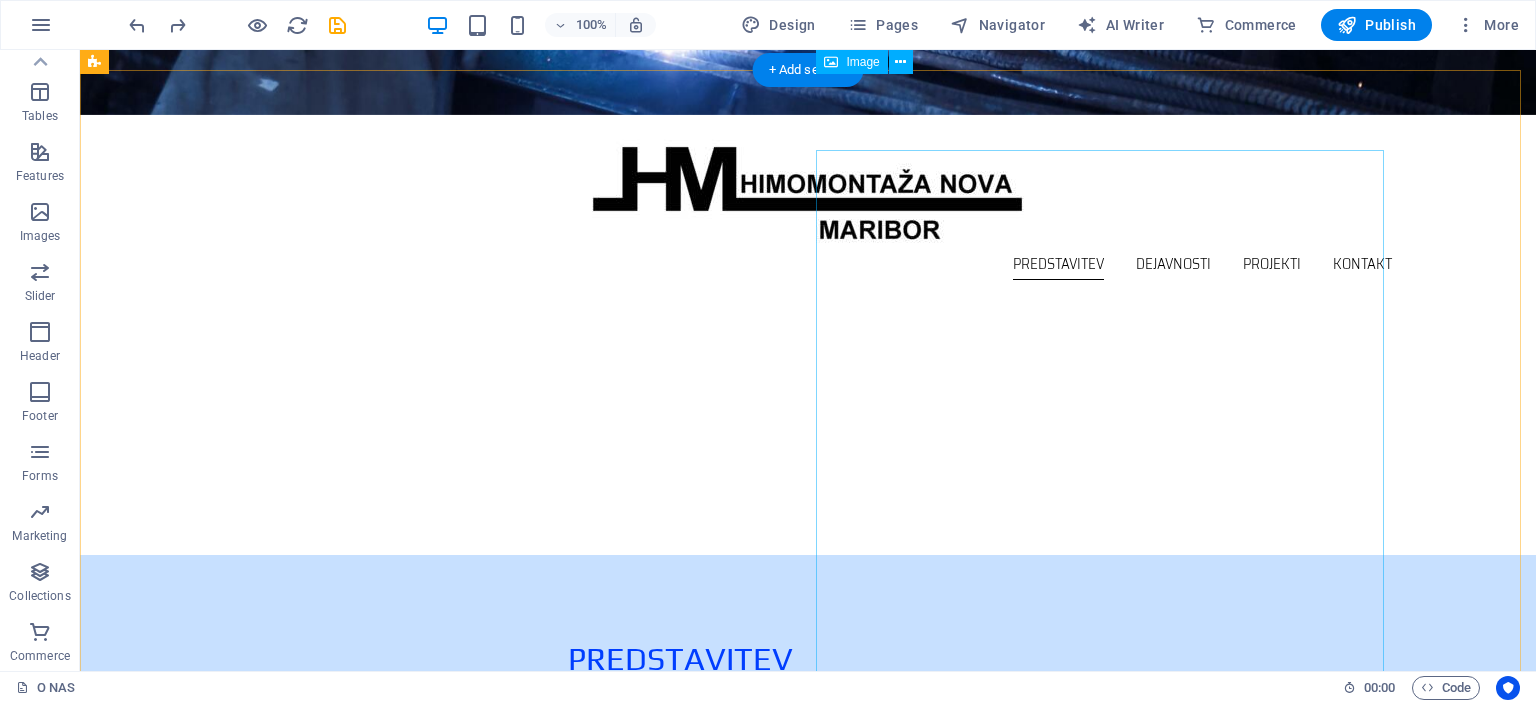 scroll, scrollTop: 297, scrollLeft: 0, axis: vertical 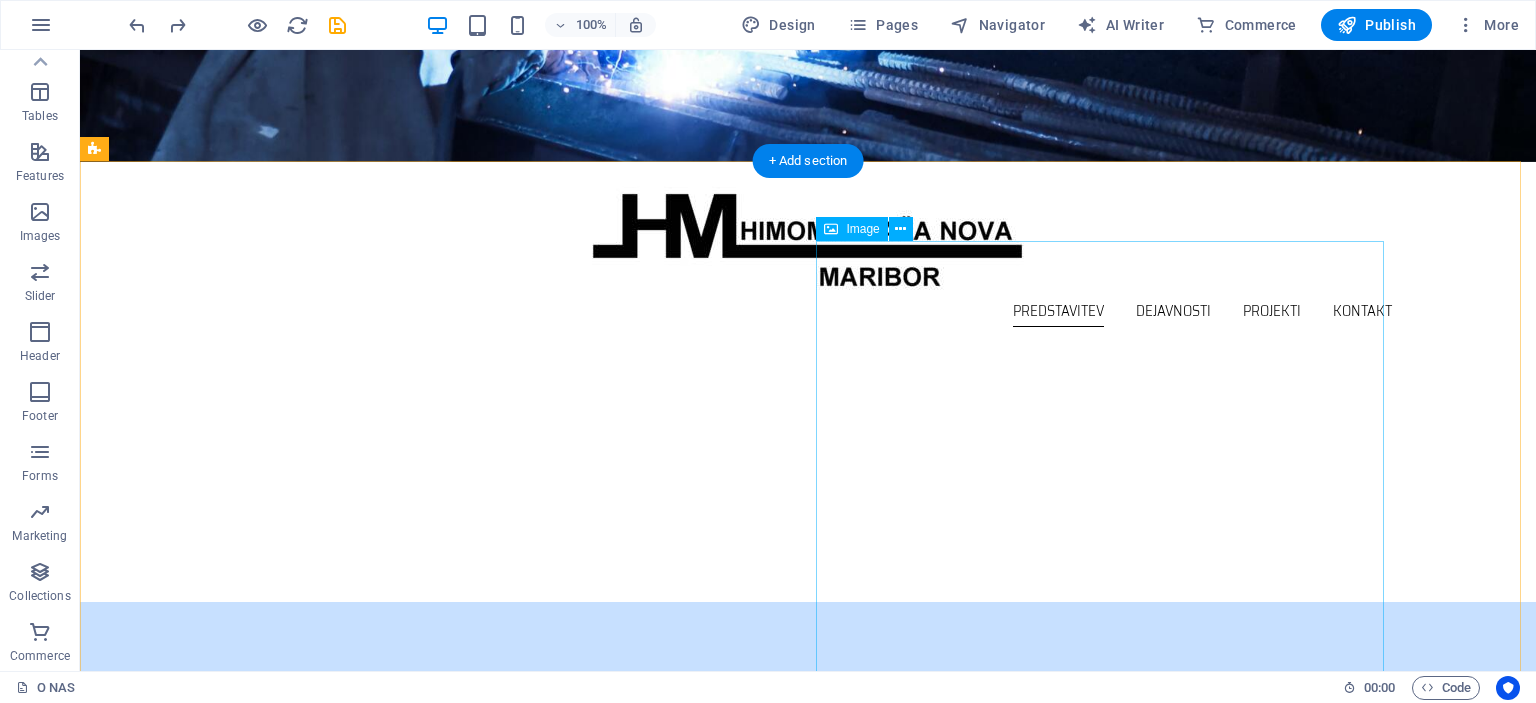 click at bounding box center [276, 1200] 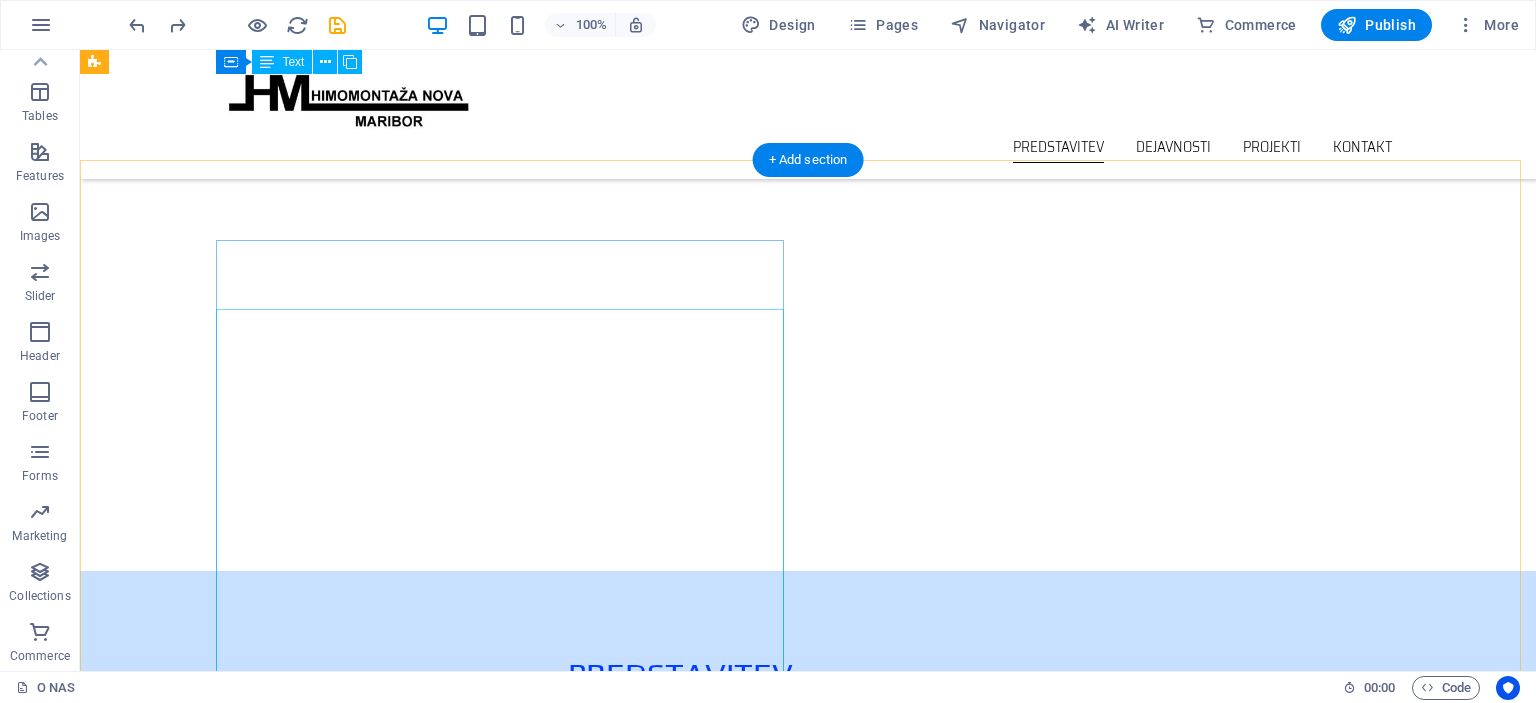 scroll, scrollTop: 0, scrollLeft: 0, axis: both 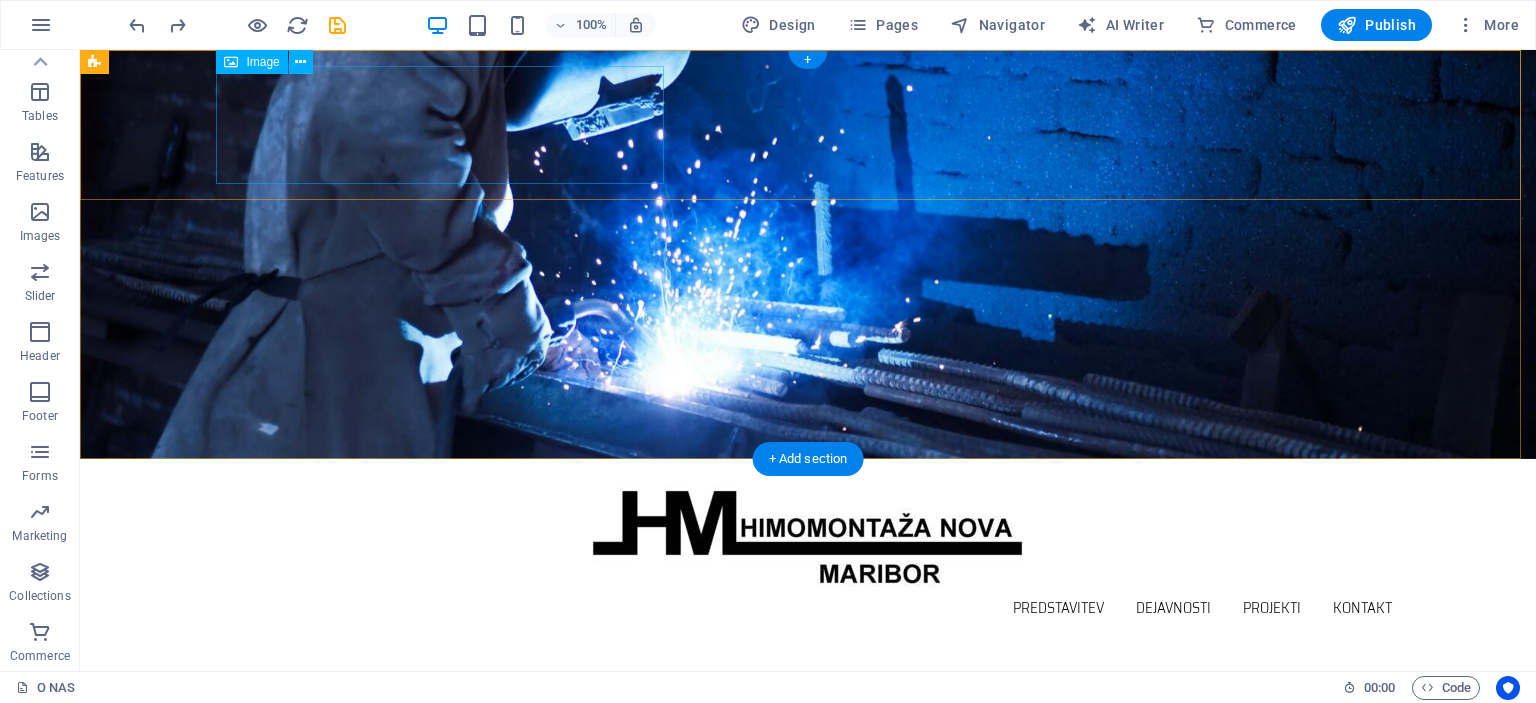 click at bounding box center (808, 534) 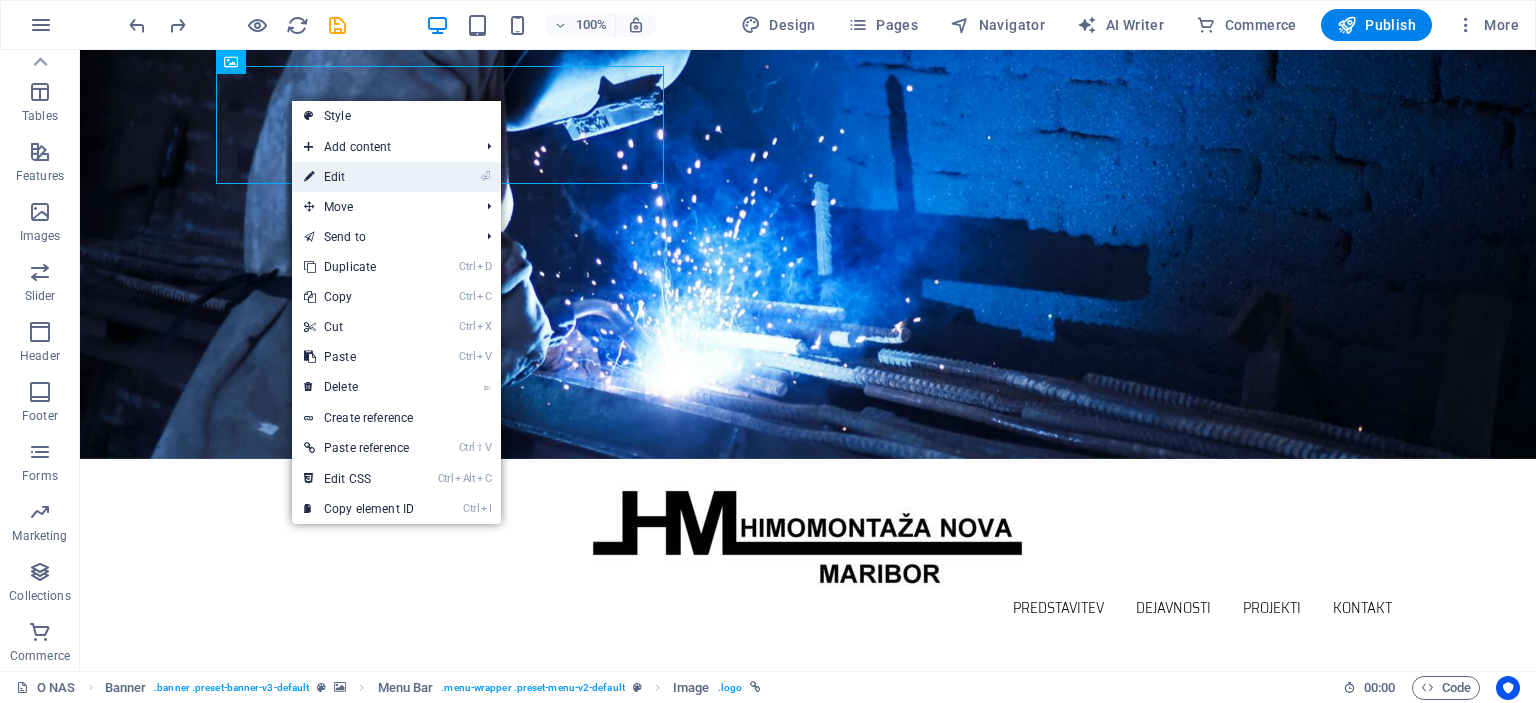 click on "⏎  Edit" at bounding box center [359, 177] 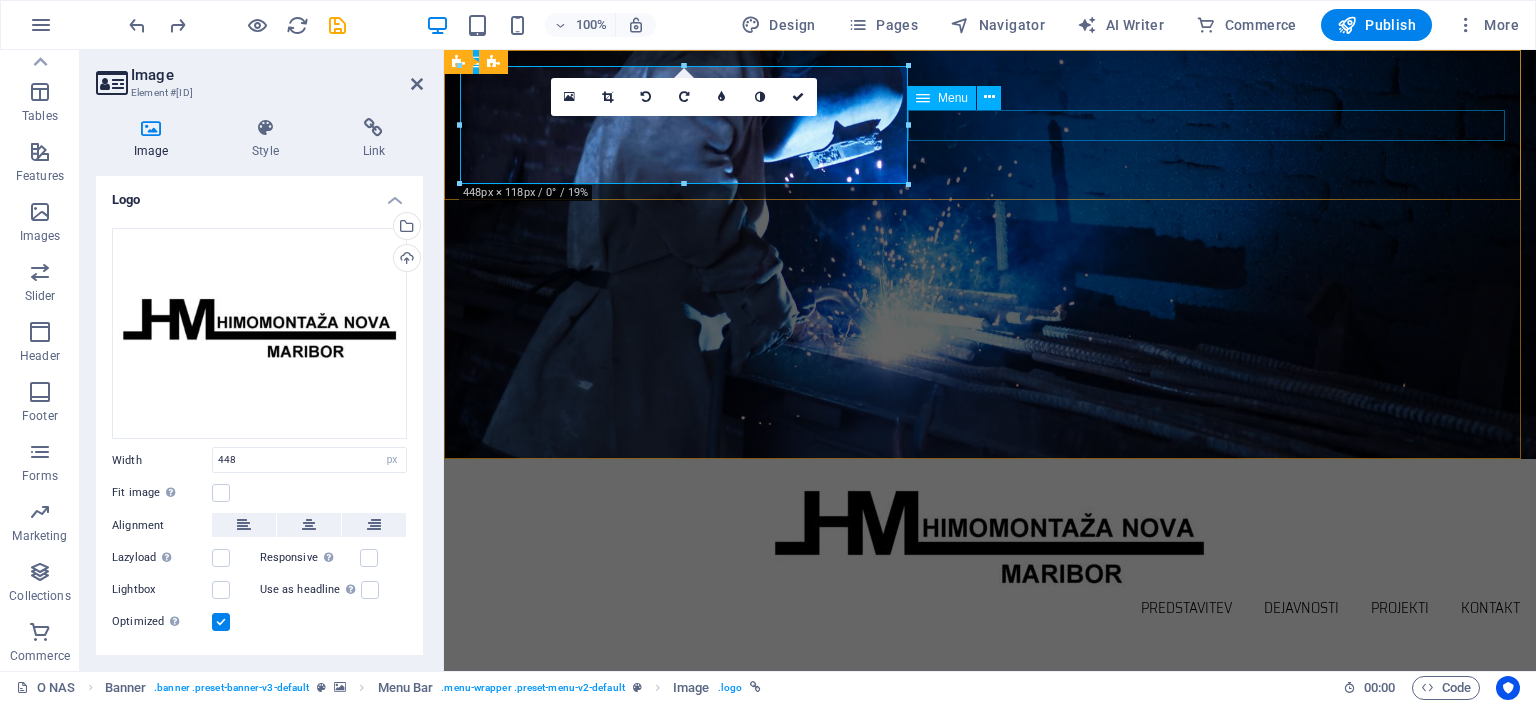 drag, startPoint x: 1353, startPoint y: 173, endPoint x: 965, endPoint y: 116, distance: 392.16452 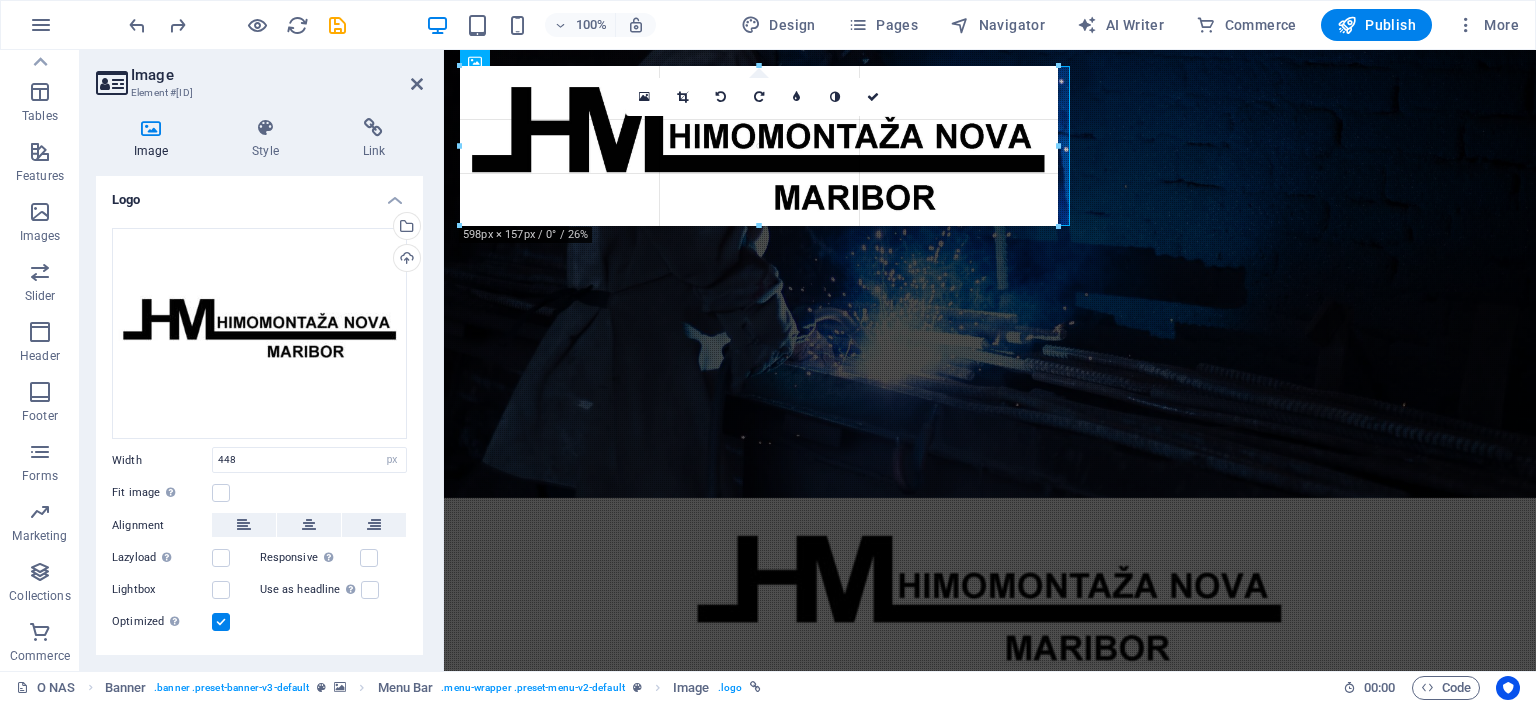 drag, startPoint x: 904, startPoint y: 124, endPoint x: 1071, endPoint y: 126, distance: 167.01198 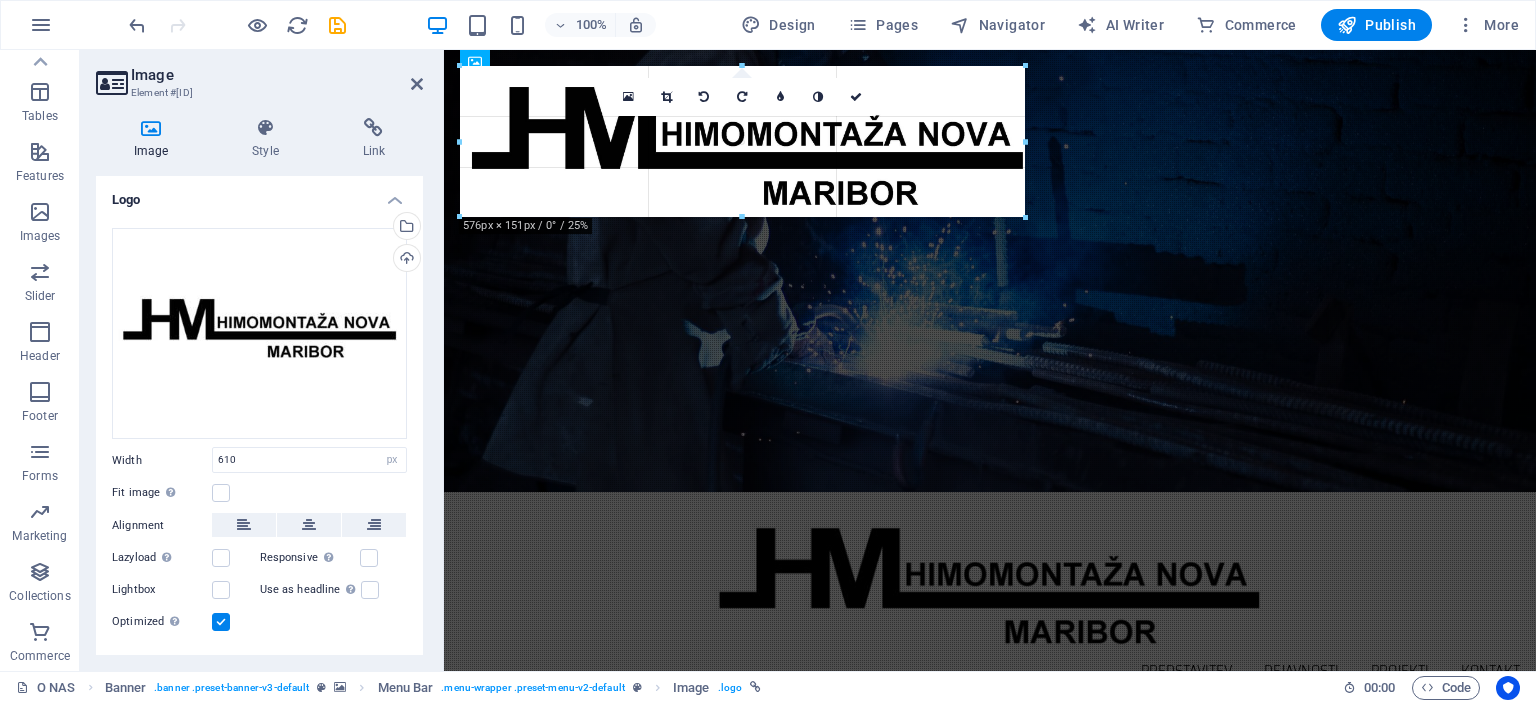 drag, startPoint x: 765, startPoint y: 225, endPoint x: 770, endPoint y: 212, distance: 13.928389 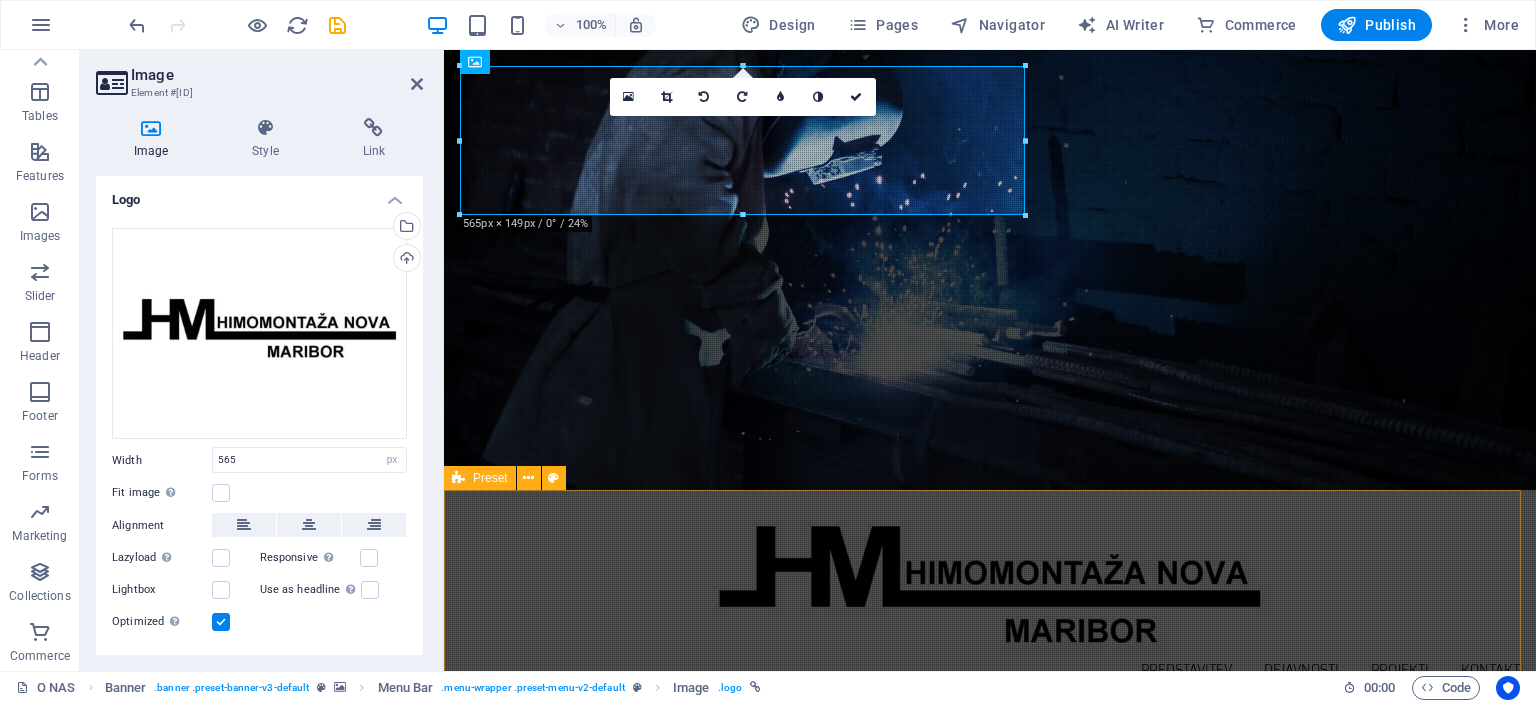 click on "Predstavitev HIMOMONTAŽA, eden večjih izvajalcev del na področju inženiringa, montaže, vzdrževanja in remontov energetskih in industrijskih objektov, je družba z omejeno odgovornostjo s privatnim kapitalom, ki posluje samostojno in neodvisno, brez kapitalskih povezav v Sloveniji in tujini. Od svoje ustanovitve leta 1996 je Himomontaža vzpostavila številne poslovne stike z investitorji in naročniki, pridobila ustrezne reference ter se kadrovsko okrepila in primerno opremila. Himomontaža izvaja približno 40% inženiring poslov in objektov na ključ (od izdelave tehnične dokumentacije do spuščanja v pogon in primopredajne dokumentacije), ostalo predstavljajo storitve, predvsem montažna dela, vzdrževanje in remonti. Z hitrim odzivom našim naročnikom zagotavljamo tudi tehnološko zahtevne rešitve in izvedbo po sodobnih postopkih ter standardih v zahtevanih rokih in skladu z najvišjimi kvalitetnimi standardi." at bounding box center (990, 1347) 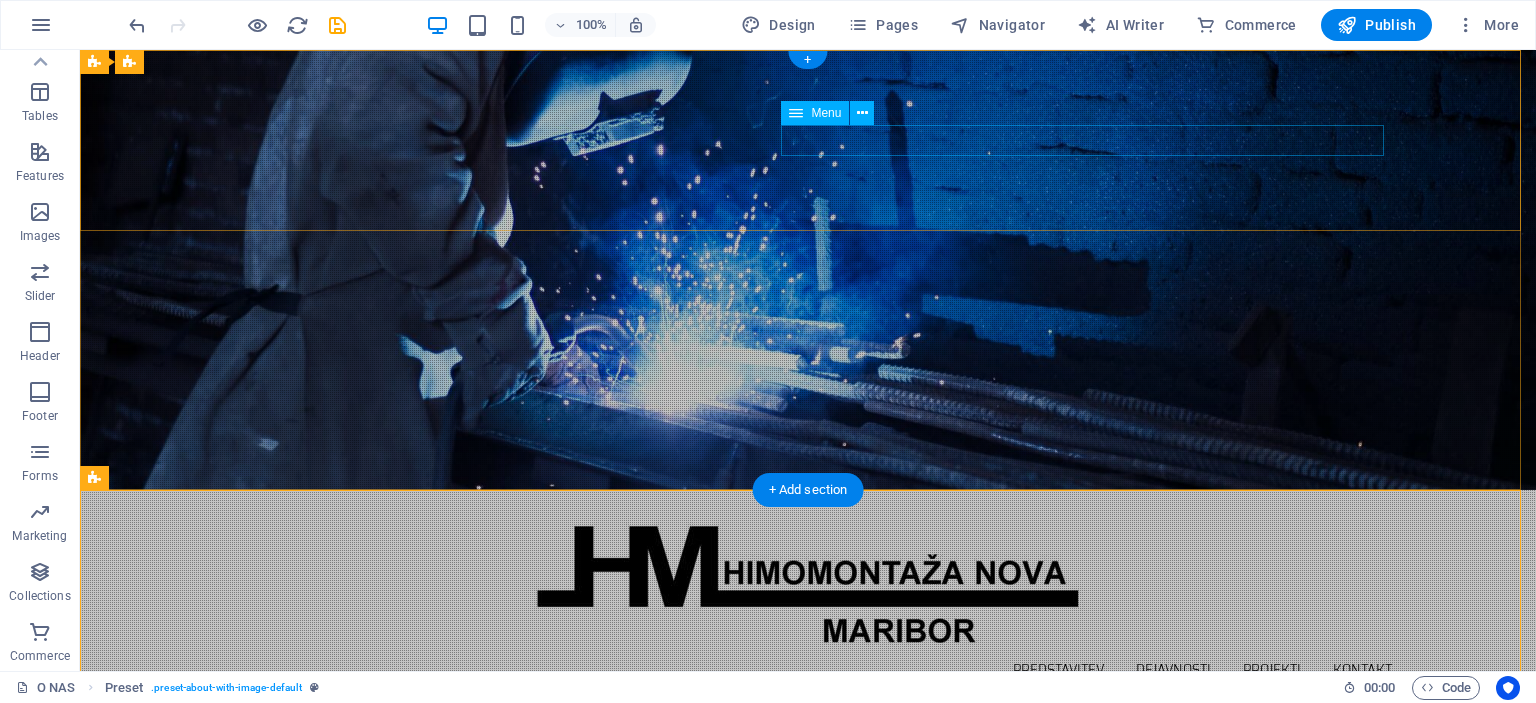 click on "Predstavitev Dejavnosti Projekti Kontakt" at bounding box center [808, 670] 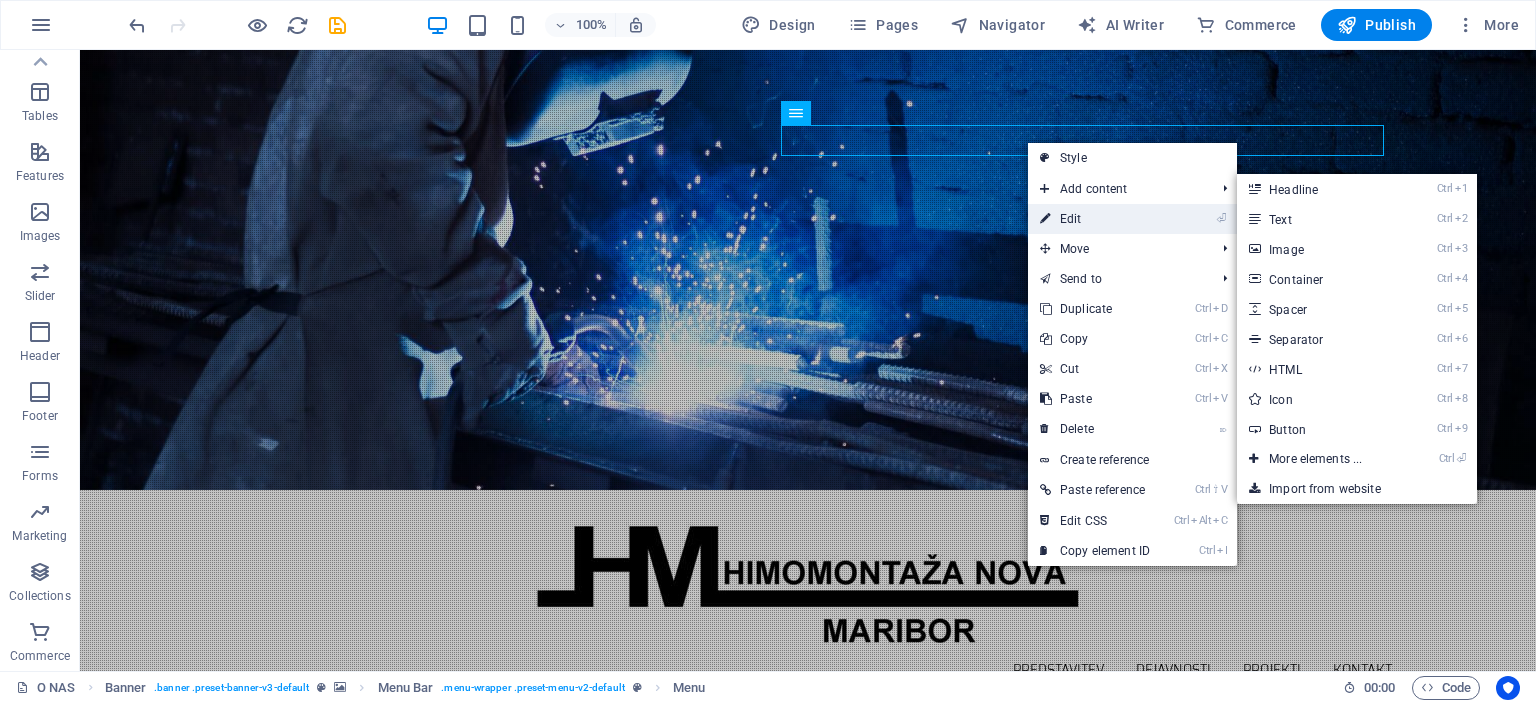 click on "⏎  Edit" at bounding box center [1095, 219] 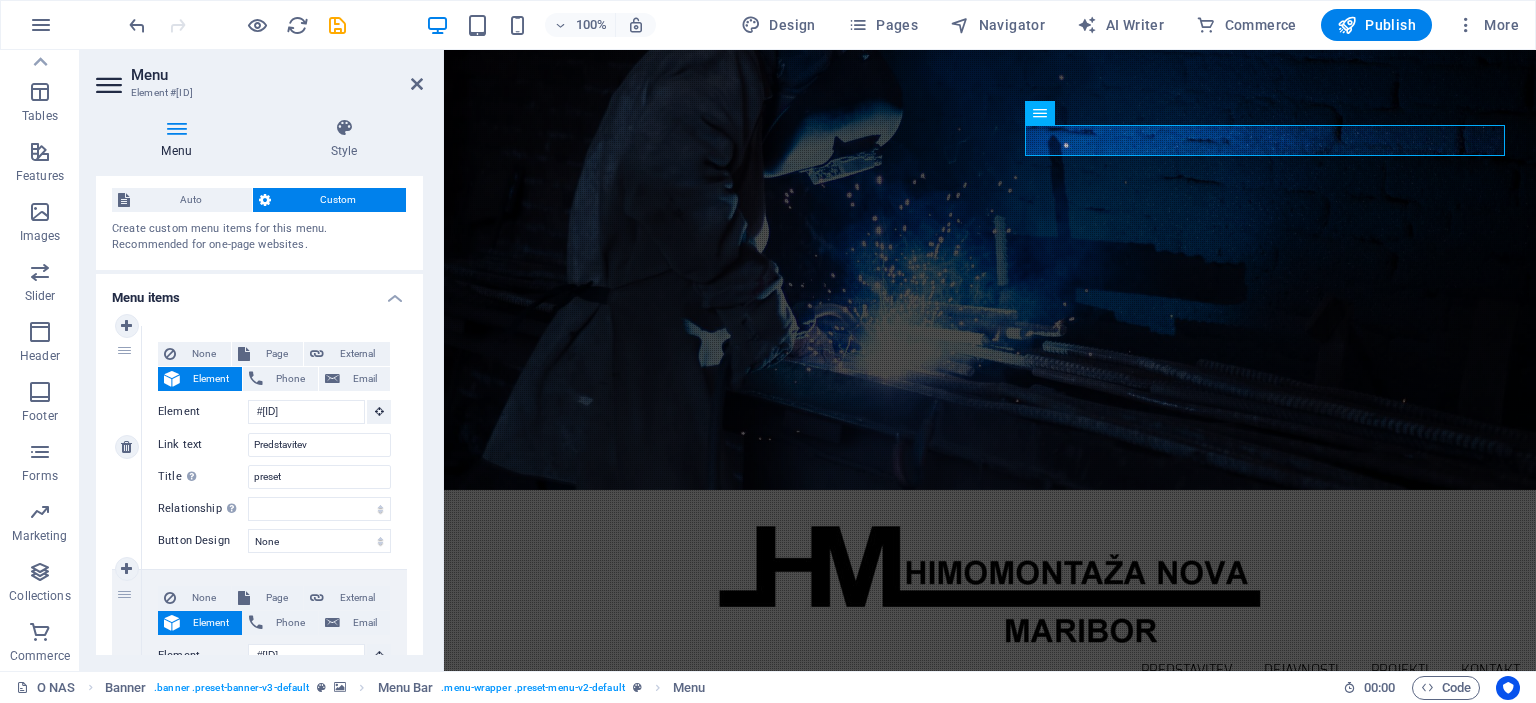 scroll, scrollTop: 0, scrollLeft: 0, axis: both 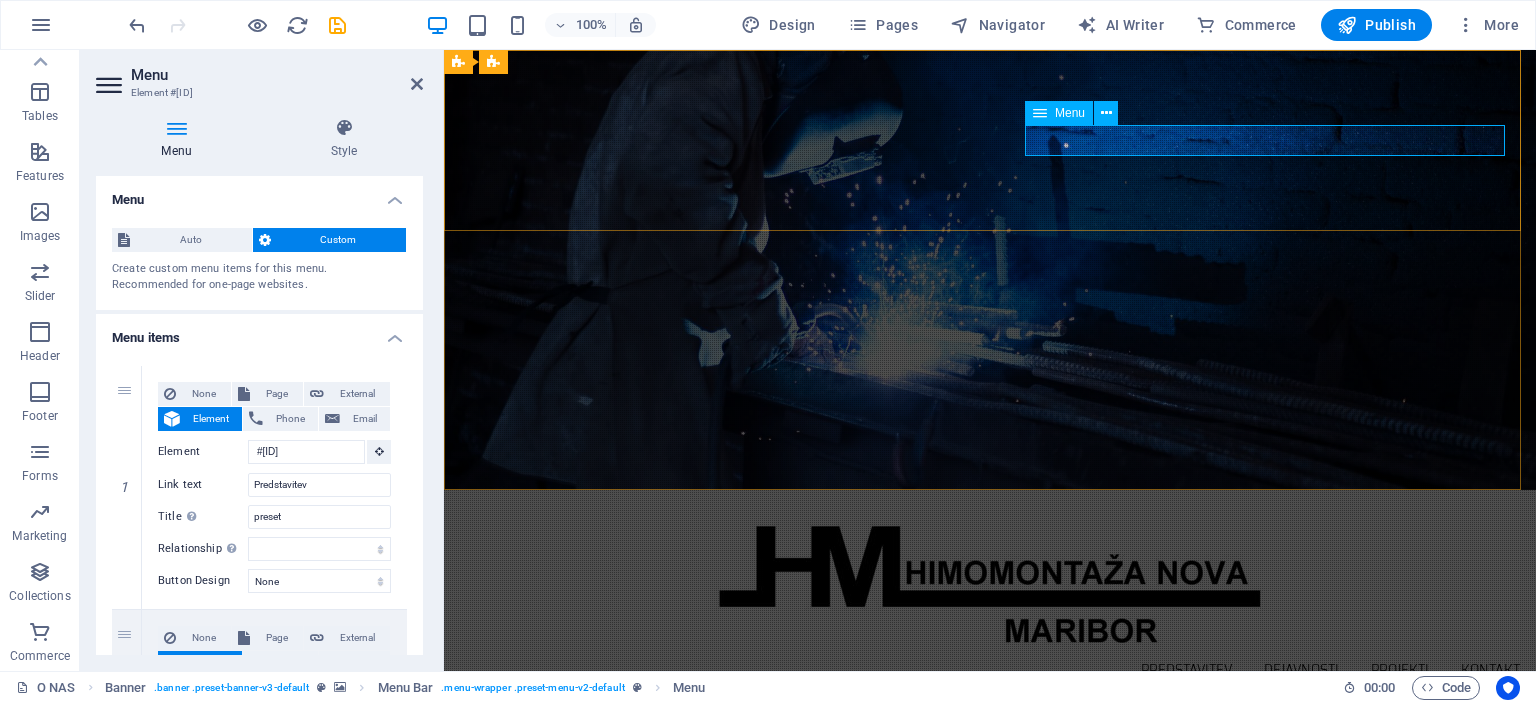 click on "Predstavitev Dejavnosti Projekti Kontakt" at bounding box center [990, 670] 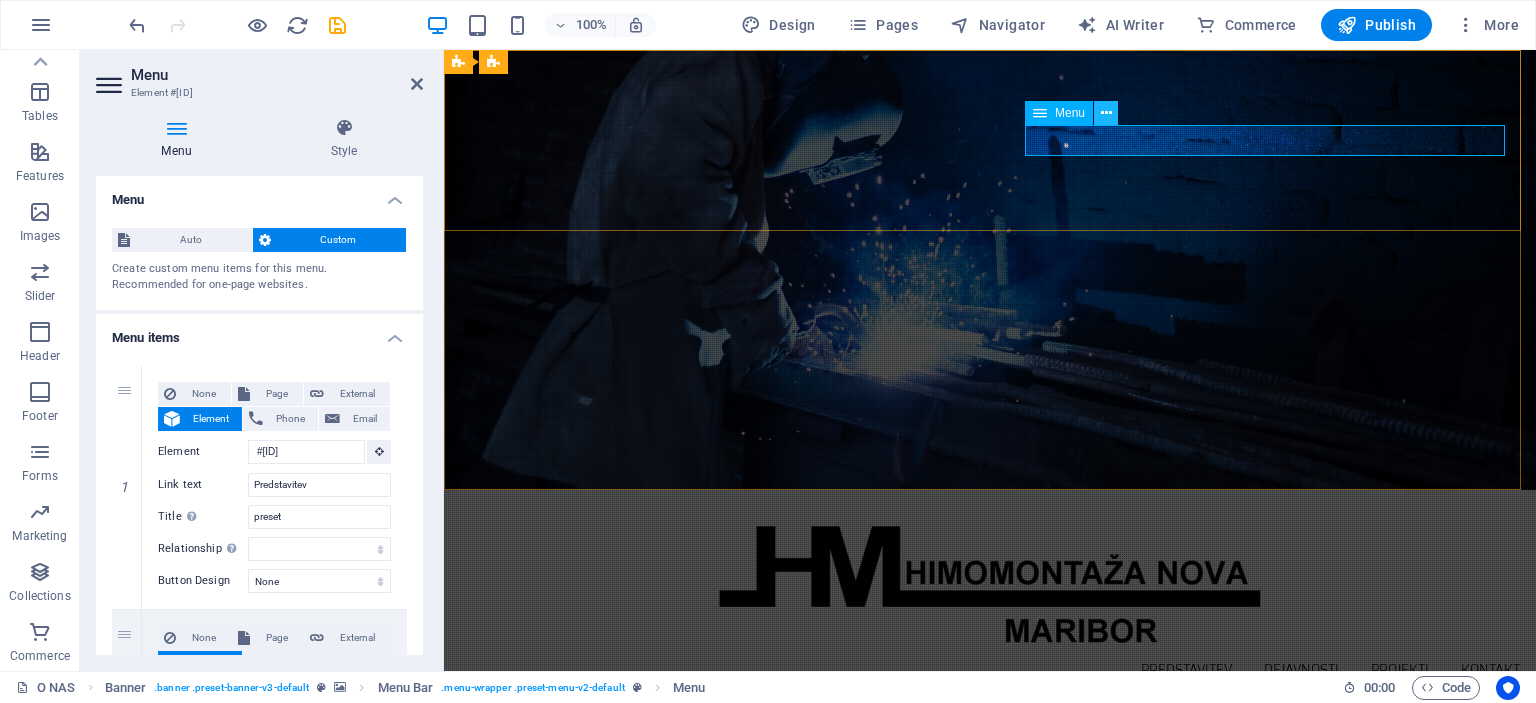 click at bounding box center [1106, 113] 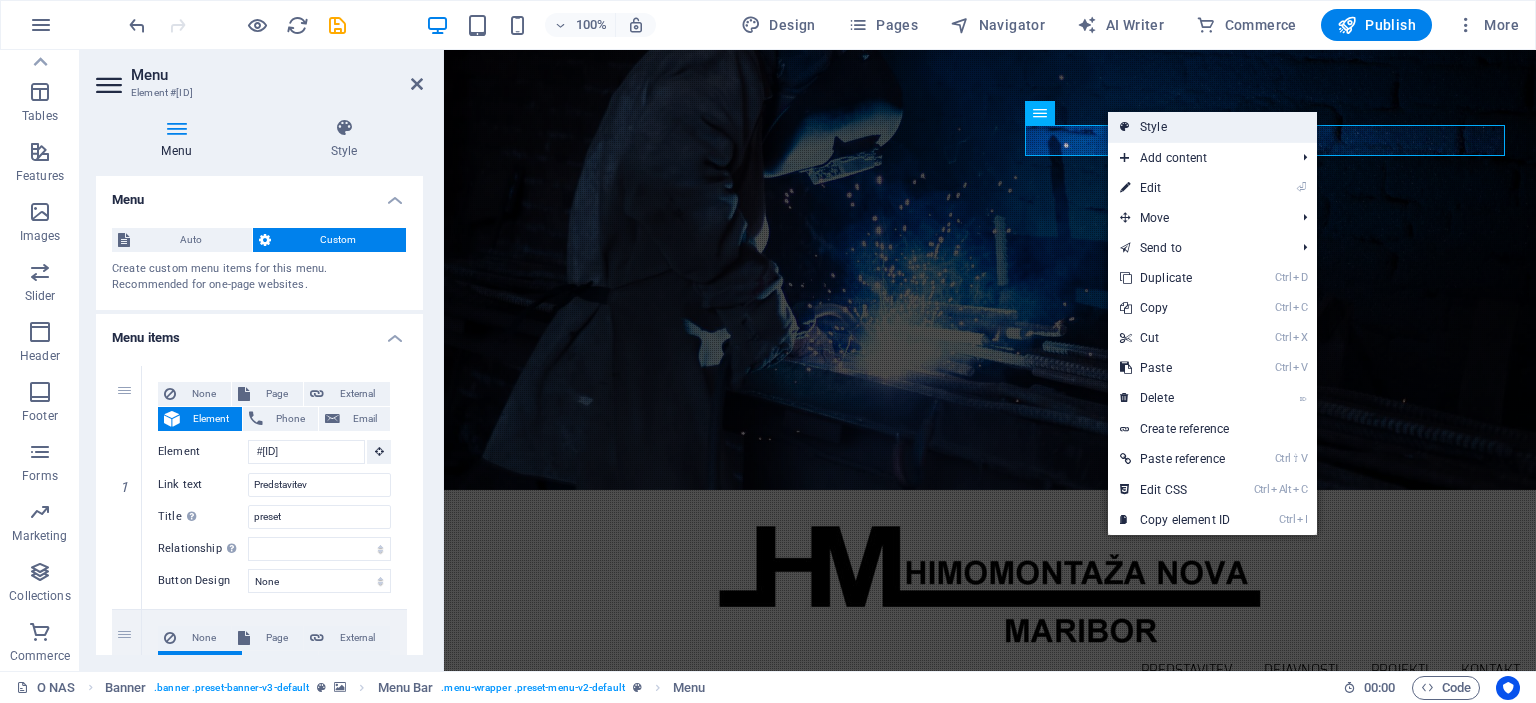 click on "Style" at bounding box center (1212, 127) 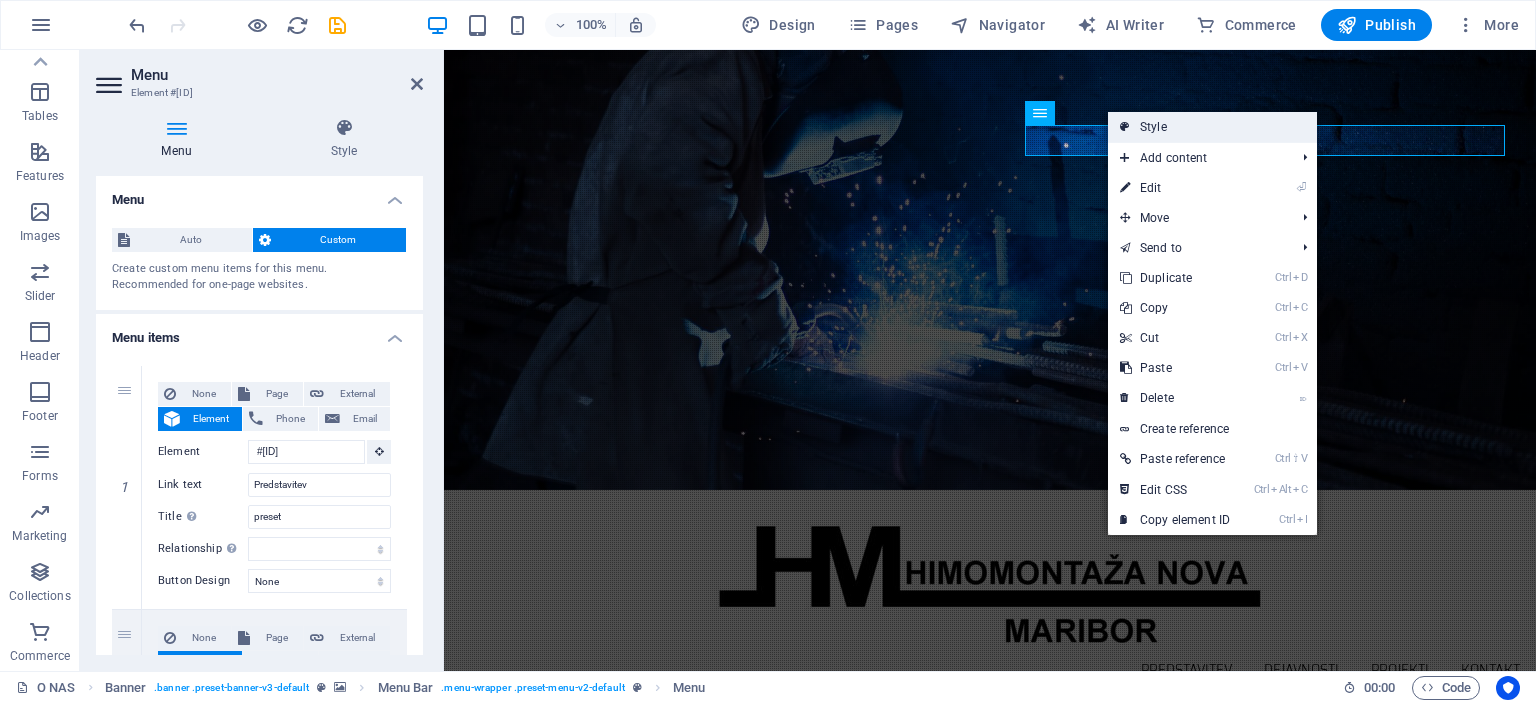 select on "rem" 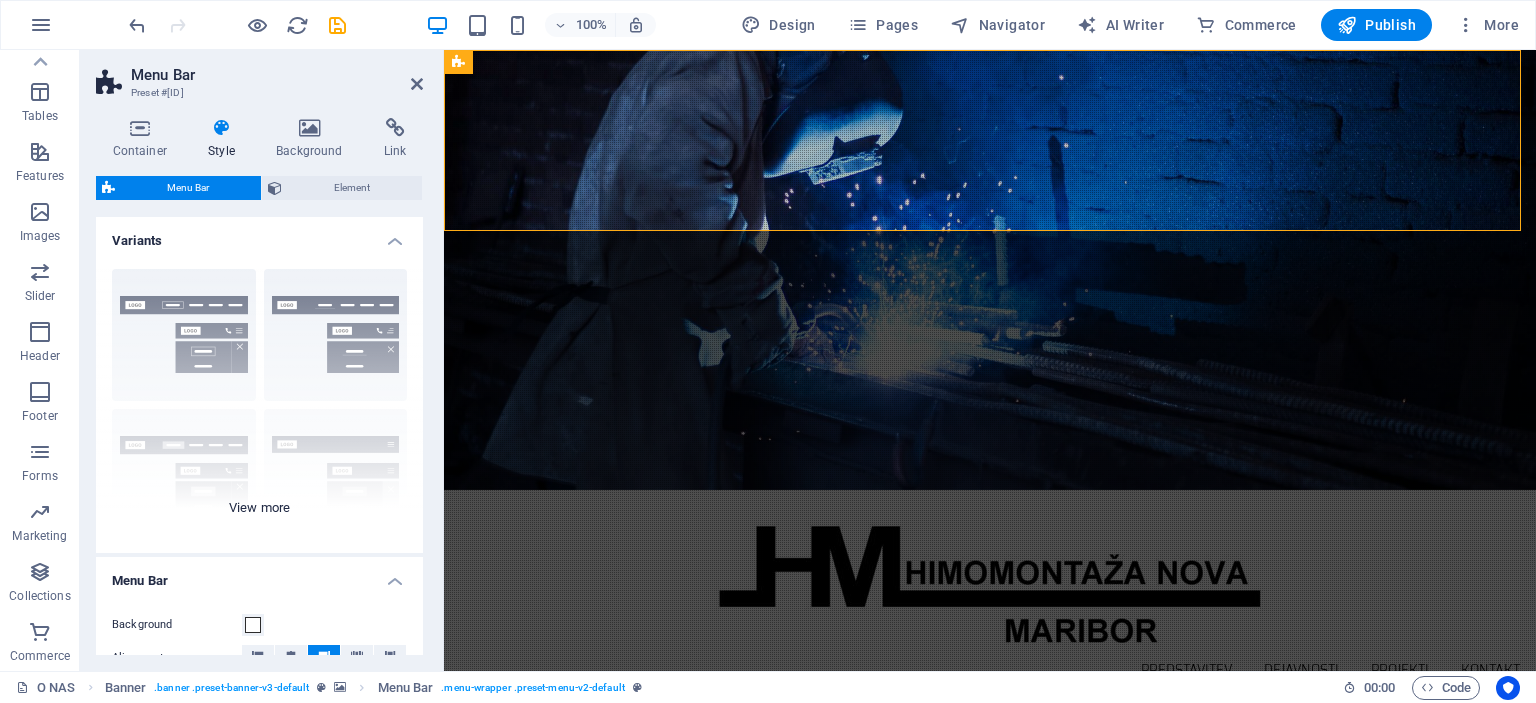 scroll, scrollTop: 0, scrollLeft: 0, axis: both 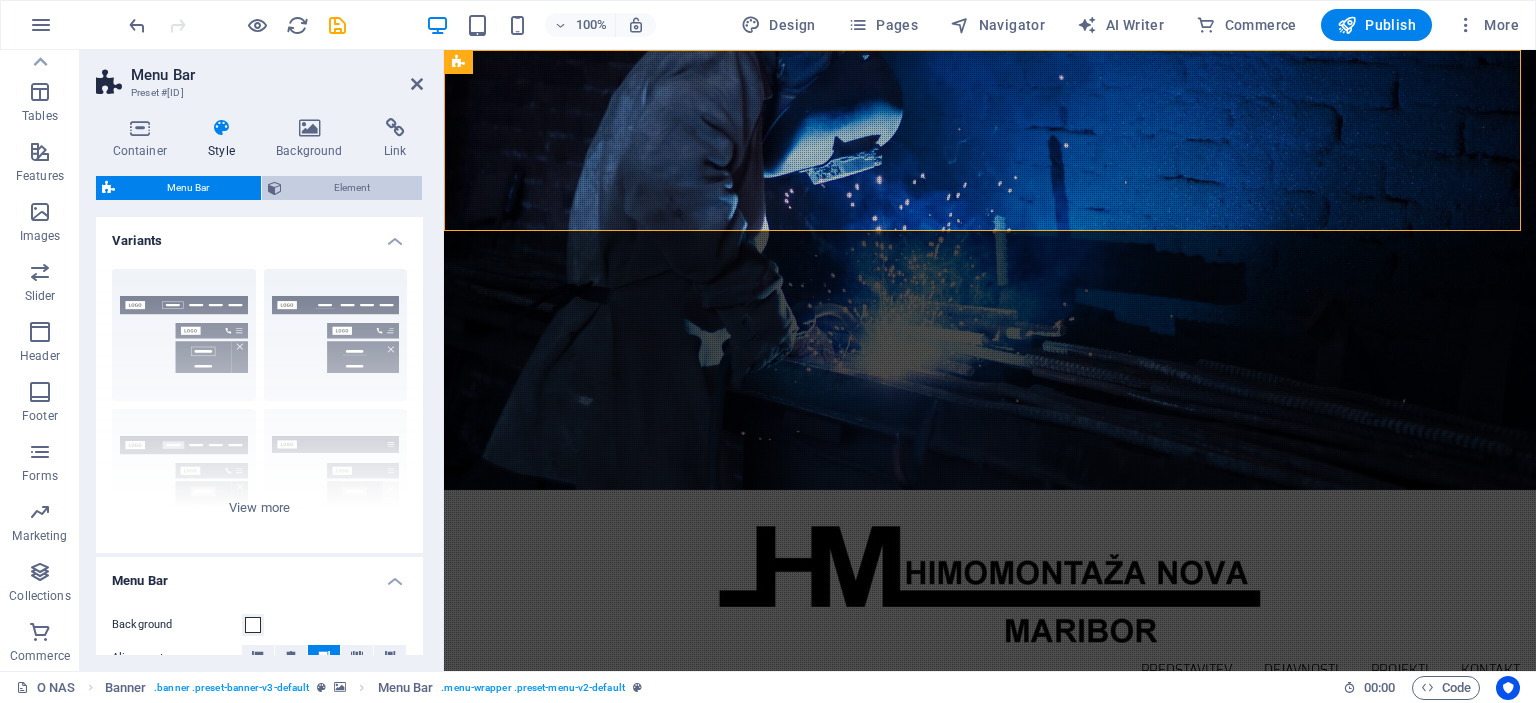 click on "Element" at bounding box center (352, 188) 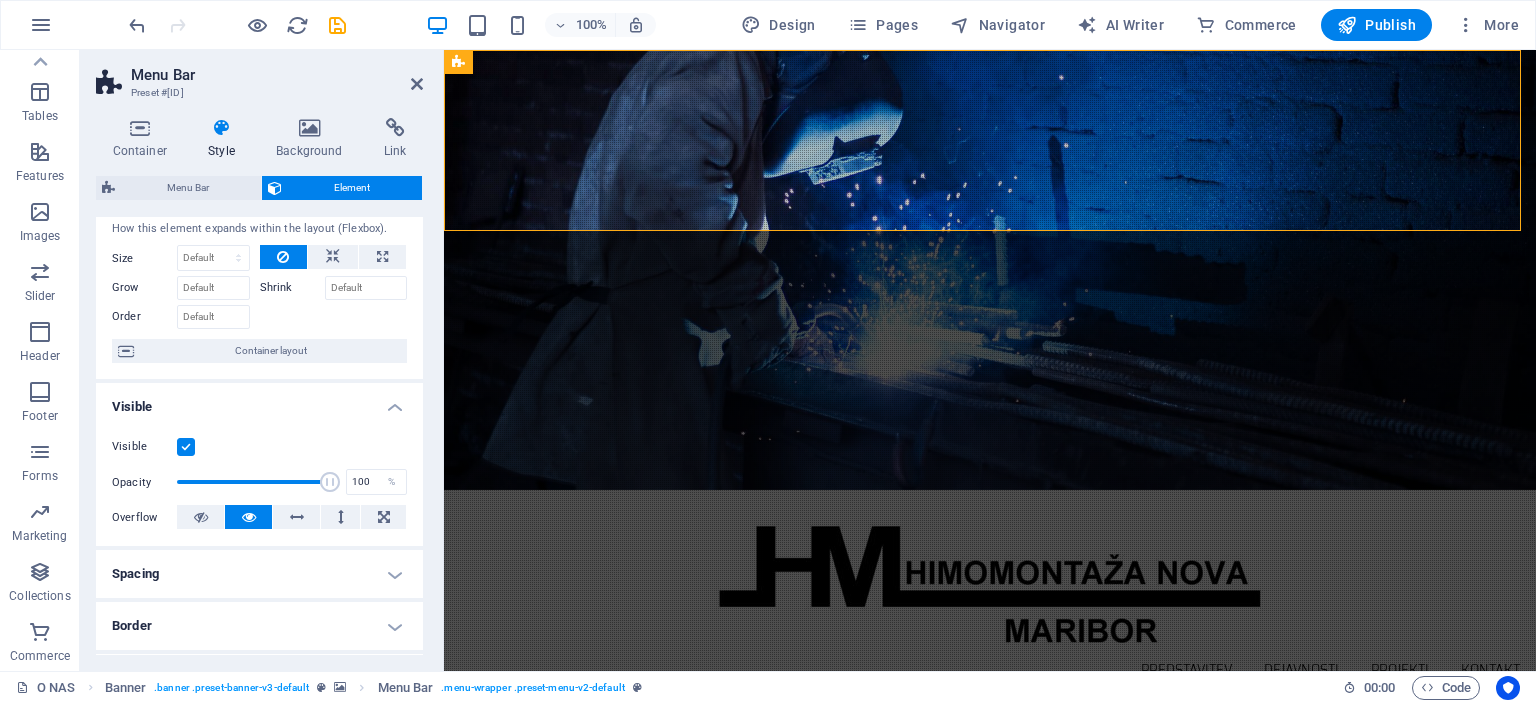 scroll, scrollTop: 0, scrollLeft: 0, axis: both 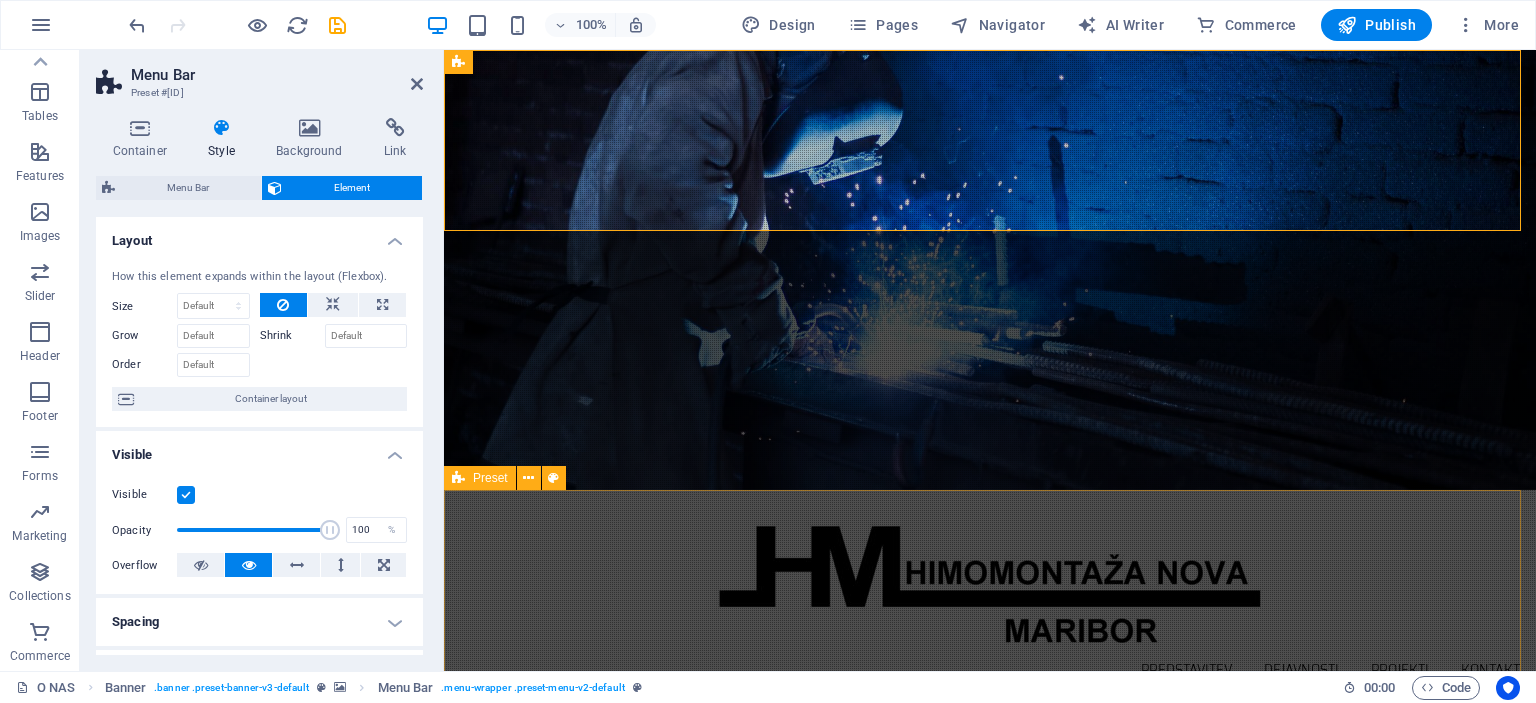click on "Predstavitev HIMOMONTAŽA, eden večjih izvajalcev del na področju inženiringa, montaže, vzdrževanja in remontov energetskih in industrijskih objektov, je družba z omejeno odgovornostjo s privatnim kapitalom, ki posluje samostojno in neodvisno, brez kapitalskih povezav v Sloveniji in tujini. Od svoje ustanovitve leta 1996 je Himomontaža vzpostavila številne poslovne stike z investitorji in naročniki, pridobila ustrezne reference ter se kadrovsko okrepila in primerno opremila. Himomontaža izvaja približno 40% inženiring poslov in objektov na ključ (od izdelave tehnične dokumentacije do spuščanja v pogon in primopredajne dokumentacije), ostalo predstavljajo storitve, predvsem montažna dela, vzdrževanje in remonti. Z hitrim odzivom našim naročnikom zagotavljamo tudi tehnološko zahtevne rešitve in izvedbo po sodobnih postopkih ter standardih v zahtevanih rokih in skladu z najvišjimi kvalitetnimi standardi." at bounding box center [990, 1347] 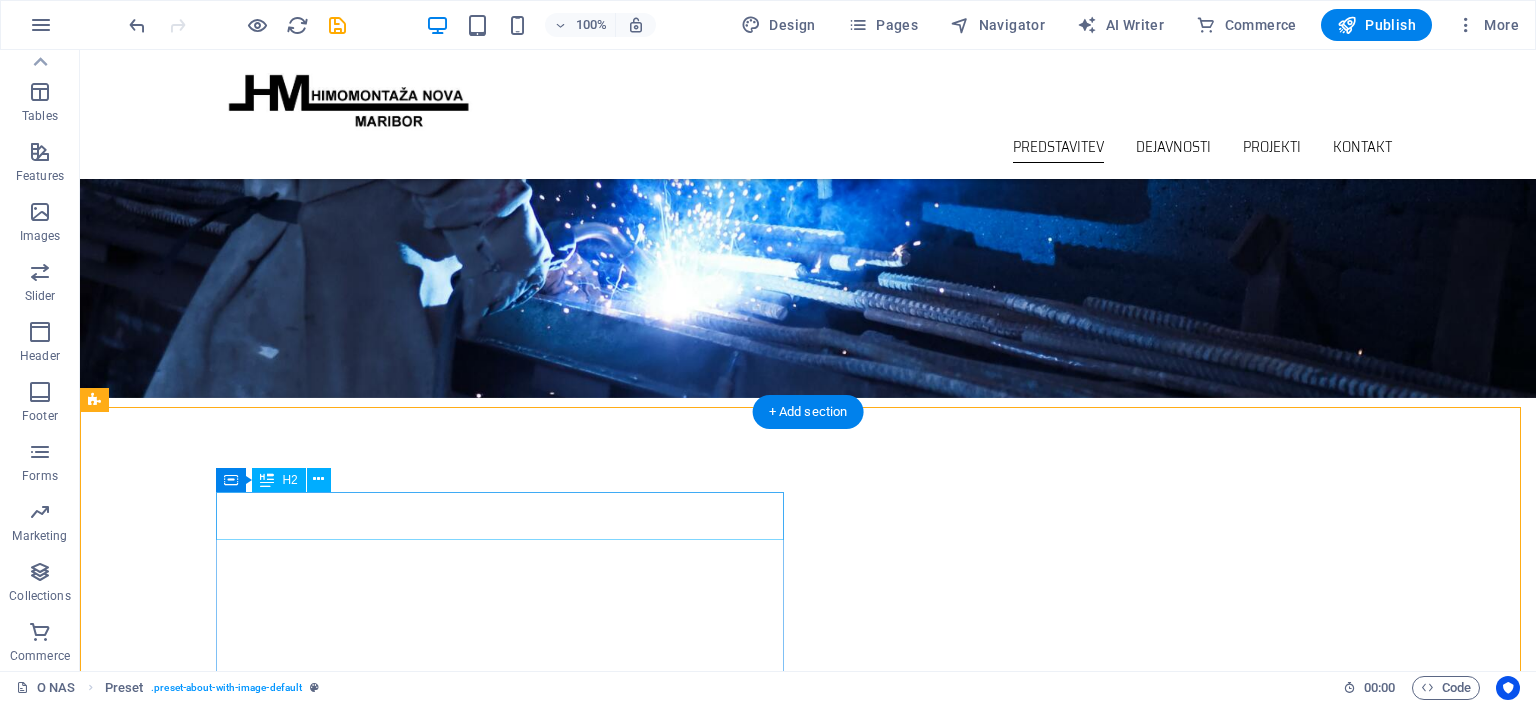 scroll, scrollTop: 0, scrollLeft: 0, axis: both 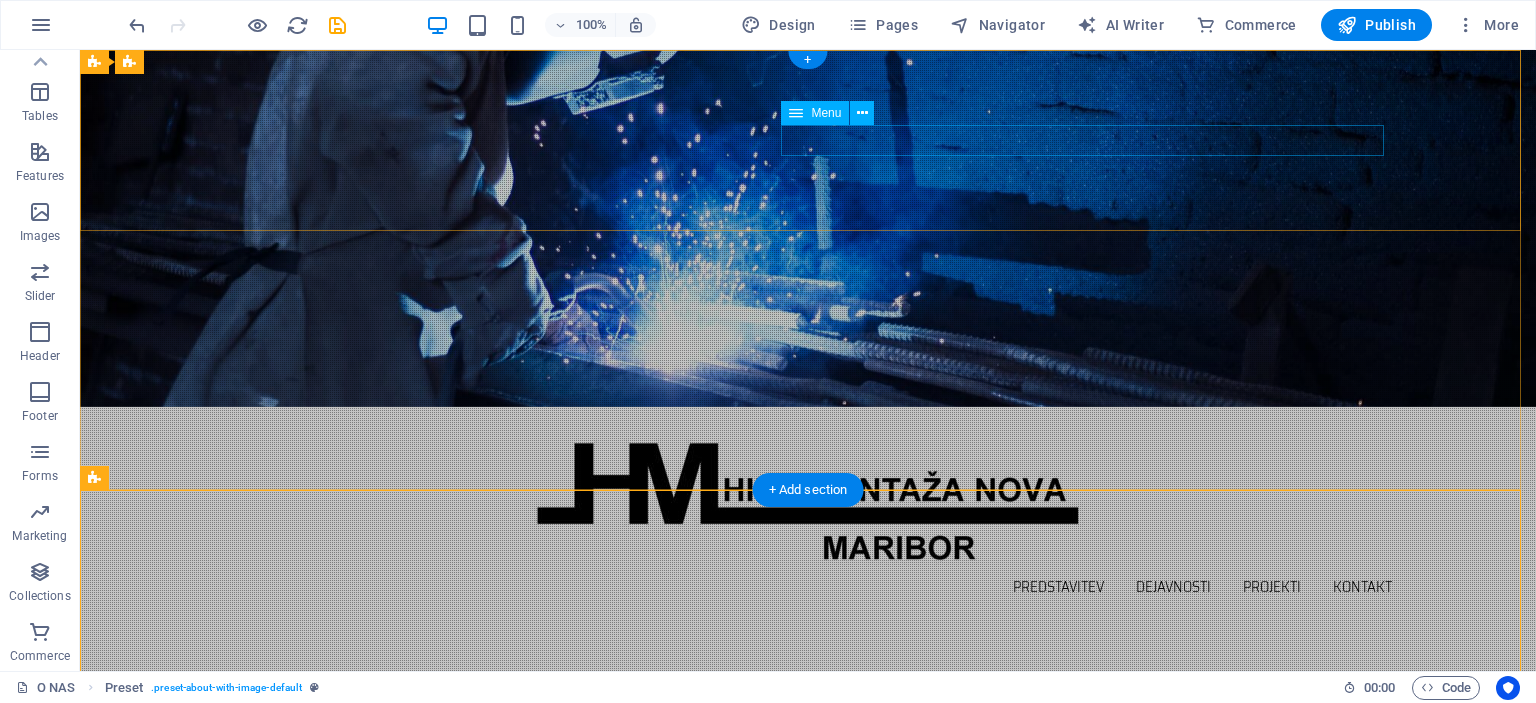 click on "Predstavitev Dejavnosti Projekti Kontakt" at bounding box center [808, 587] 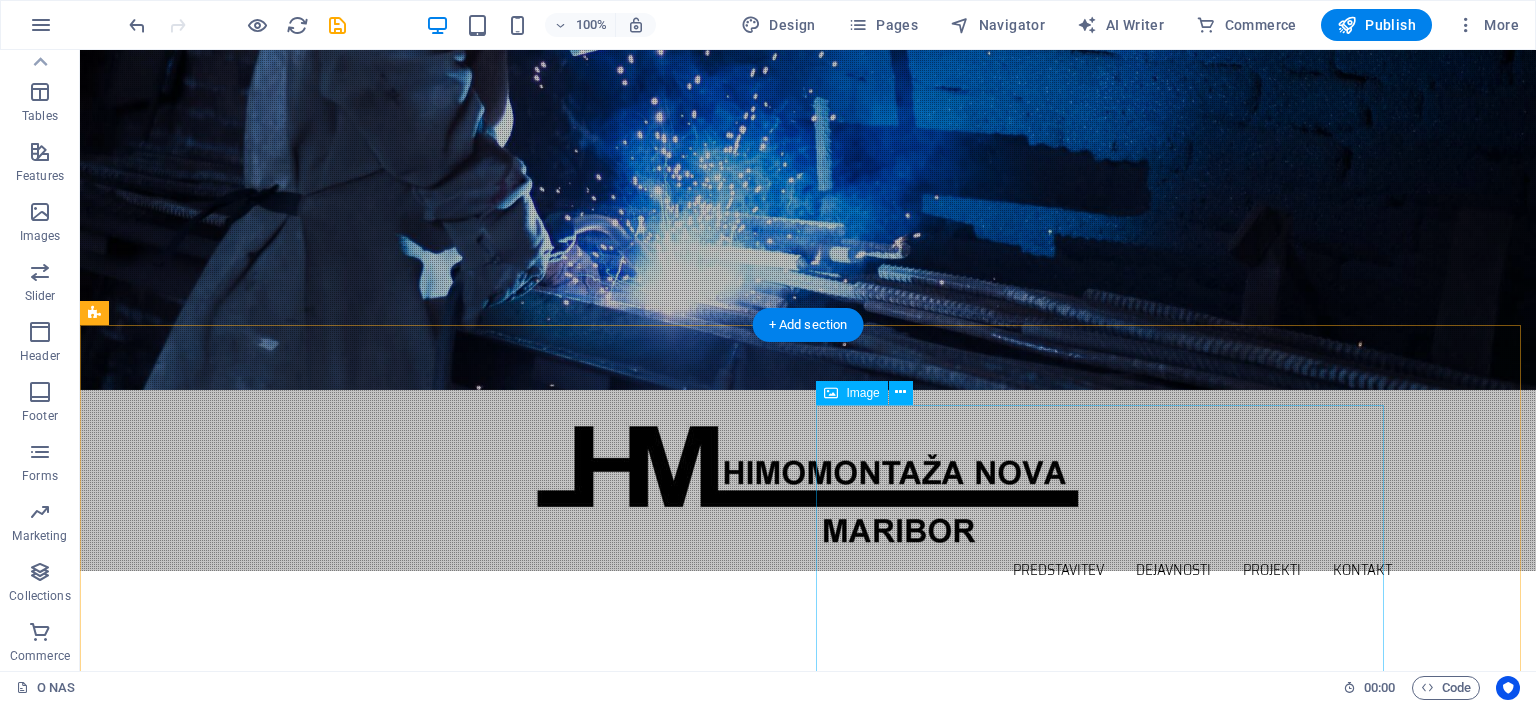 scroll, scrollTop: 58, scrollLeft: 0, axis: vertical 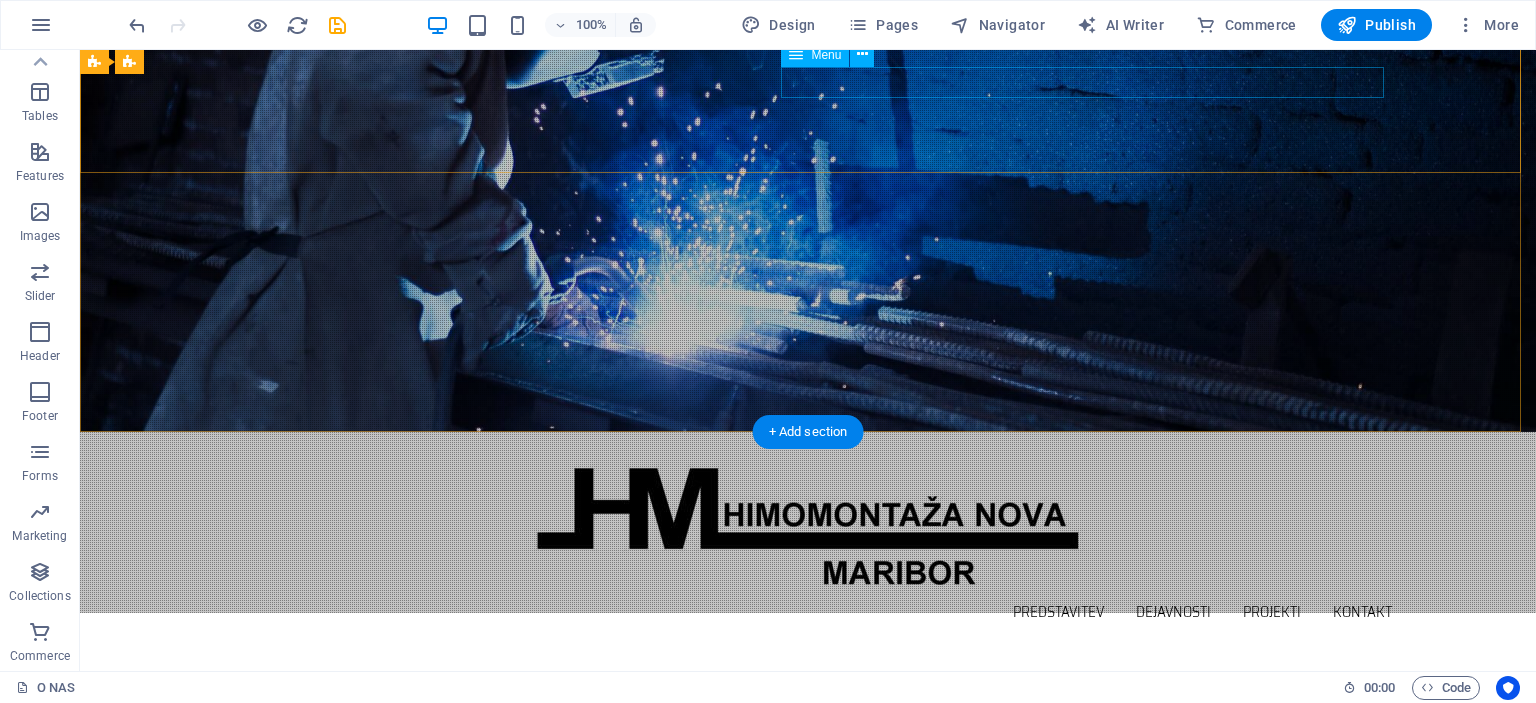 click on "Predstavitev Dejavnosti Projekti Kontakt" at bounding box center (808, 612) 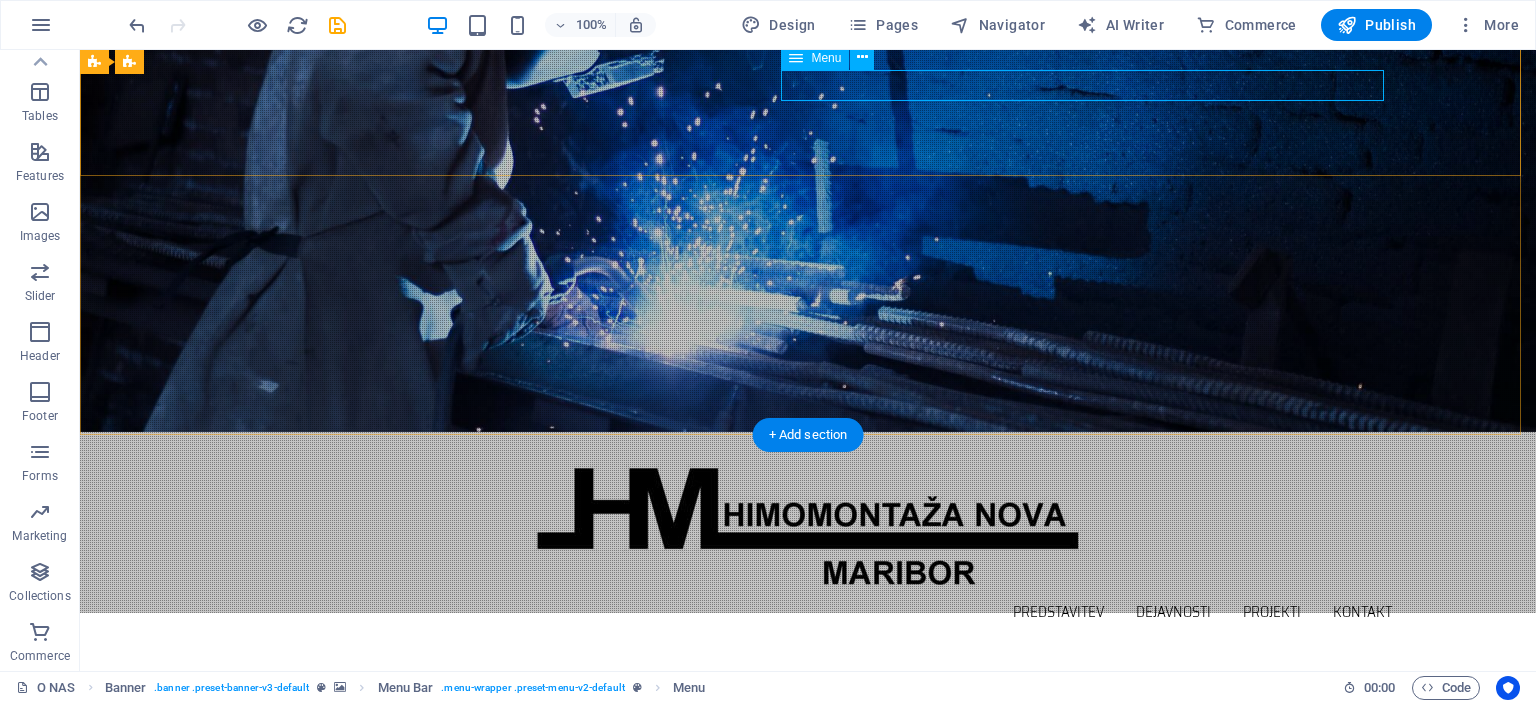 scroll, scrollTop: 0, scrollLeft: 0, axis: both 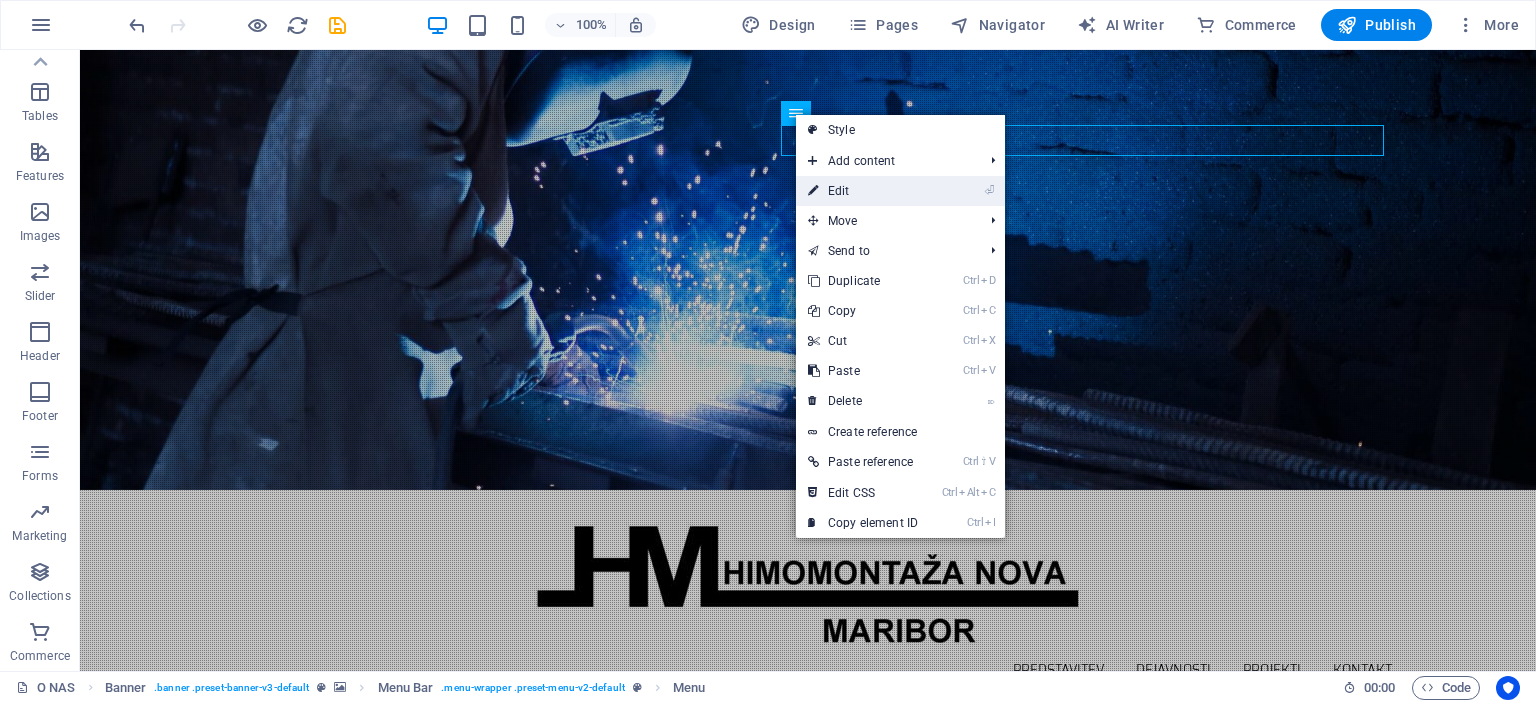 click on "⏎  Edit" at bounding box center (863, 191) 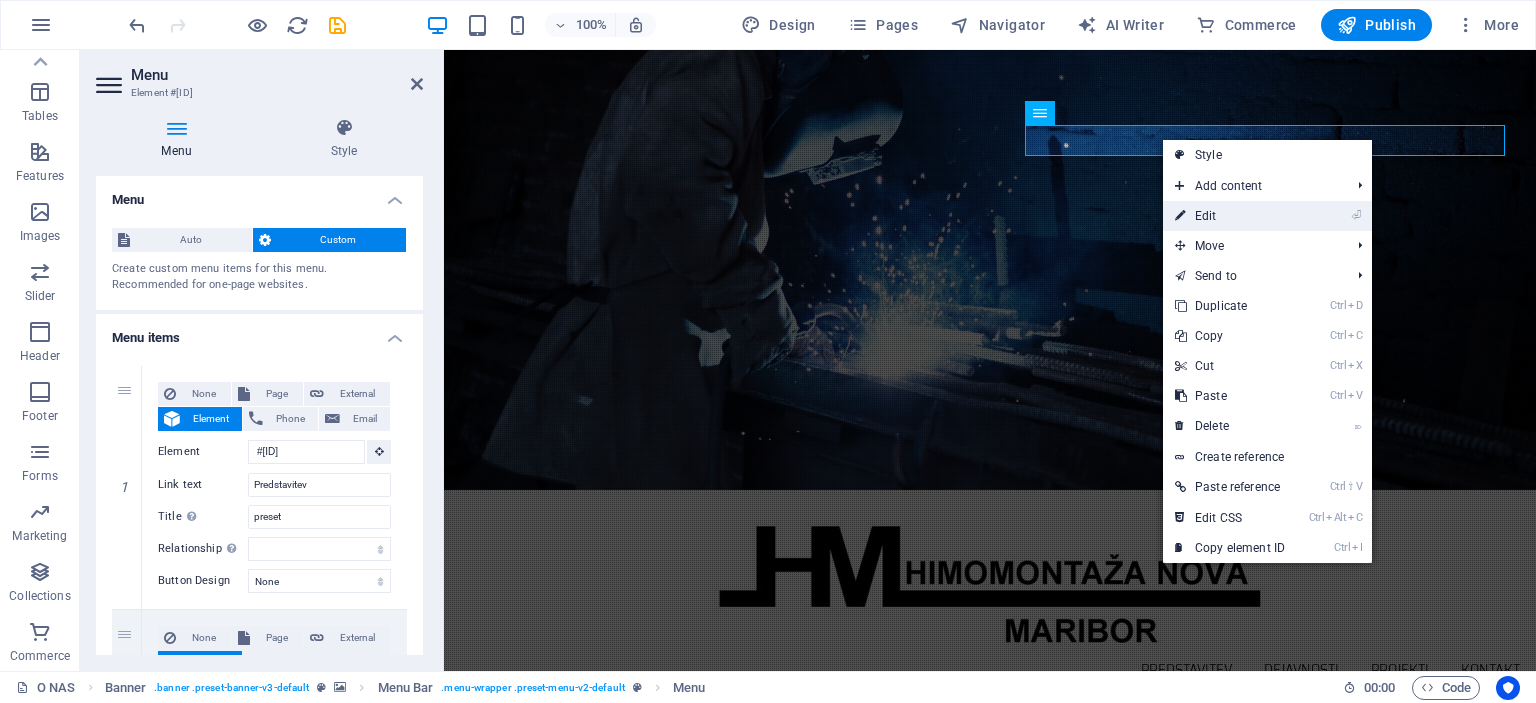 click on "⏎  Edit" at bounding box center (1230, 216) 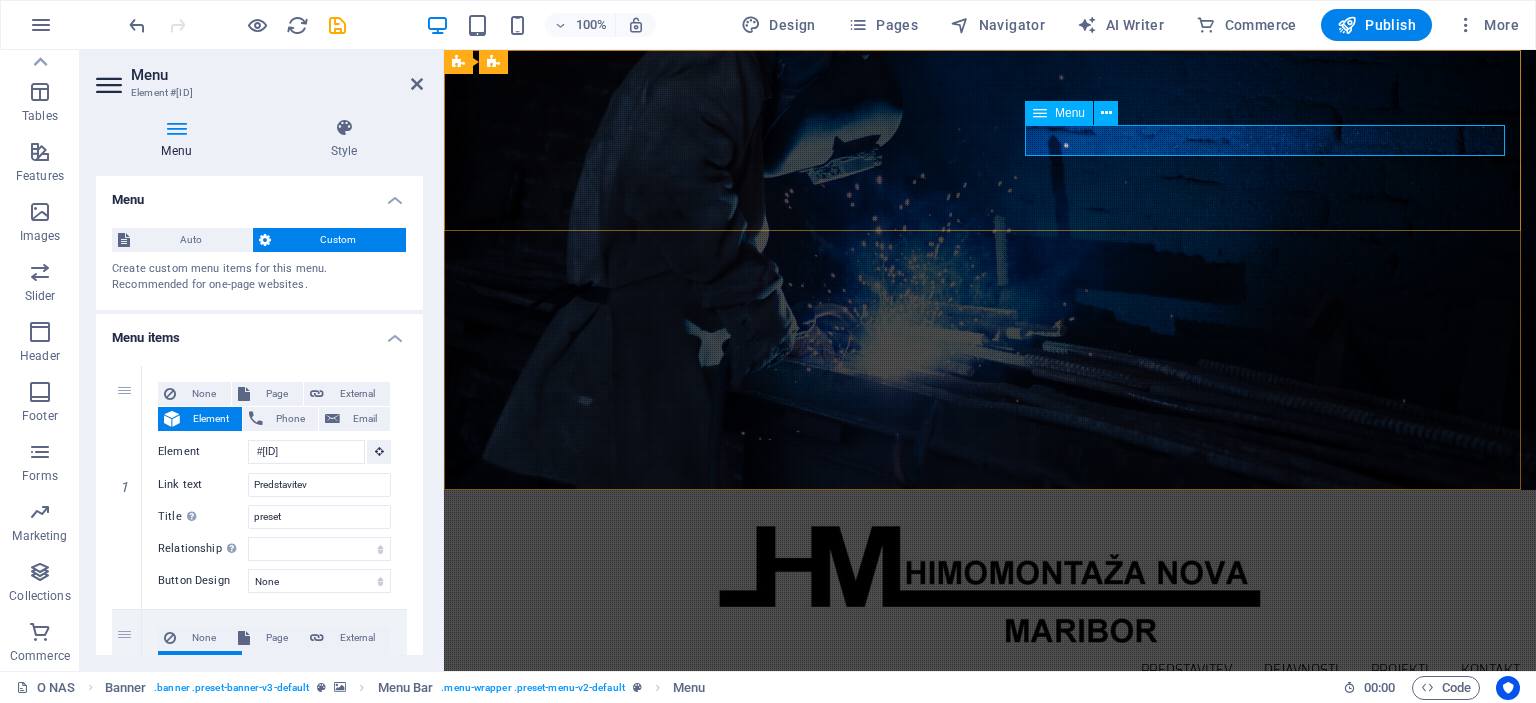 click on "Predstavitev Dejavnosti Projekti Kontakt" at bounding box center (990, 670) 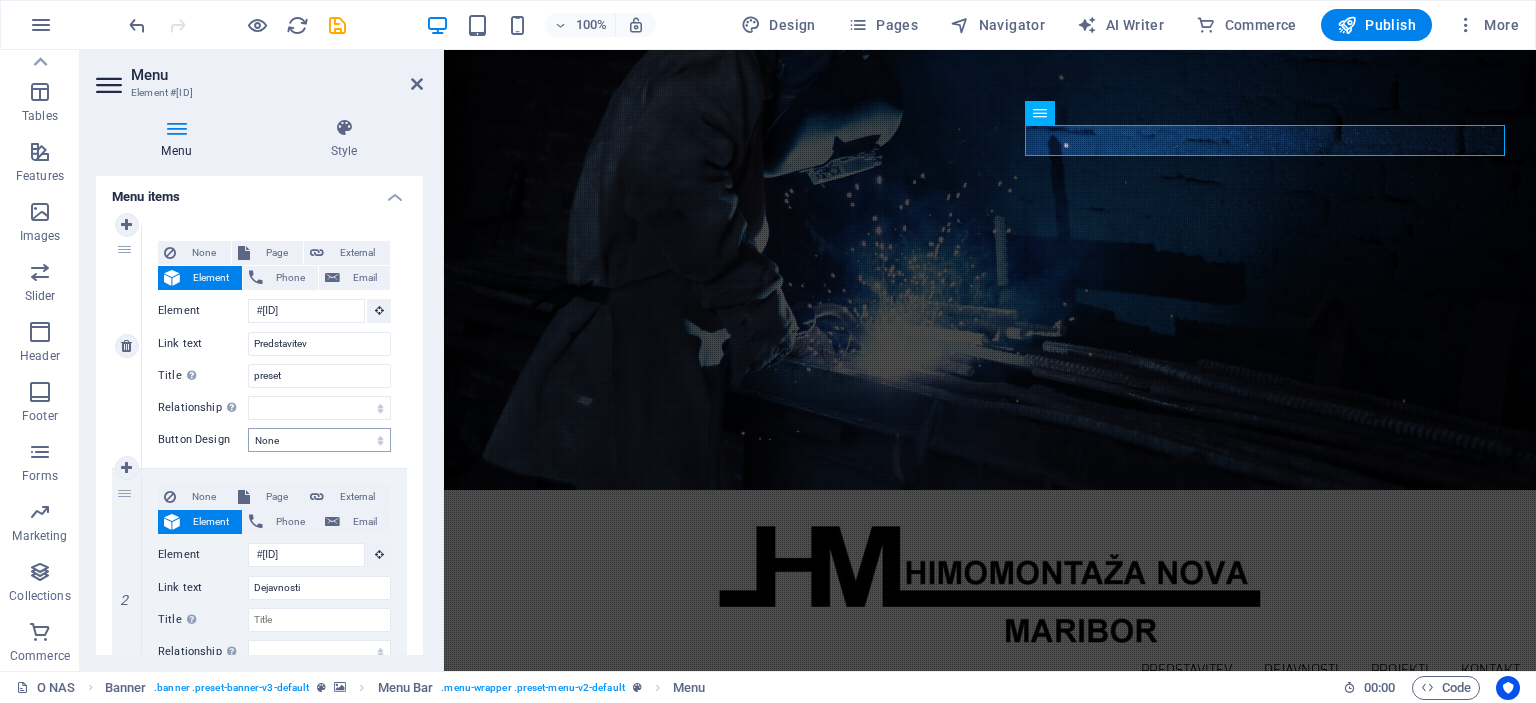 scroll, scrollTop: 0, scrollLeft: 0, axis: both 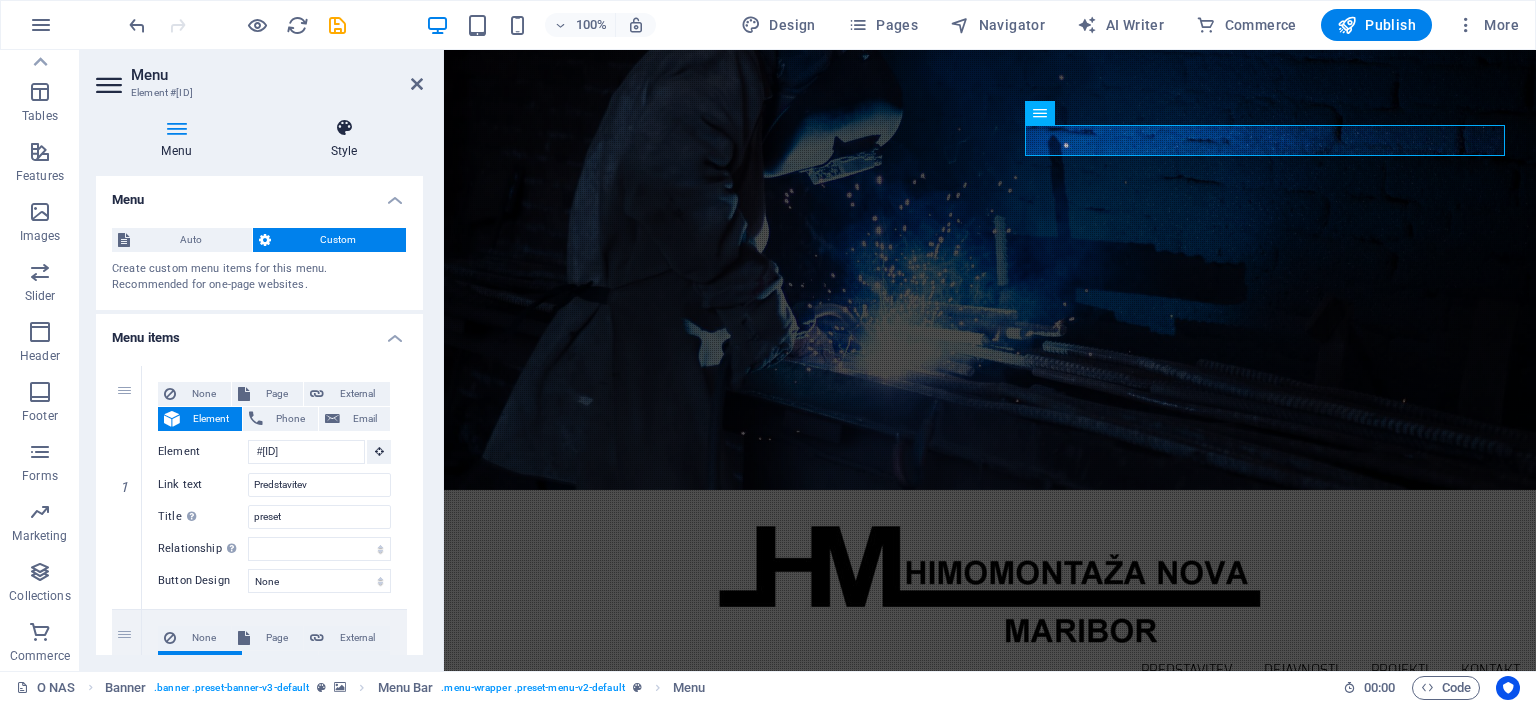 click at bounding box center (344, 128) 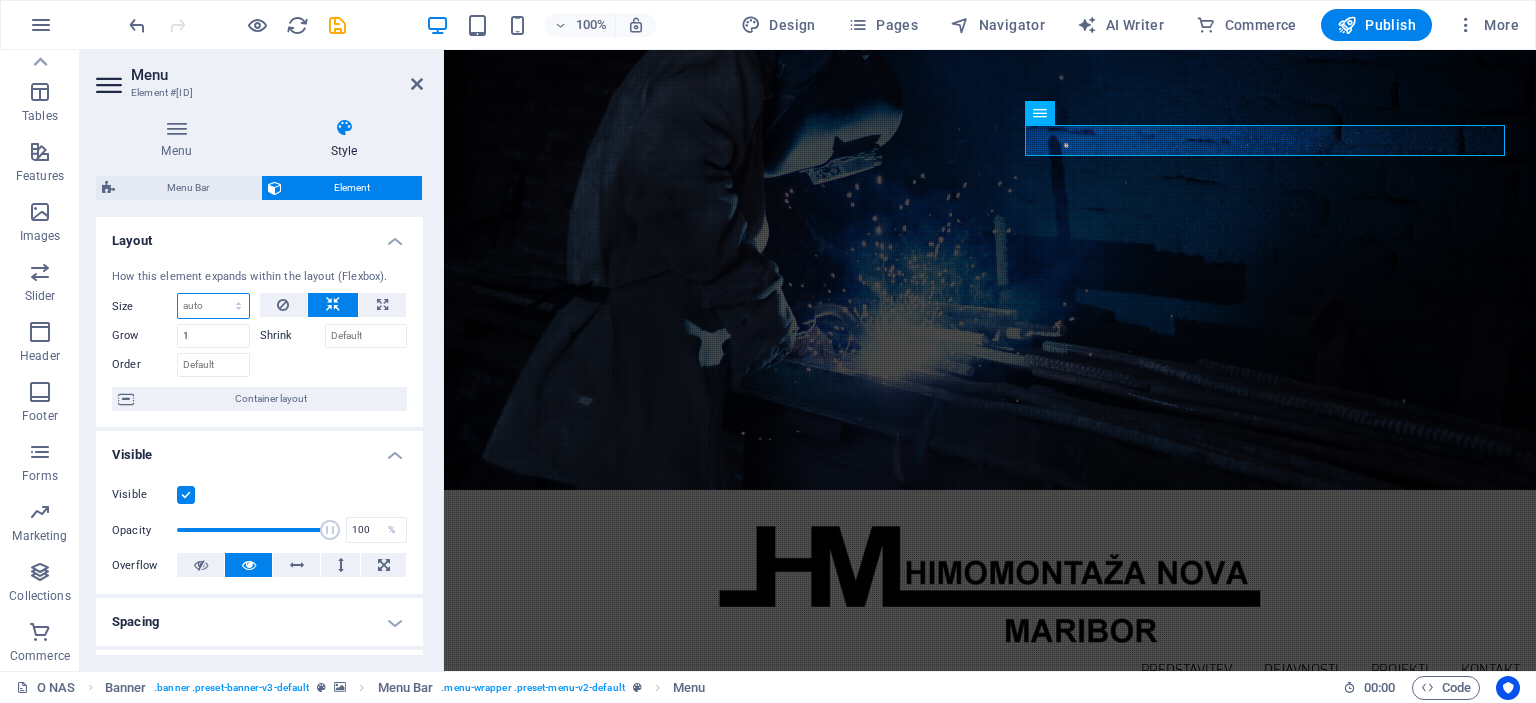 click on "Default auto px % 1/1 1/2 1/3 1/4 1/5 1/6 1/7 1/8 1/9 1/10" at bounding box center [213, 306] 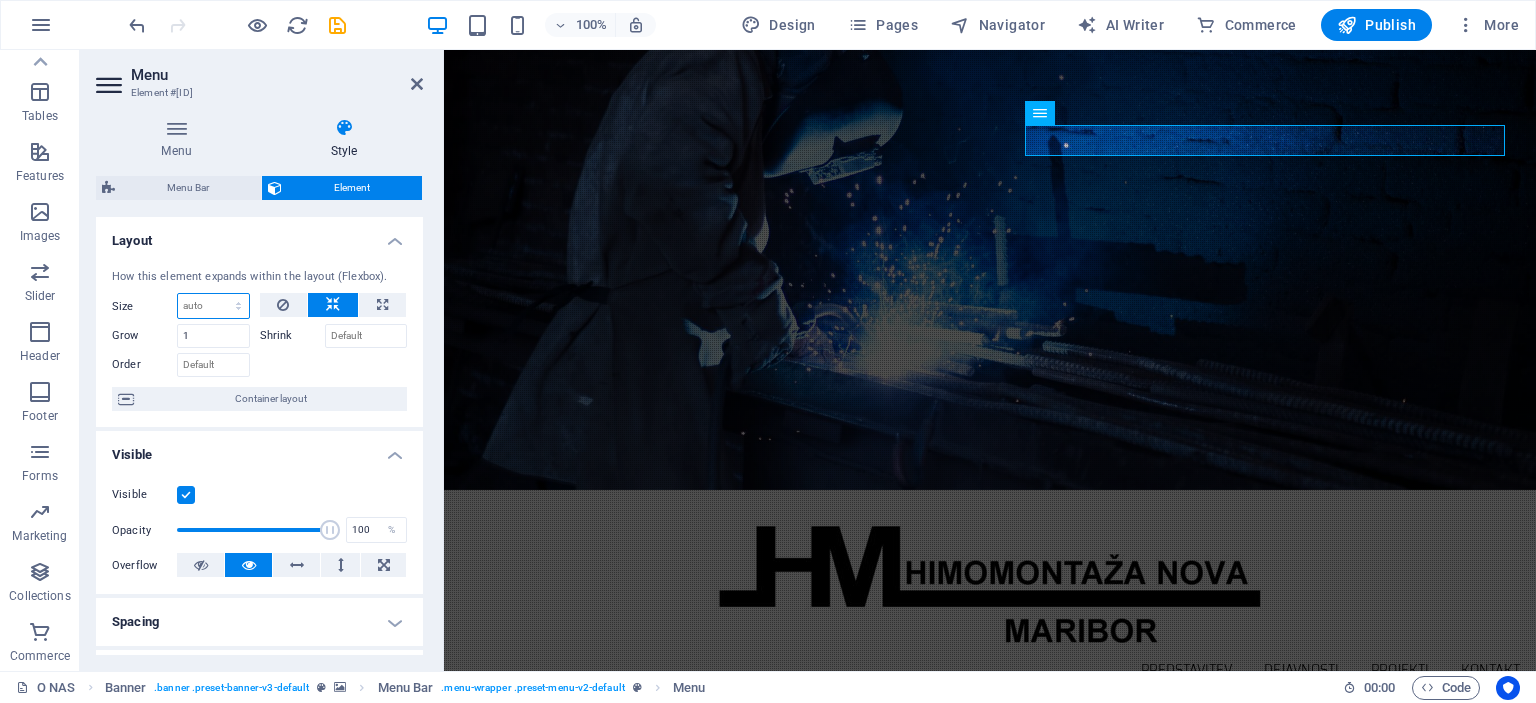 select on "1/2" 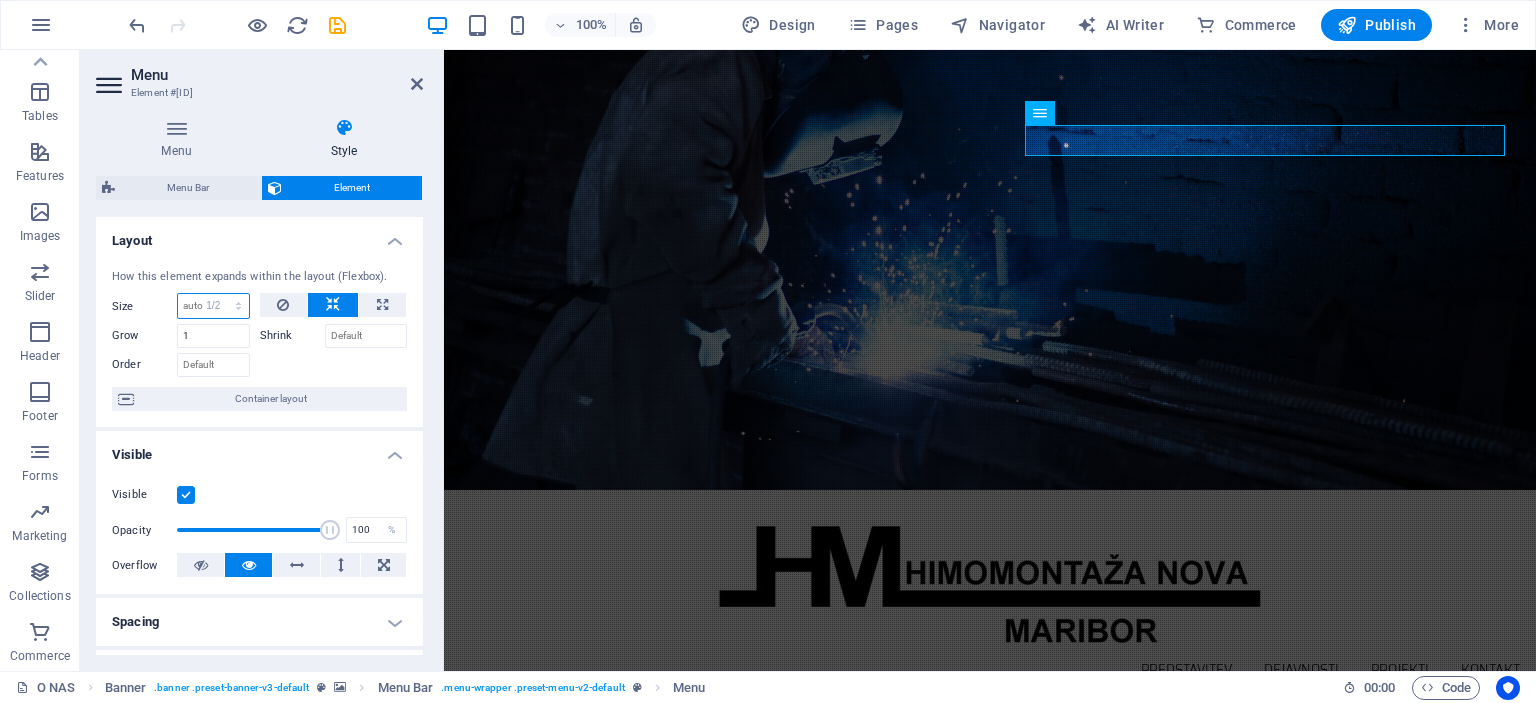 click on "Default auto px % 1/1 1/2 1/3 1/4 1/5 1/6 1/7 1/8 1/9 1/10" at bounding box center [213, 306] 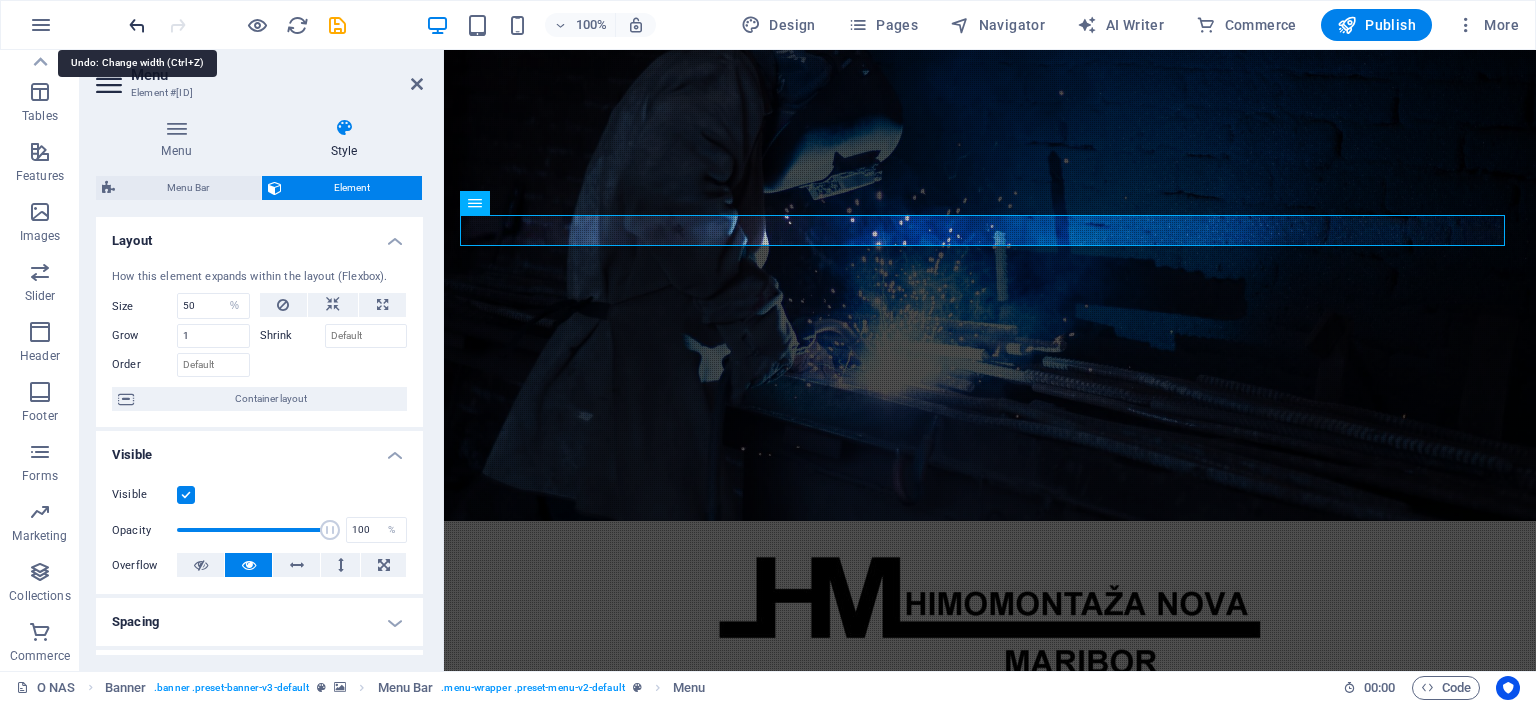 click at bounding box center (137, 25) 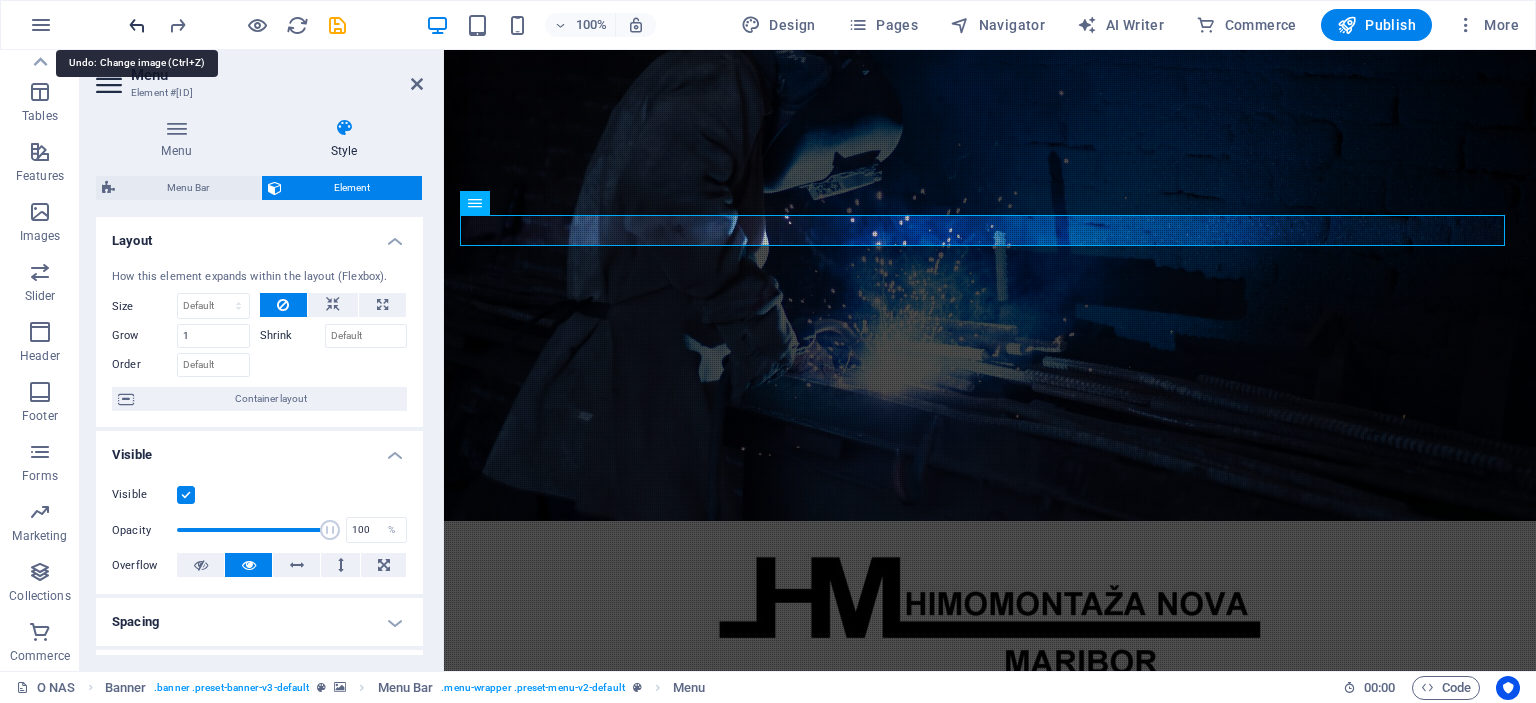 click at bounding box center (137, 25) 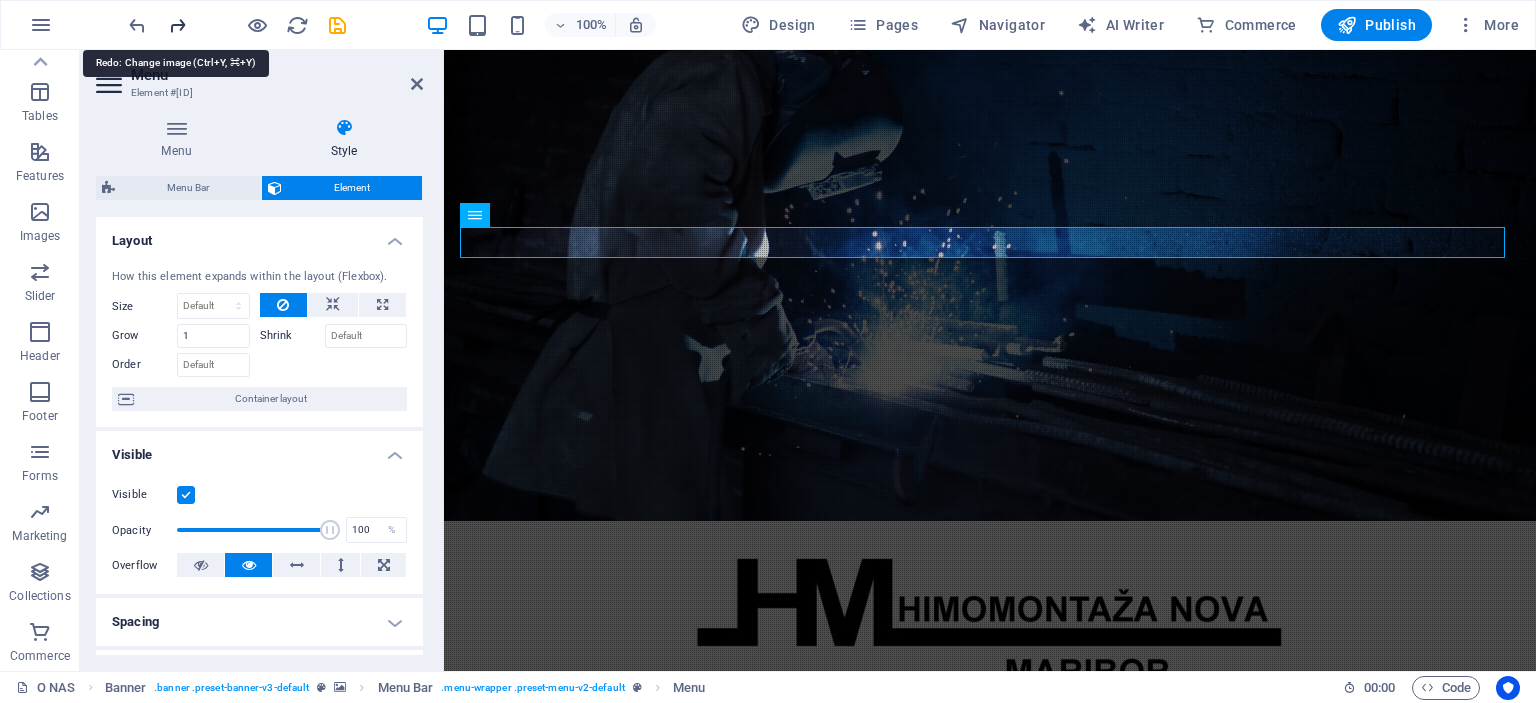 click at bounding box center [177, 25] 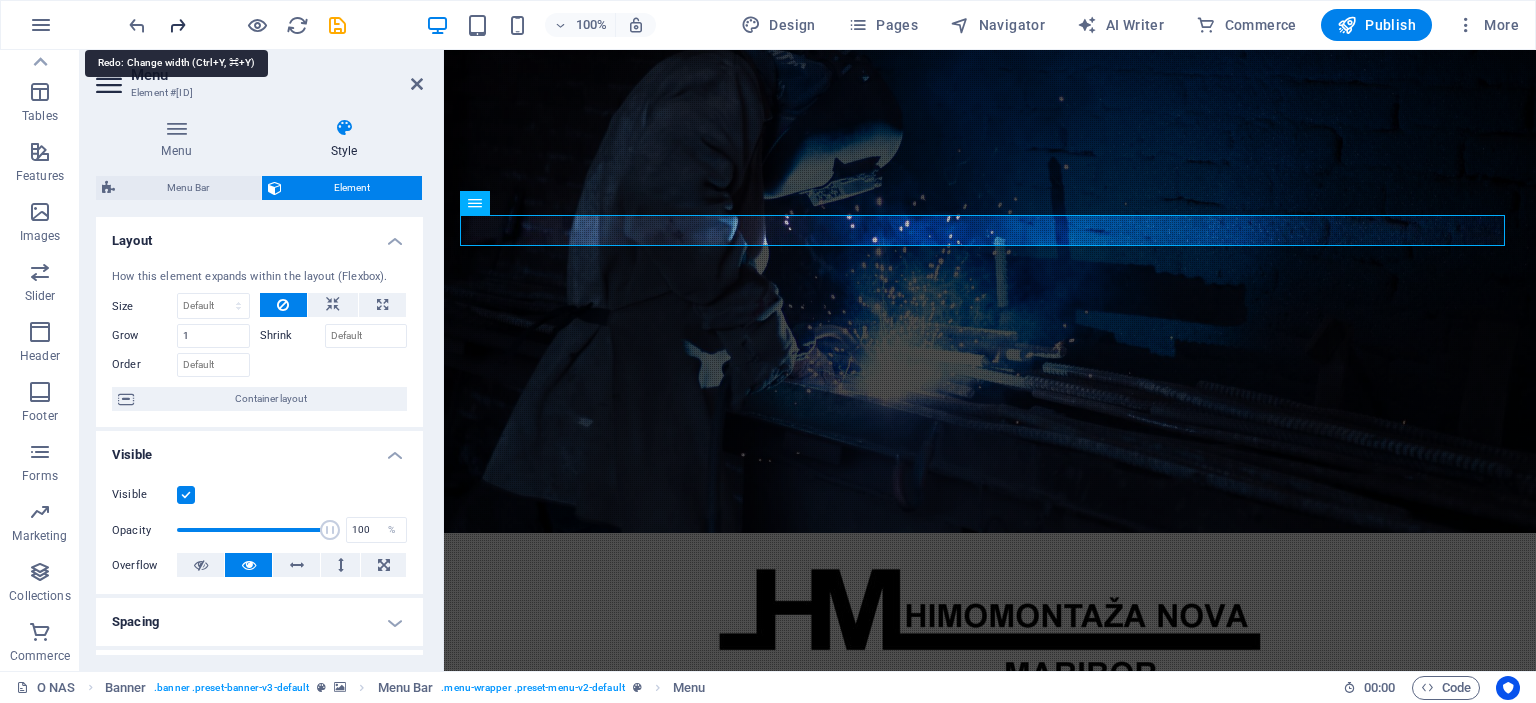 click at bounding box center [177, 25] 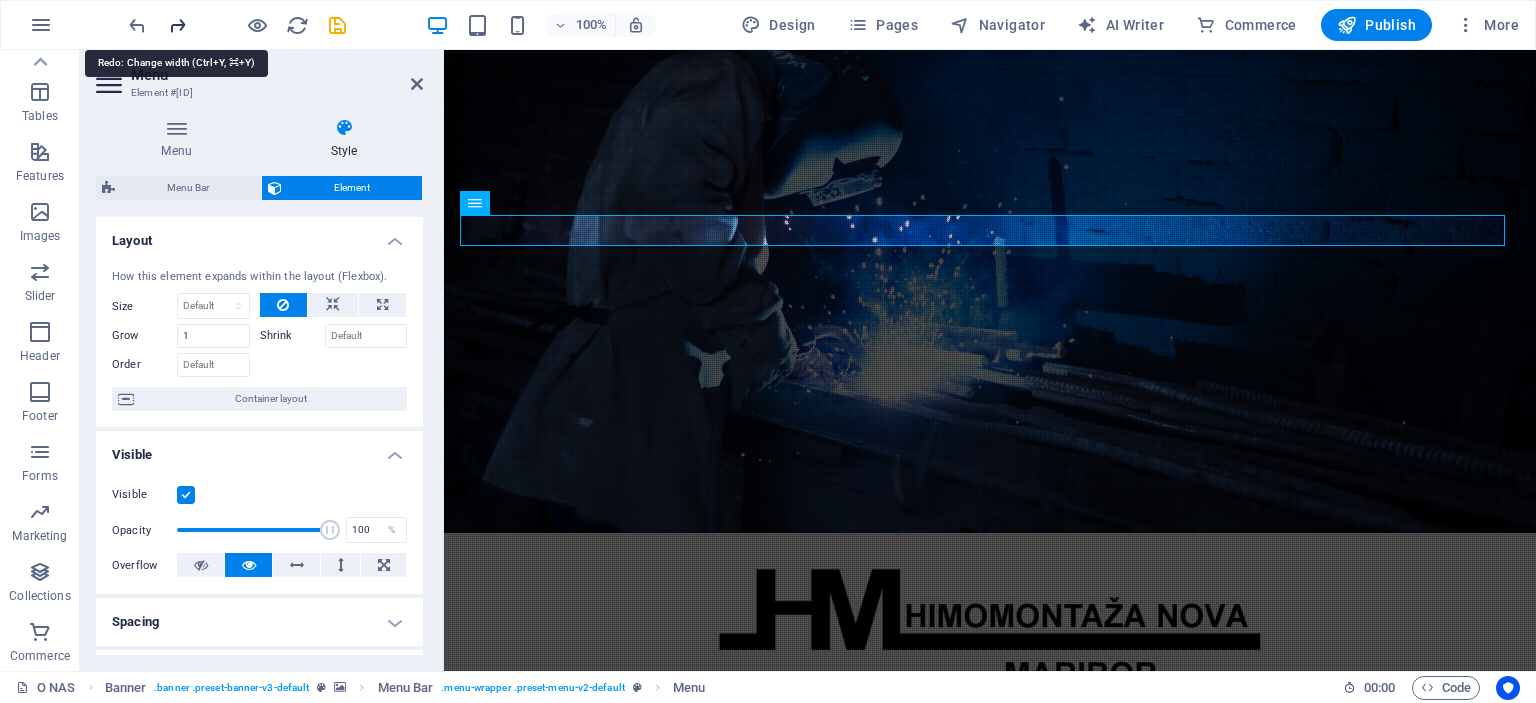 select on "%" 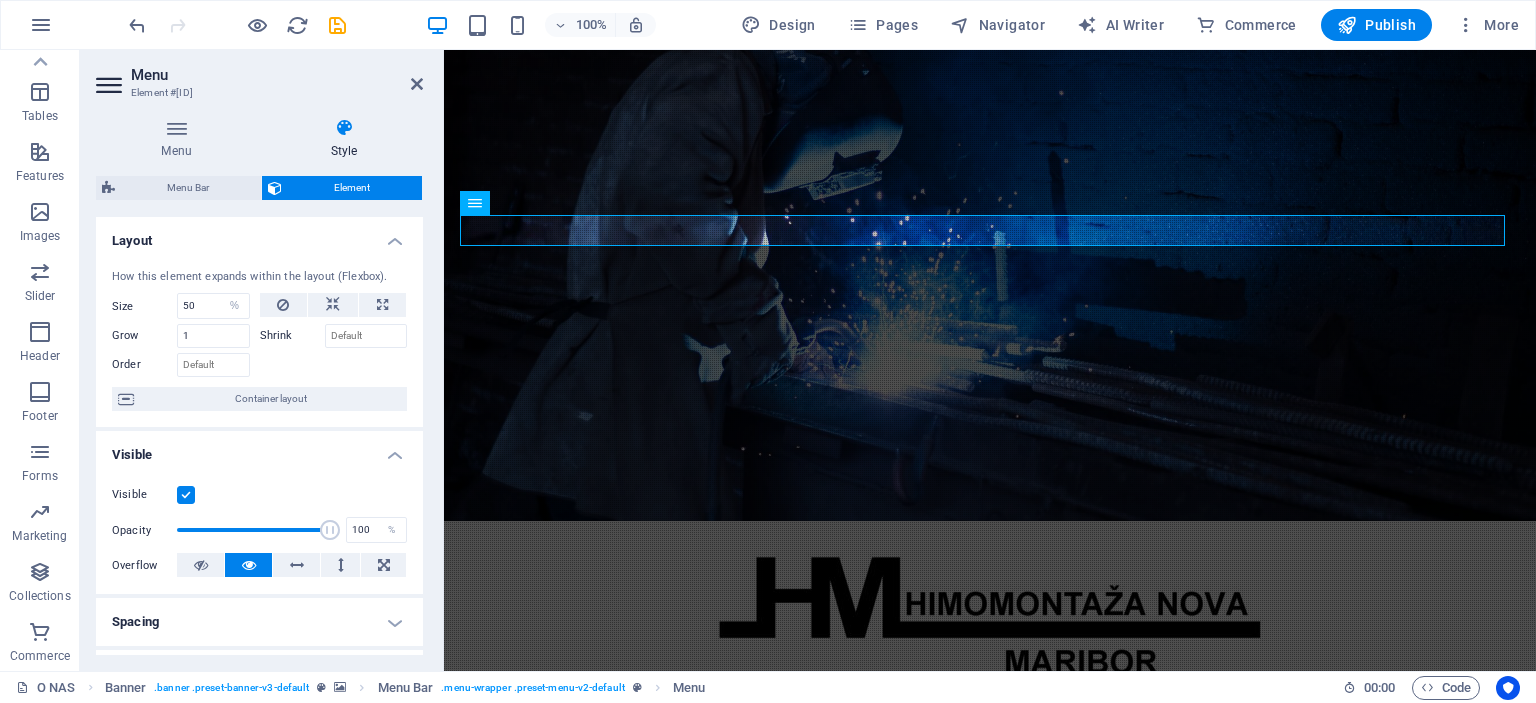 click at bounding box center (237, 25) 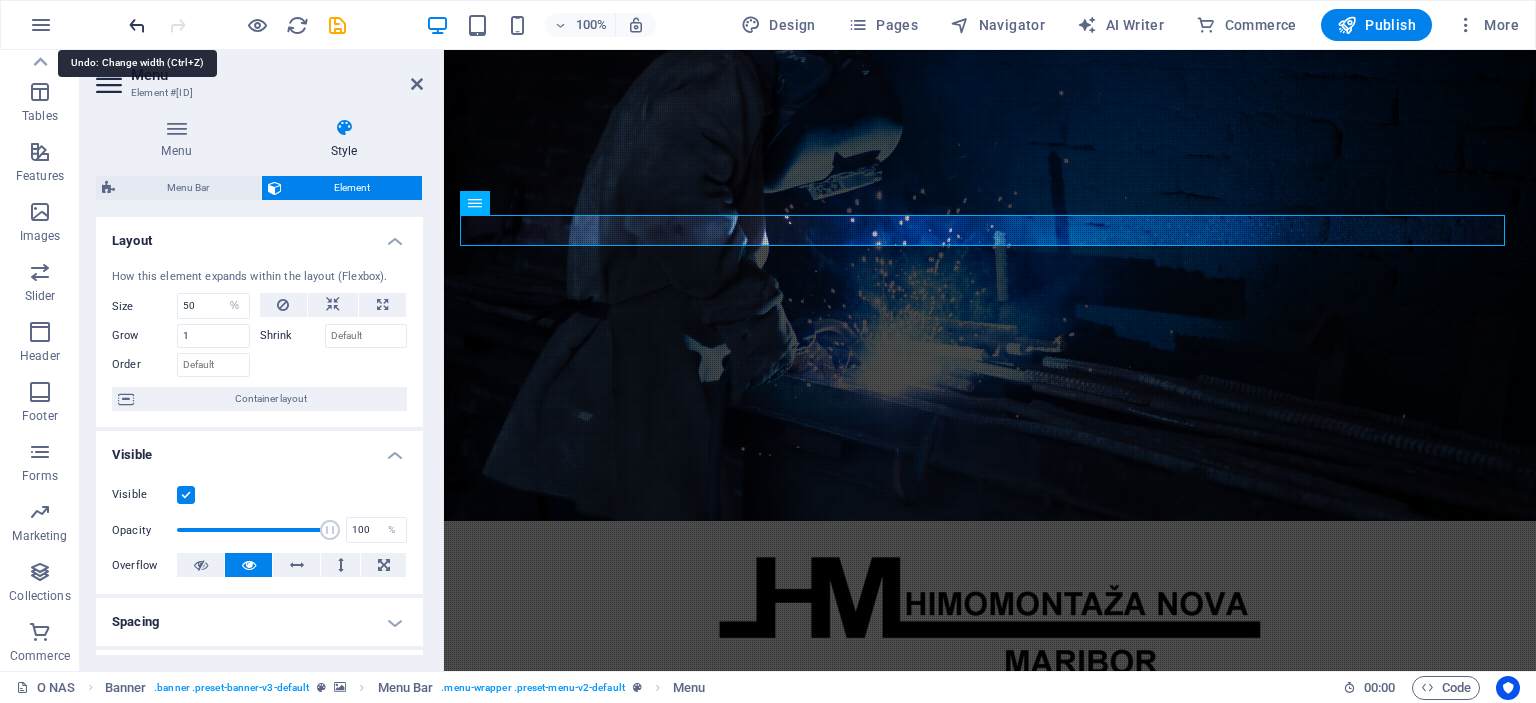 click at bounding box center (137, 25) 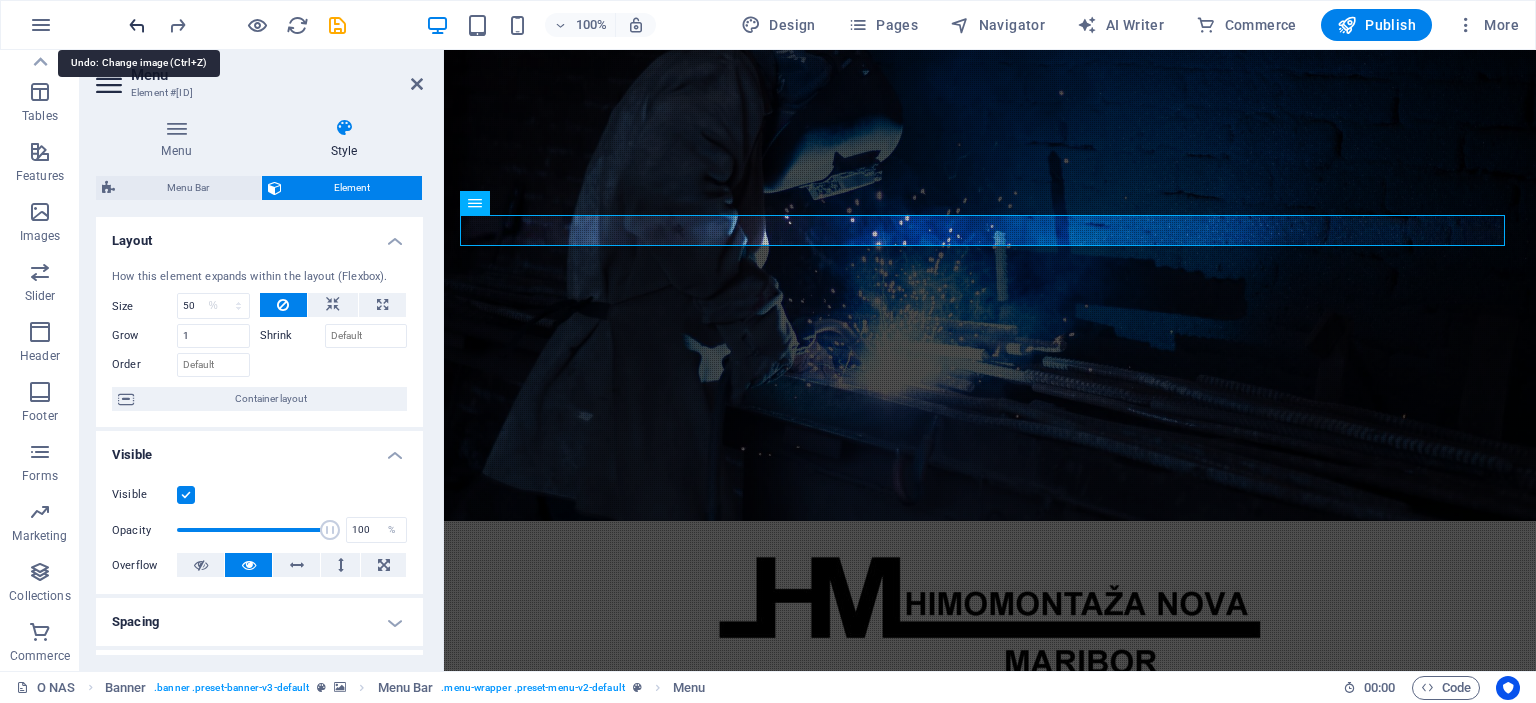 type 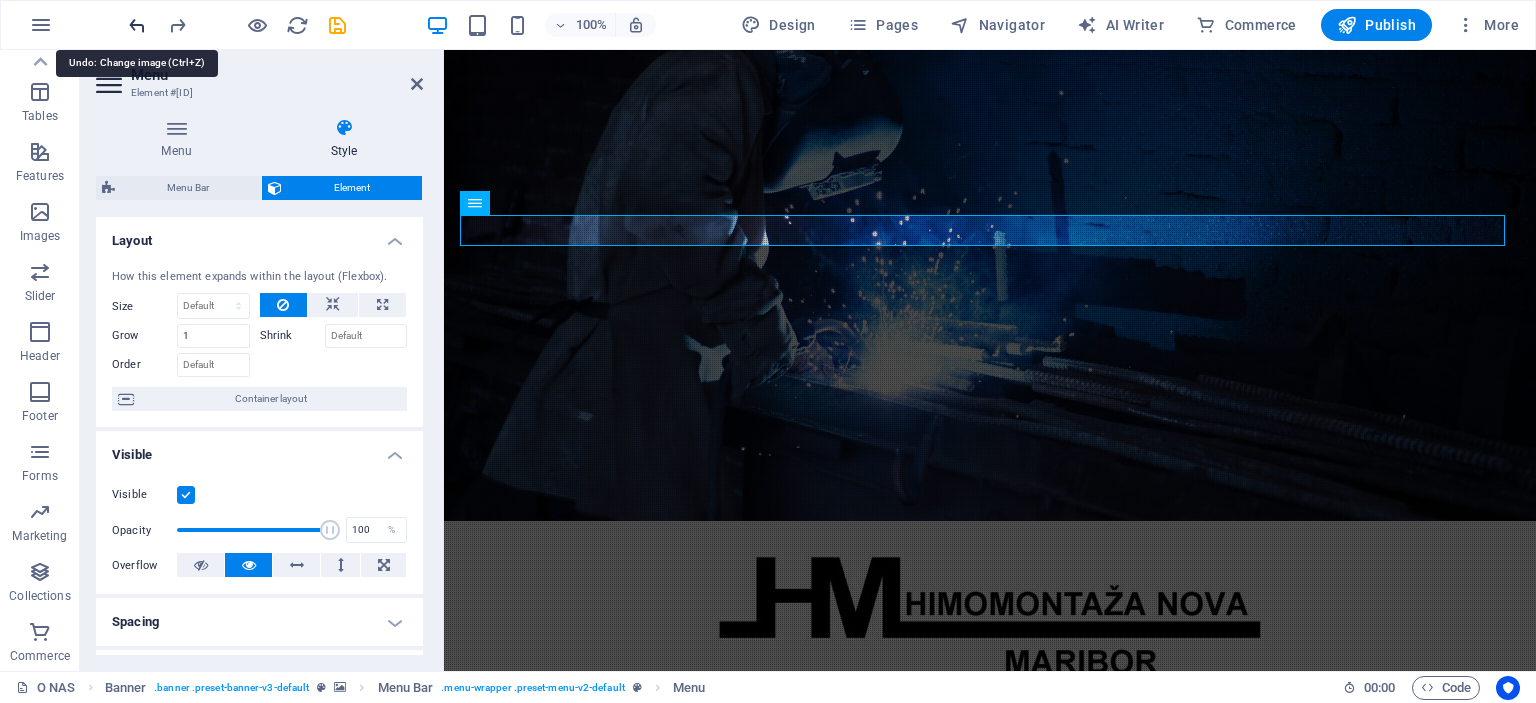 click at bounding box center (137, 25) 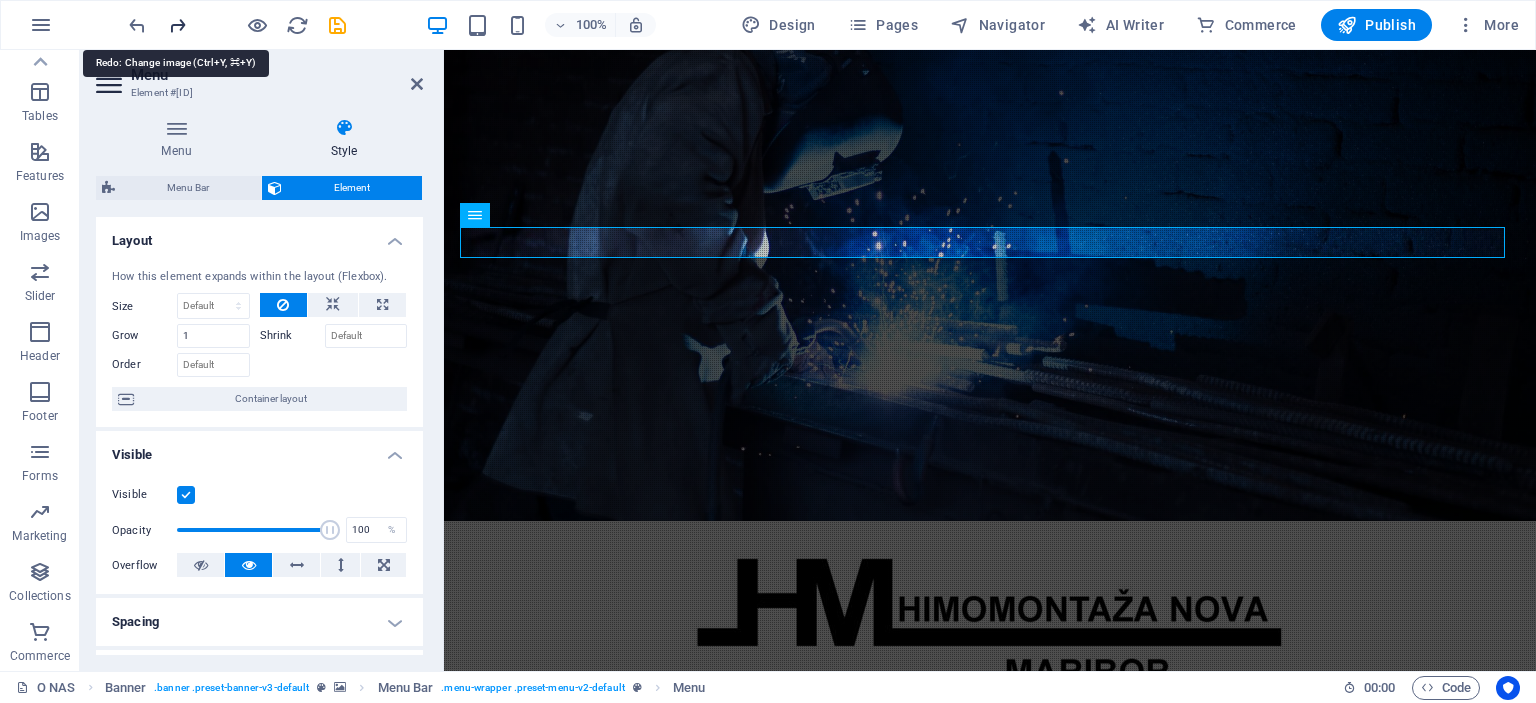 click at bounding box center [177, 25] 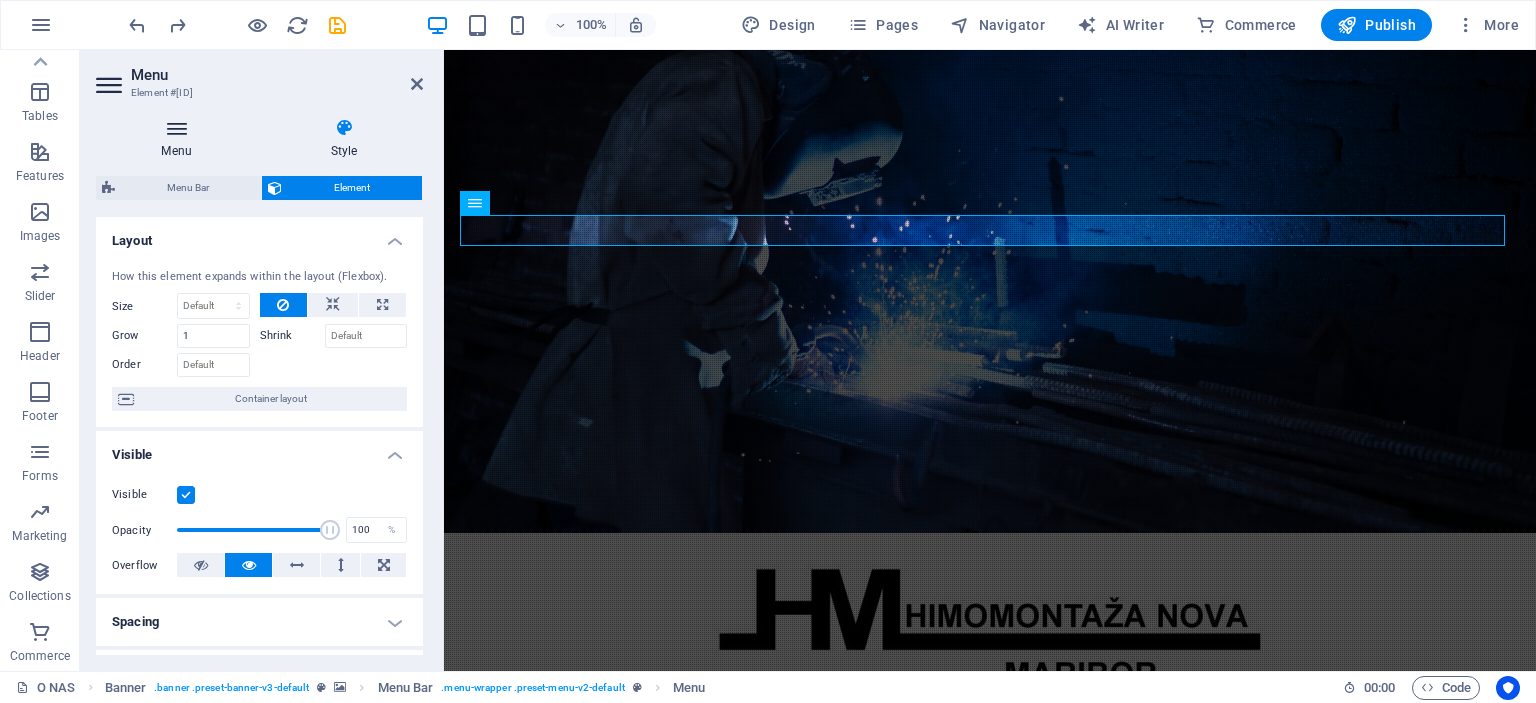 click at bounding box center [176, 128] 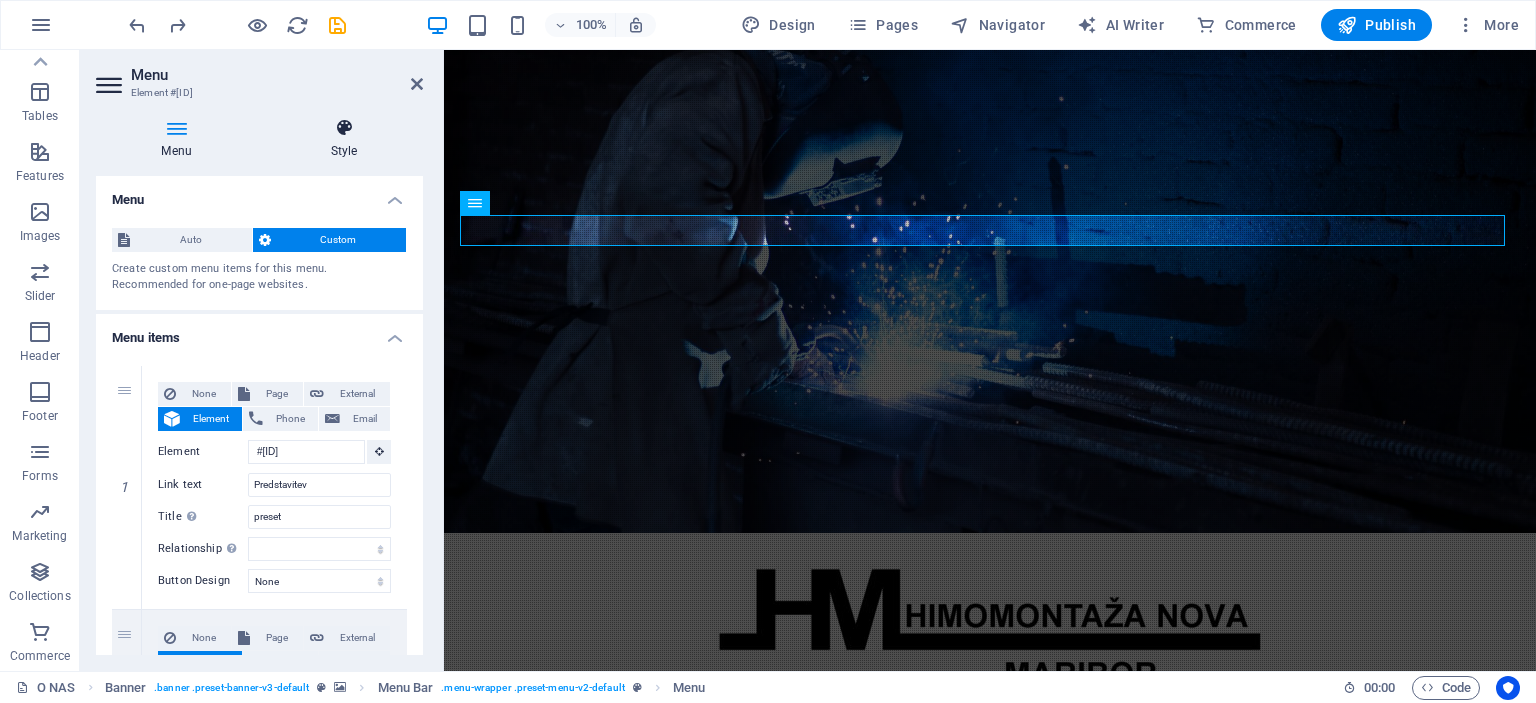 click at bounding box center [344, 128] 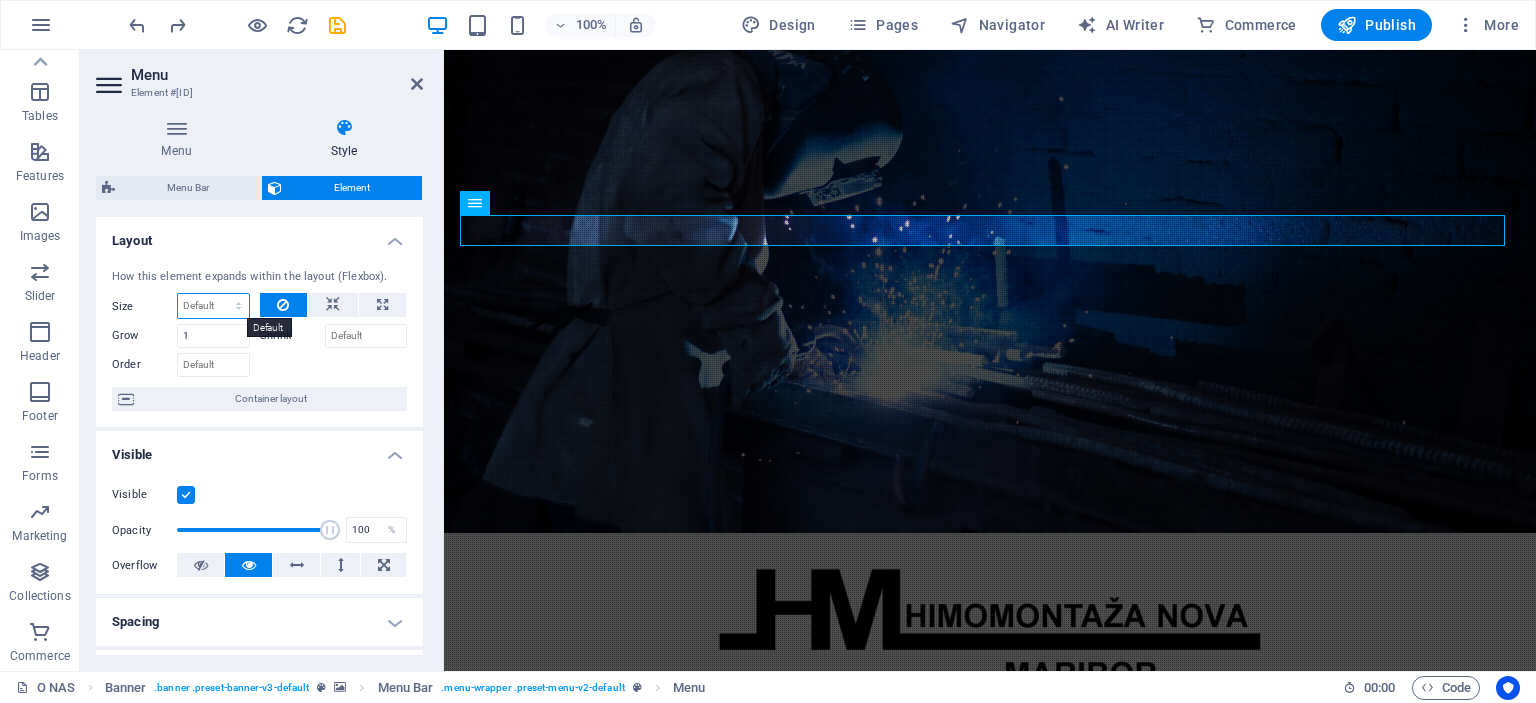 click on "Default auto px % 1/1 1/2 1/3 1/4 1/5 1/6 1/7 1/8 1/9 1/10" at bounding box center (213, 306) 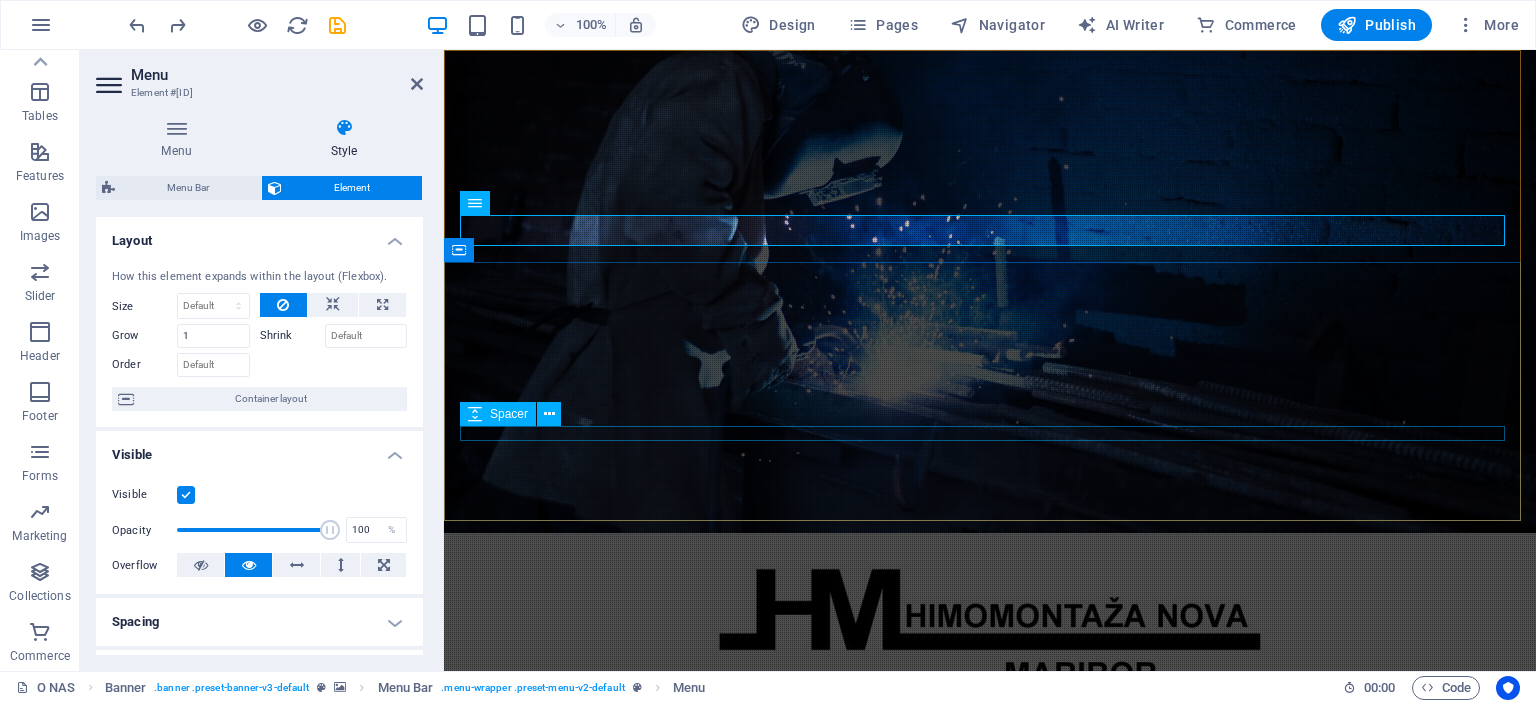 click at bounding box center (990, 916) 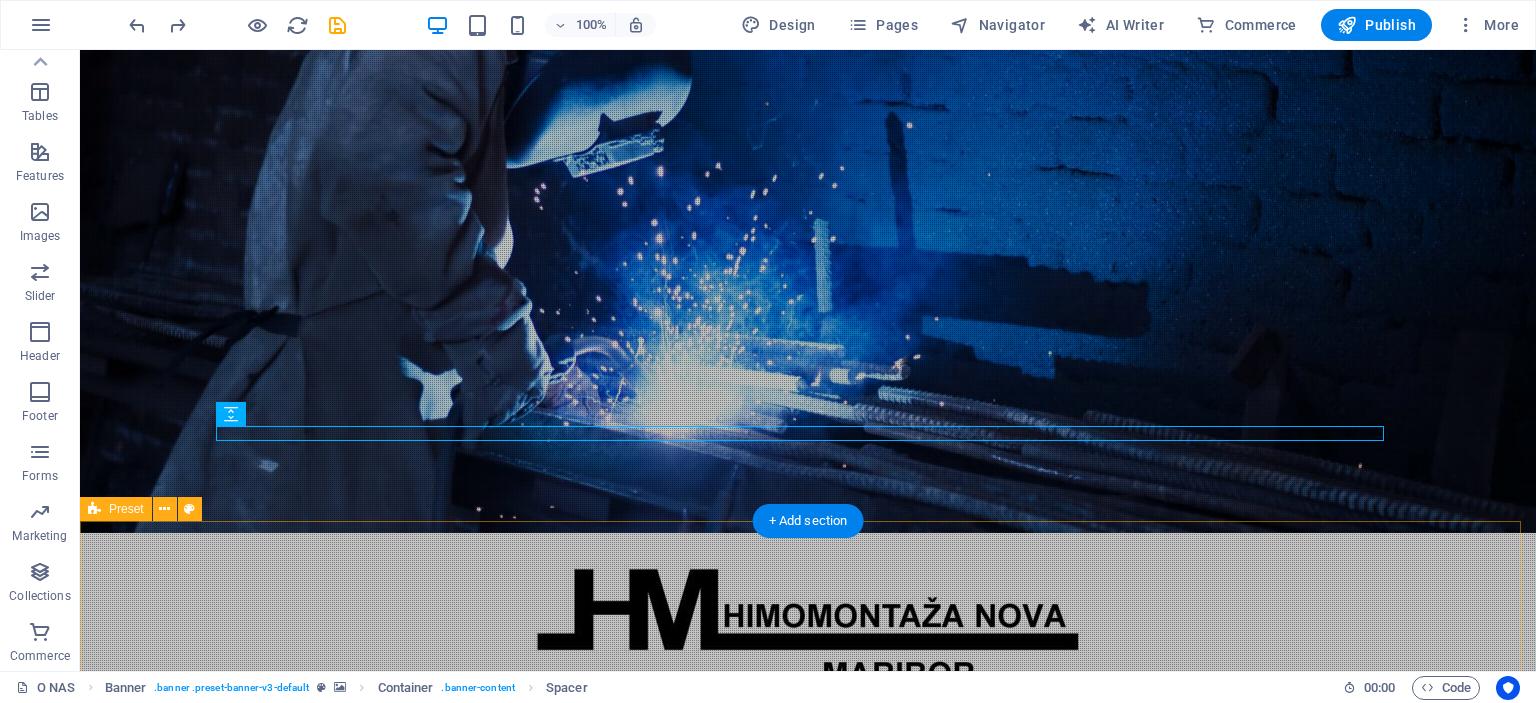 click on "Predstavitev HIMOMONTAŽA, eden večjih izvajalcev del na področju inženiringa, montaže, vzdrževanja in remontov energetskih in industrijskih objektov, je družba z omejeno odgovornostjo s privatnim kapitalom, ki posluje samostojno in neodvisno, brez kapitalskih povezav v Sloveniji in tujini. Od svoje ustanovitve leta 1996 je Himomontaža vzpostavila številne poslovne stike z investitorji in naročniki, pridobila ustrezne reference ter se kadrovsko okrepila in primerno opremila. Himomontaža izvaja približno 40% inženiring poslov in objektov na ključ (od izdelave tehnične dokumentacije do spuščanja v pogon in primopredajne dokumentacije), ostalo predstavljajo storitve, predvsem montažna dela, vzdrževanje in remonti. Z hitrim odzivom našim naročnikom zagotavljamo tudi tehnološko zahtevne rešitve in izvedbo po sodobnih postopkih ter standardih v zahtevanih rokih in skladu z najvišjimi kvalitetnimi standardi." at bounding box center (808, 1368) 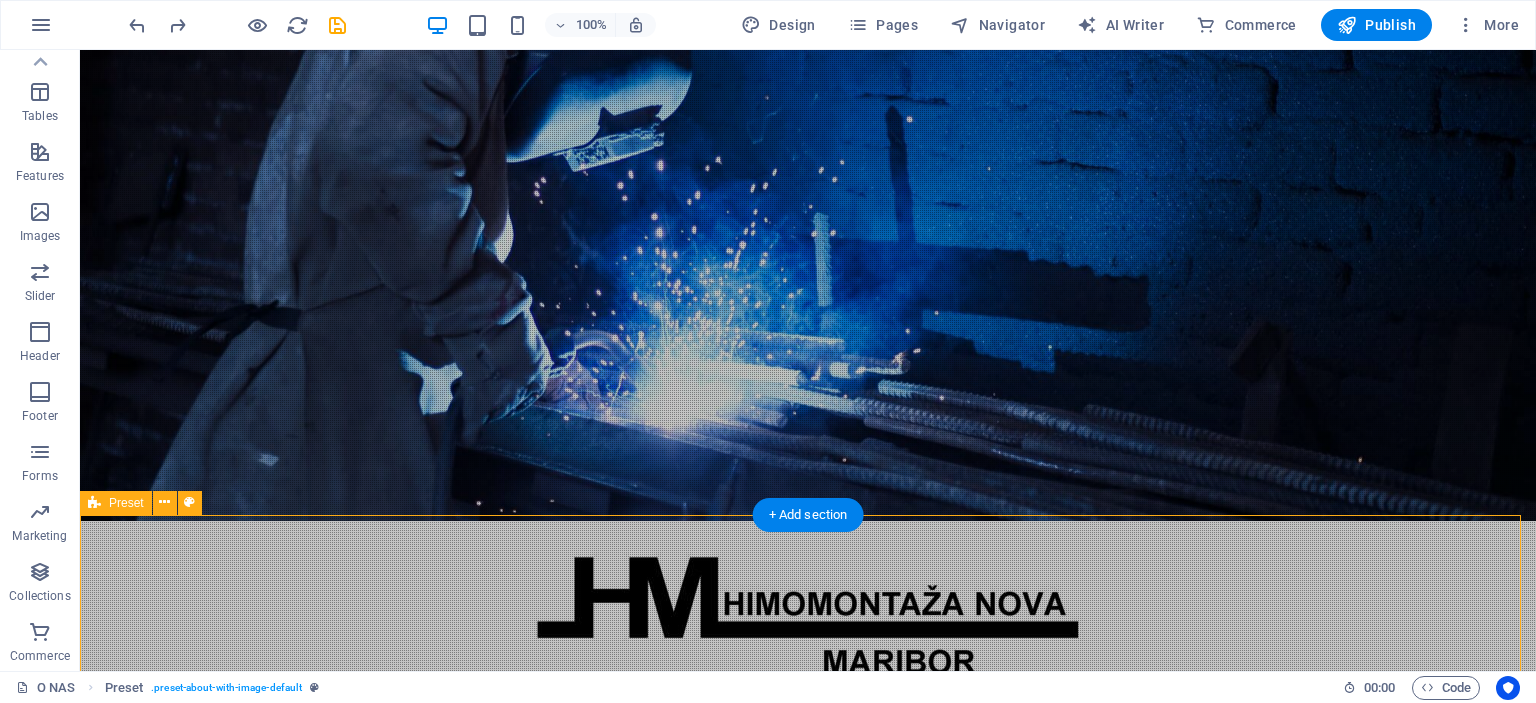 scroll, scrollTop: 100, scrollLeft: 0, axis: vertical 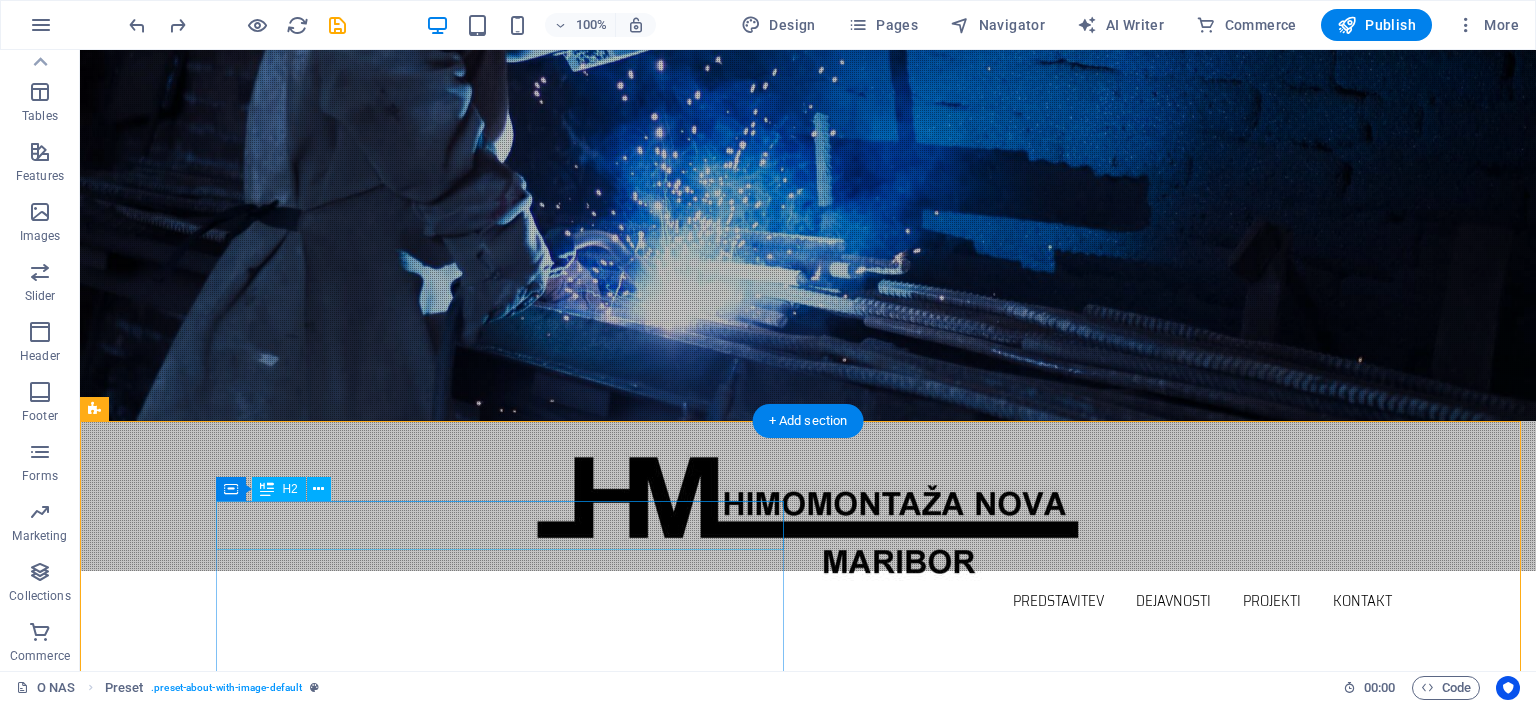 click on "Predstavitev" at bounding box center [680, 996] 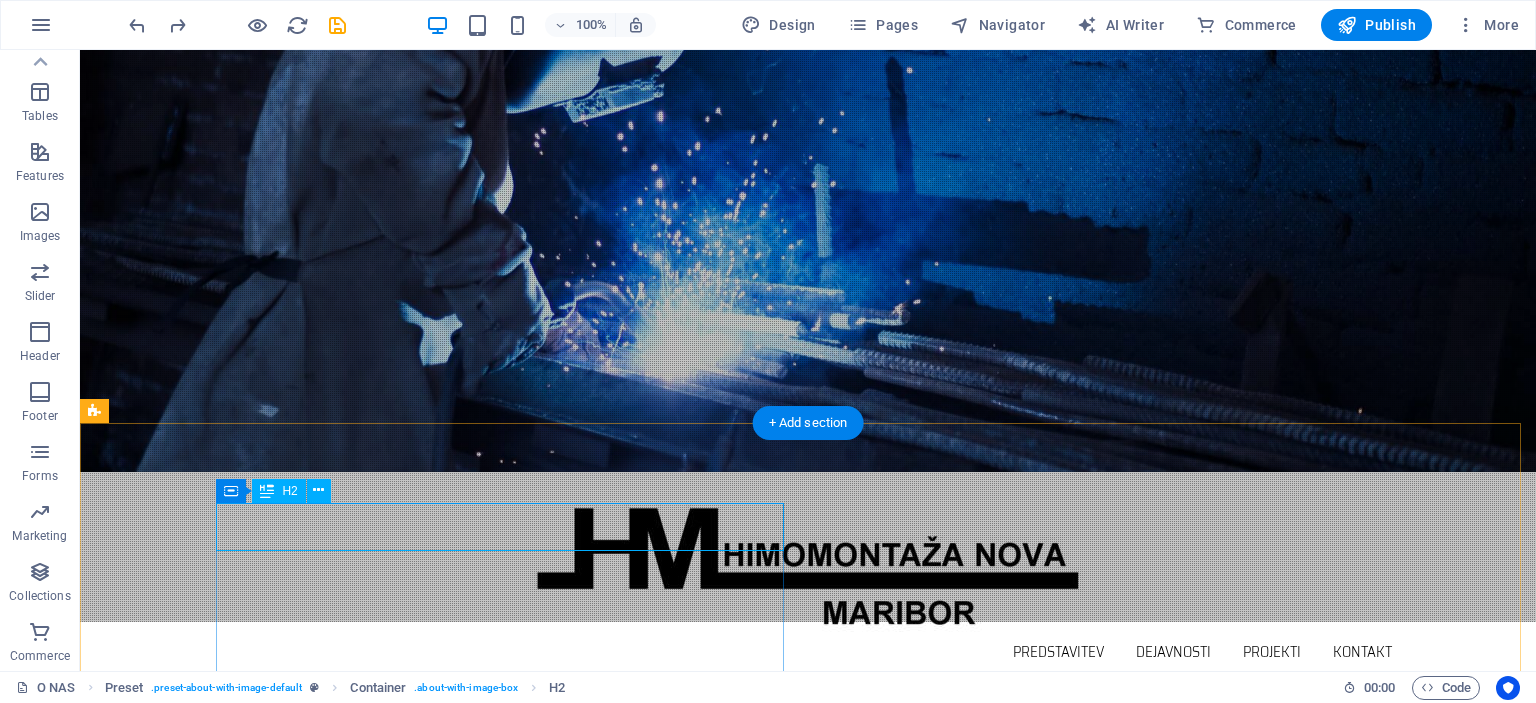scroll, scrollTop: 0, scrollLeft: 0, axis: both 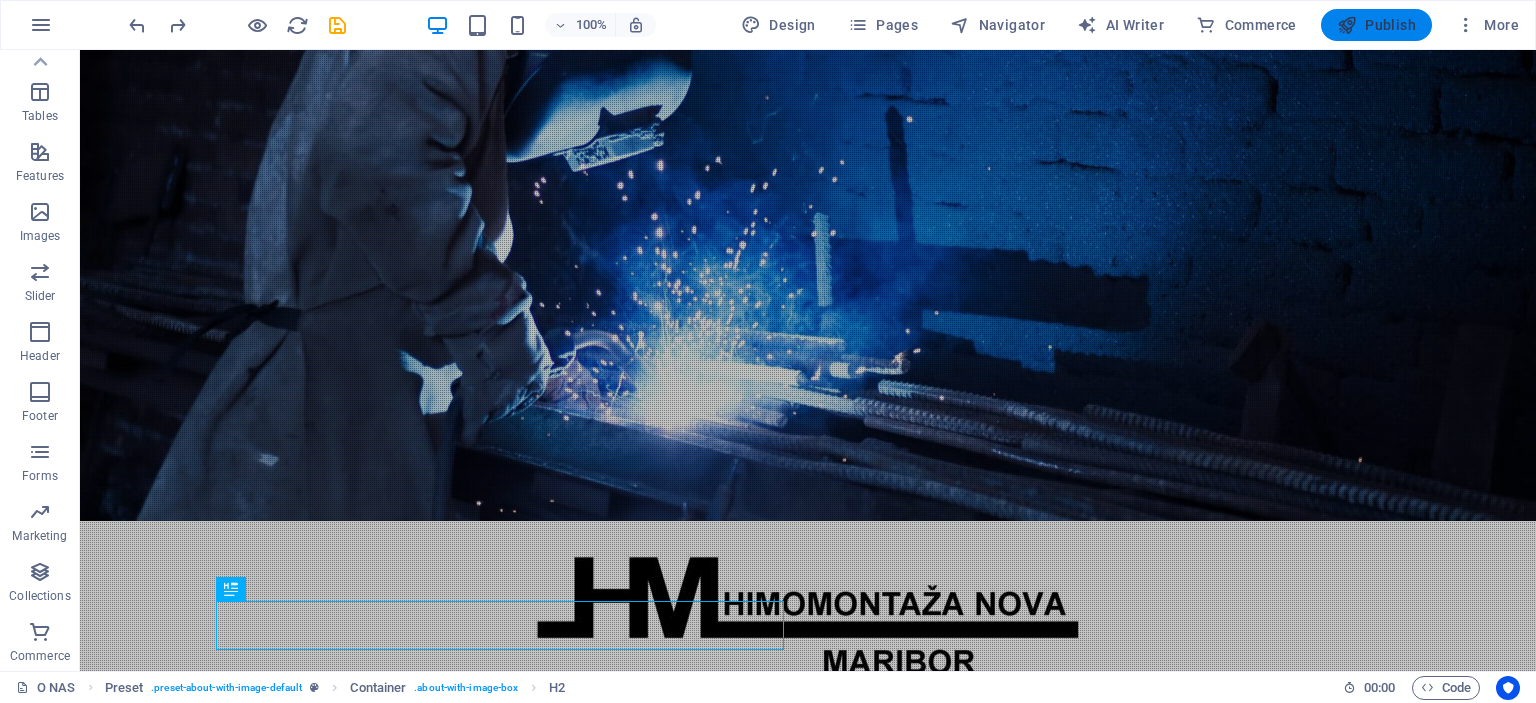 click on "Publish" at bounding box center [1376, 25] 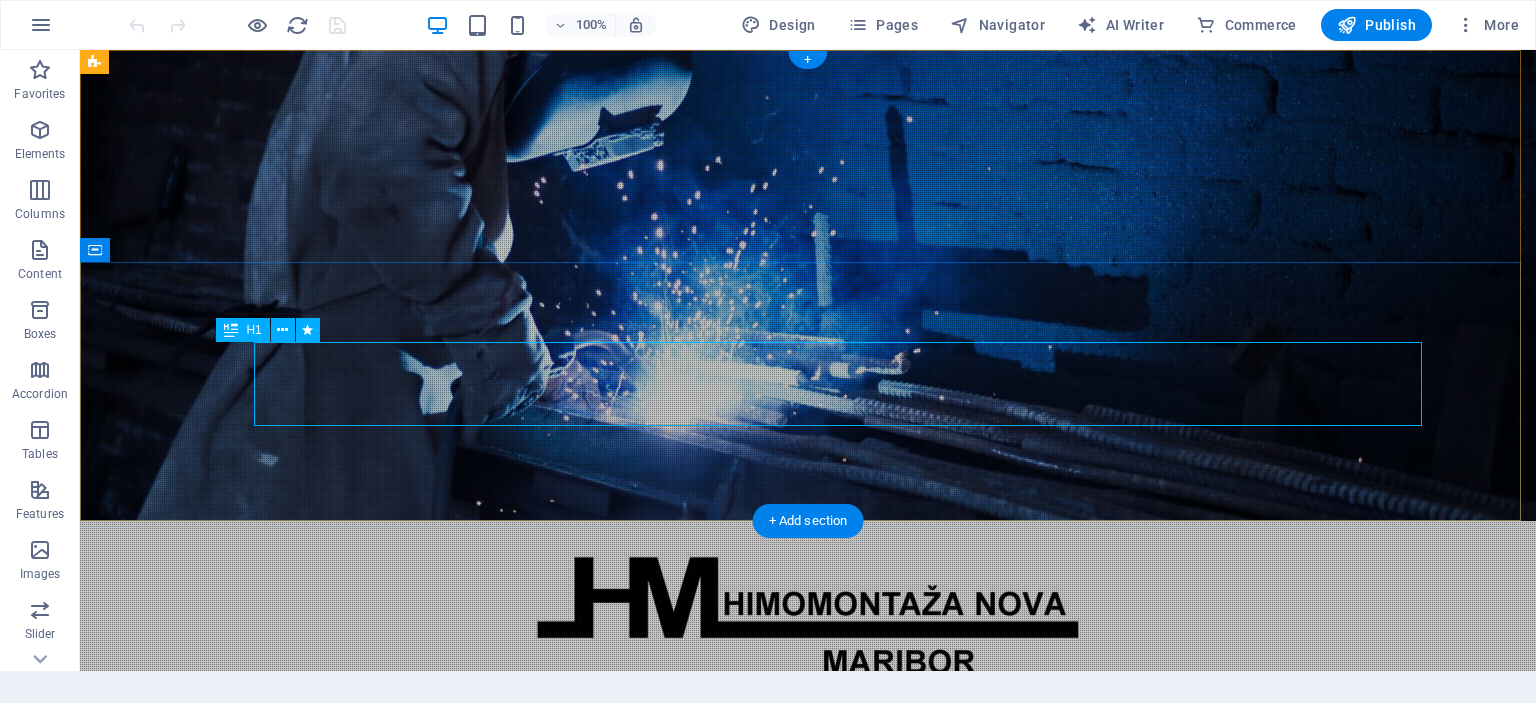 scroll, scrollTop: 0, scrollLeft: 0, axis: both 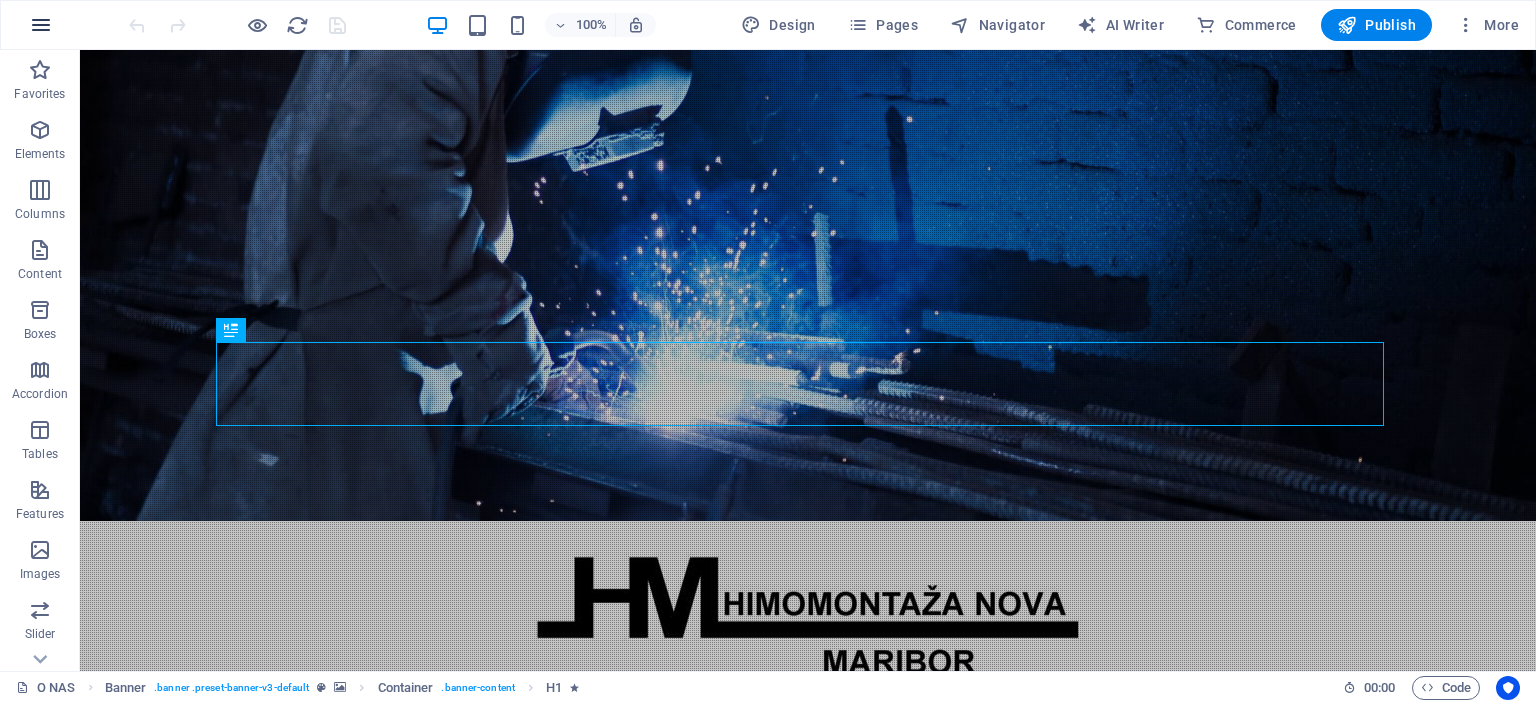 click at bounding box center [41, 25] 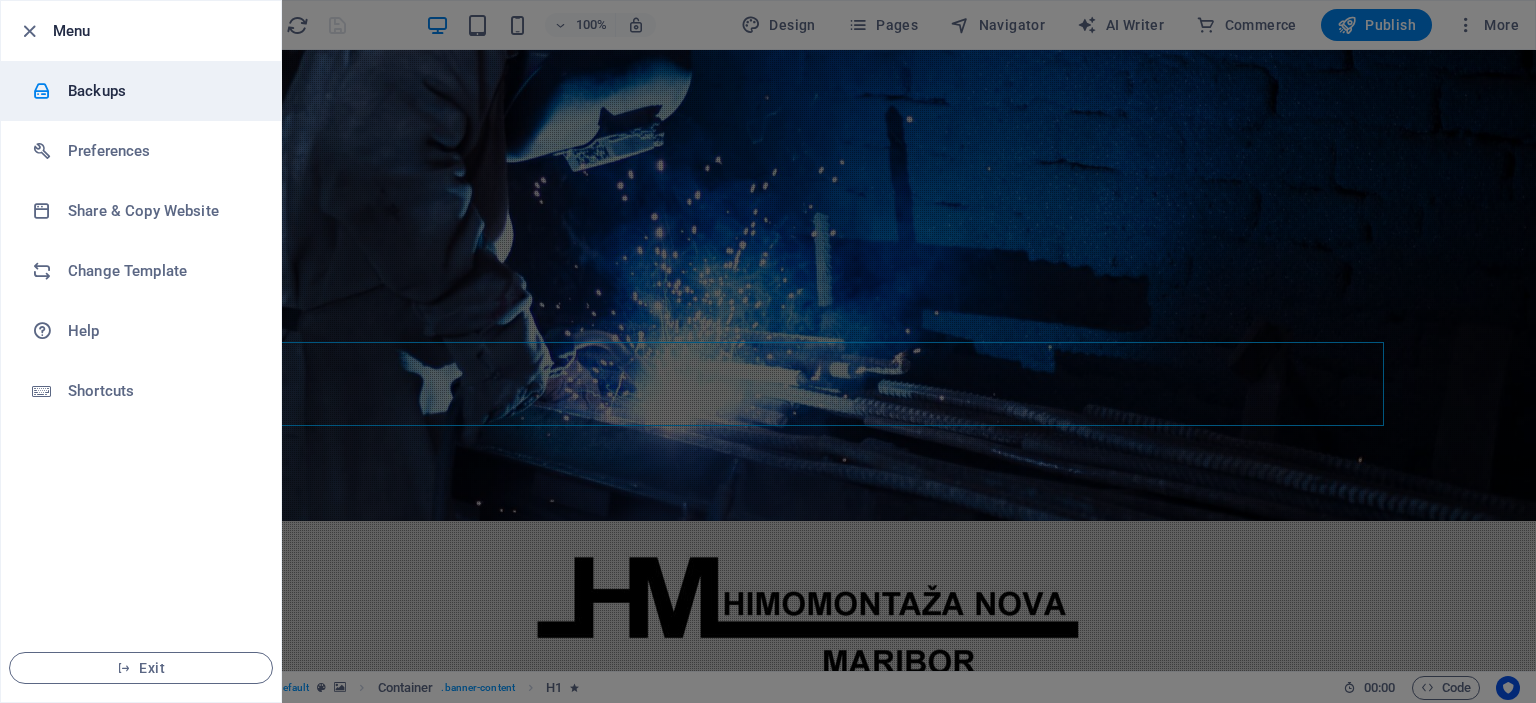 click on "Backups" at bounding box center (160, 91) 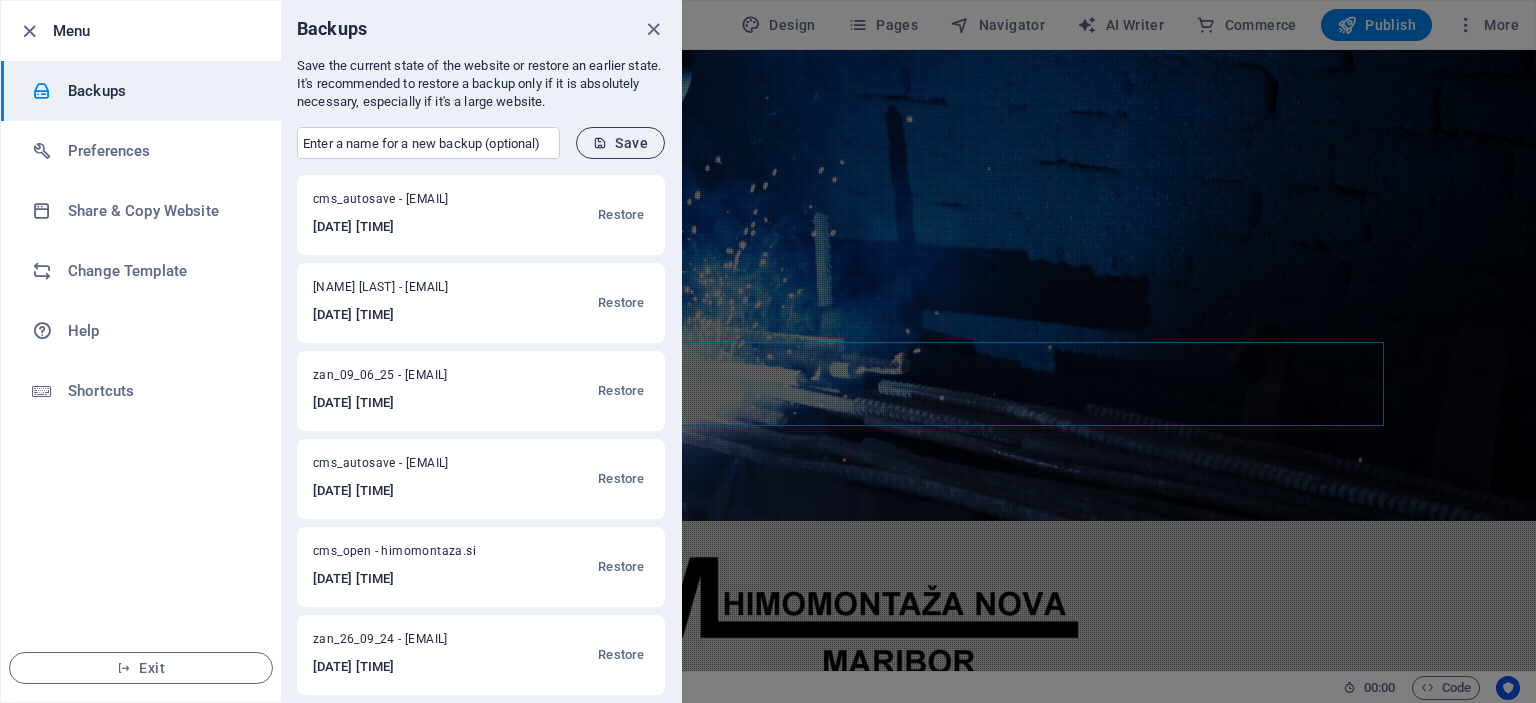 click on "Save" at bounding box center [620, 143] 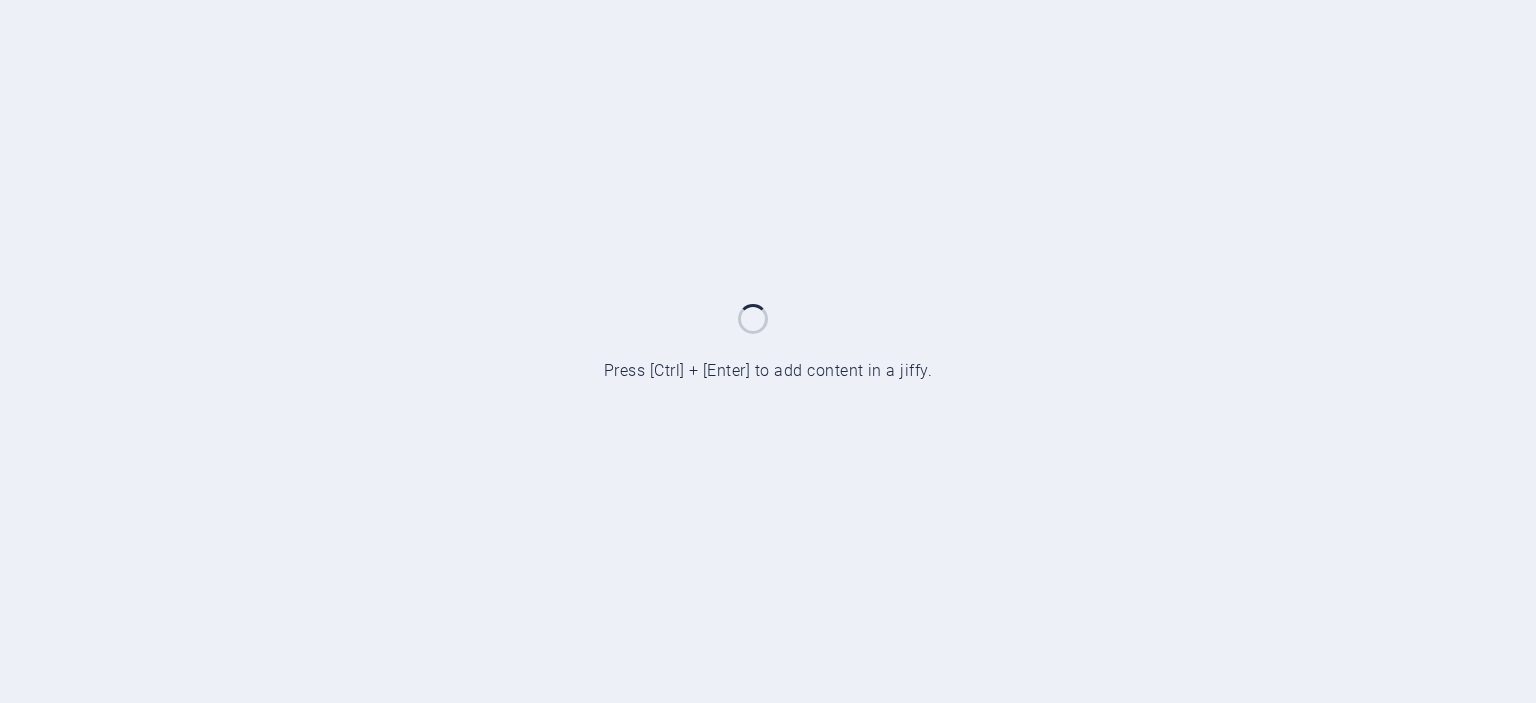scroll, scrollTop: 0, scrollLeft: 0, axis: both 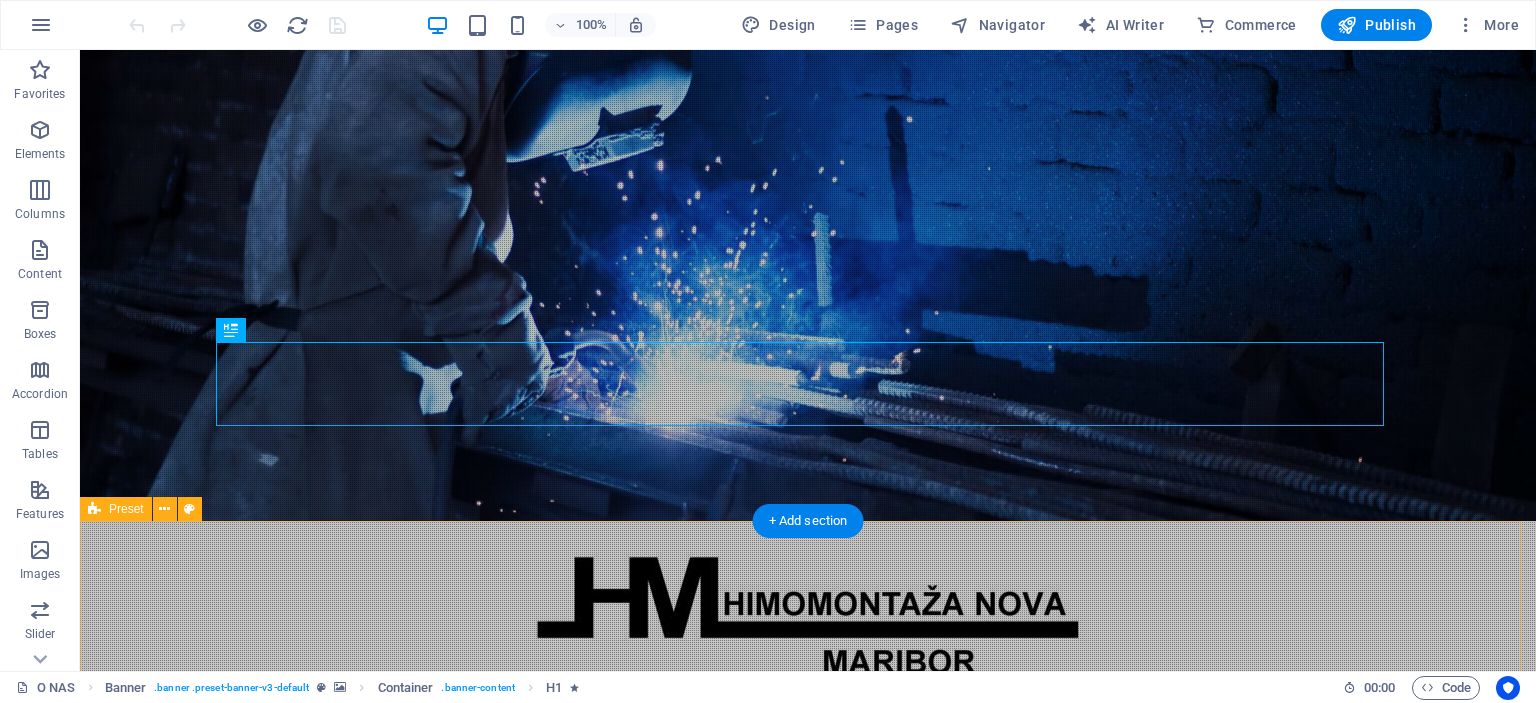 click on "Predstavitev HIMOMONTAŽA, eden večjih izvajalcev del na področju inženiringa, montaže, vzdrževanja in remontov energetskih in industrijskih objektov, je družba z omejeno odgovornostjo s privatnim kapitalom, ki posluje samostojno in neodvisno, brez kapitalskih povezav v Sloveniji in tujini. Od svoje ustanovitve leta 1996 je Himomontaža vzpostavila številne poslovne stike z investitorji in naročniki, pridobila ustrezne reference ter se kadrovsko okrepila in primerno opremila. Himomontaža izvaja približno 40% inženiring poslov in objektov na ključ (od izdelave tehnične dokumentacije do spuščanja v pogon in primopredajne dokumentacije), ostalo predstavljajo storitve, predvsem montažna dela, vzdrževanje in remonti. Z hitrim odzivom našim naročnikom zagotavljamo tudi tehnološko zahtevne rešitve in izvedbo po sodobnih postopkih ter standardih v zahtevanih rokih in skladu z najvišjimi kvalitetnimi standardi." at bounding box center [808, 1356] 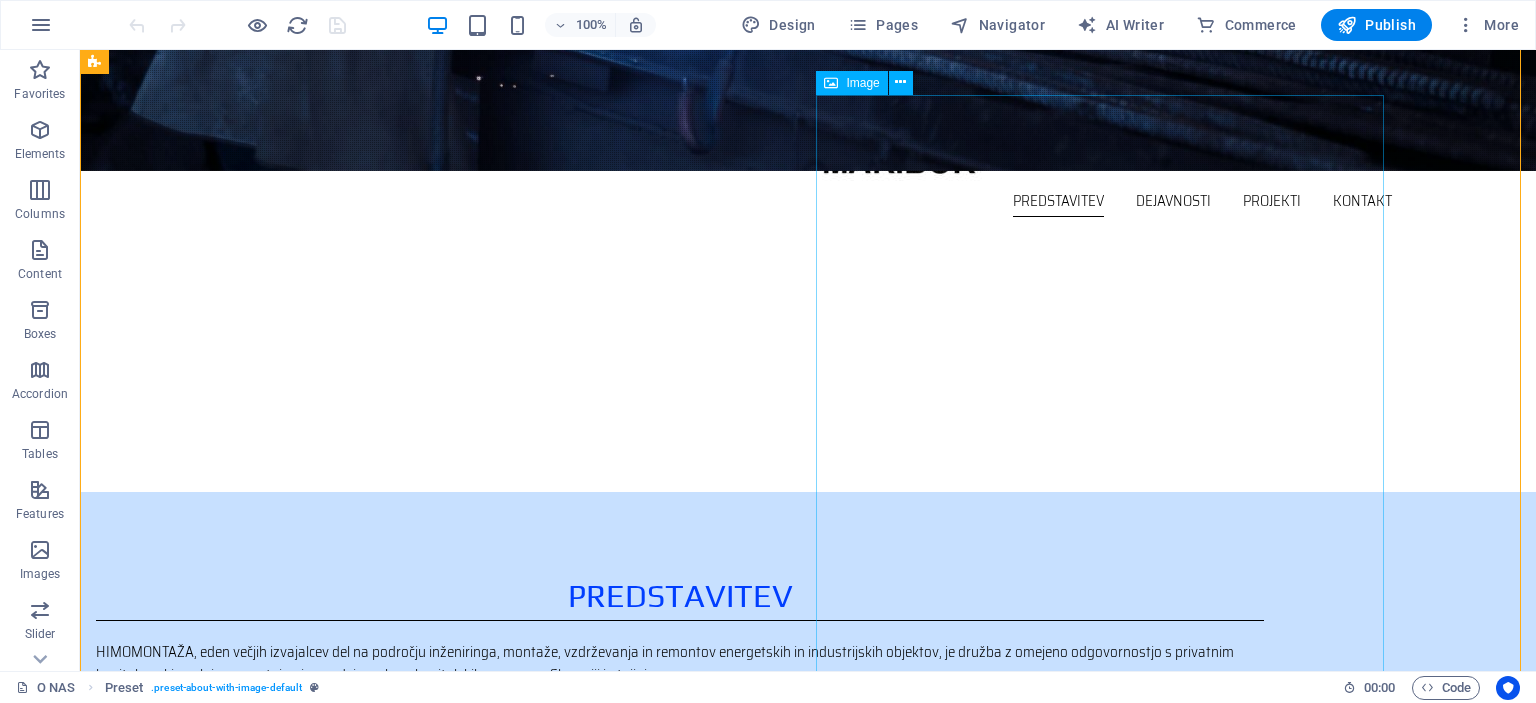 scroll, scrollTop: 600, scrollLeft: 0, axis: vertical 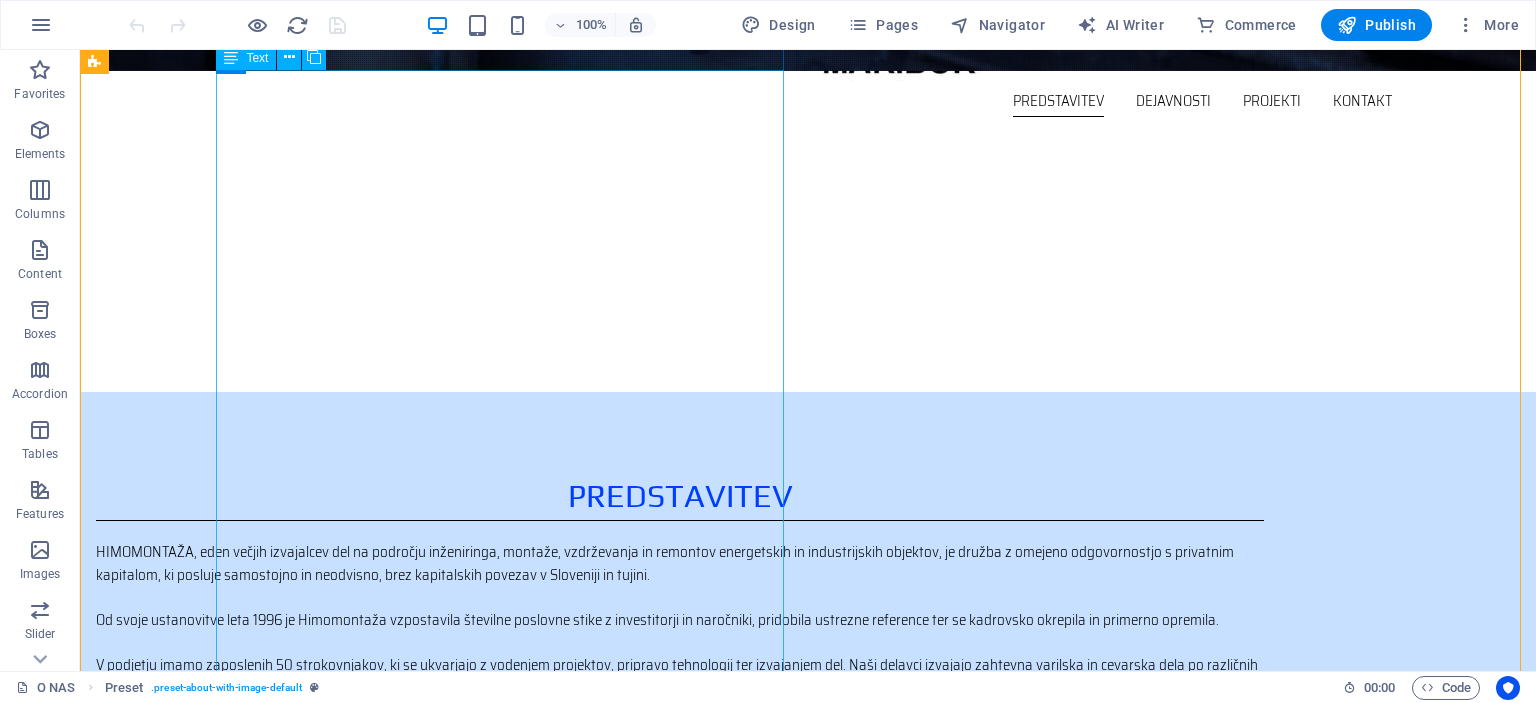 click on "HIMOMONTAŽA, eden večjih izvajalcev del na področju inženiringa, montaže, vzdrževanja in remontov energetskih in industrijskih objektov, je družba z omejeno odgovornostjo s privatnim kapitalom, ki posluje samostojno in neodvisno, brez kapitalskih povezav v Sloveniji in tujini. Od svoje ustanovitve leta 1996 je Himomontaža vzpostavila številne poslovne stike z investitorji in naročniki, pridobila ustrezne reference ter se kadrovsko okrepila in primerno opremila. Himomontaža izvaja približno 40% inženiring poslov in objektov na ključ (od izdelave tehnične dokumentacije do spuščanja v pogon in primopredajne dokumentacije), ostalo predstavljajo storitve, predvsem montažna dela, vzdrževanje in remonti. Z hitrim odzivom našim naročnikom zagotavljamo tudi tehnološko zahtevne rešitve in izvedbo po sodobnih postopkih ter standardih v zahtevanih rokih in skladu z najvišjimi kvalitetnimi standardi." at bounding box center [680, 732] 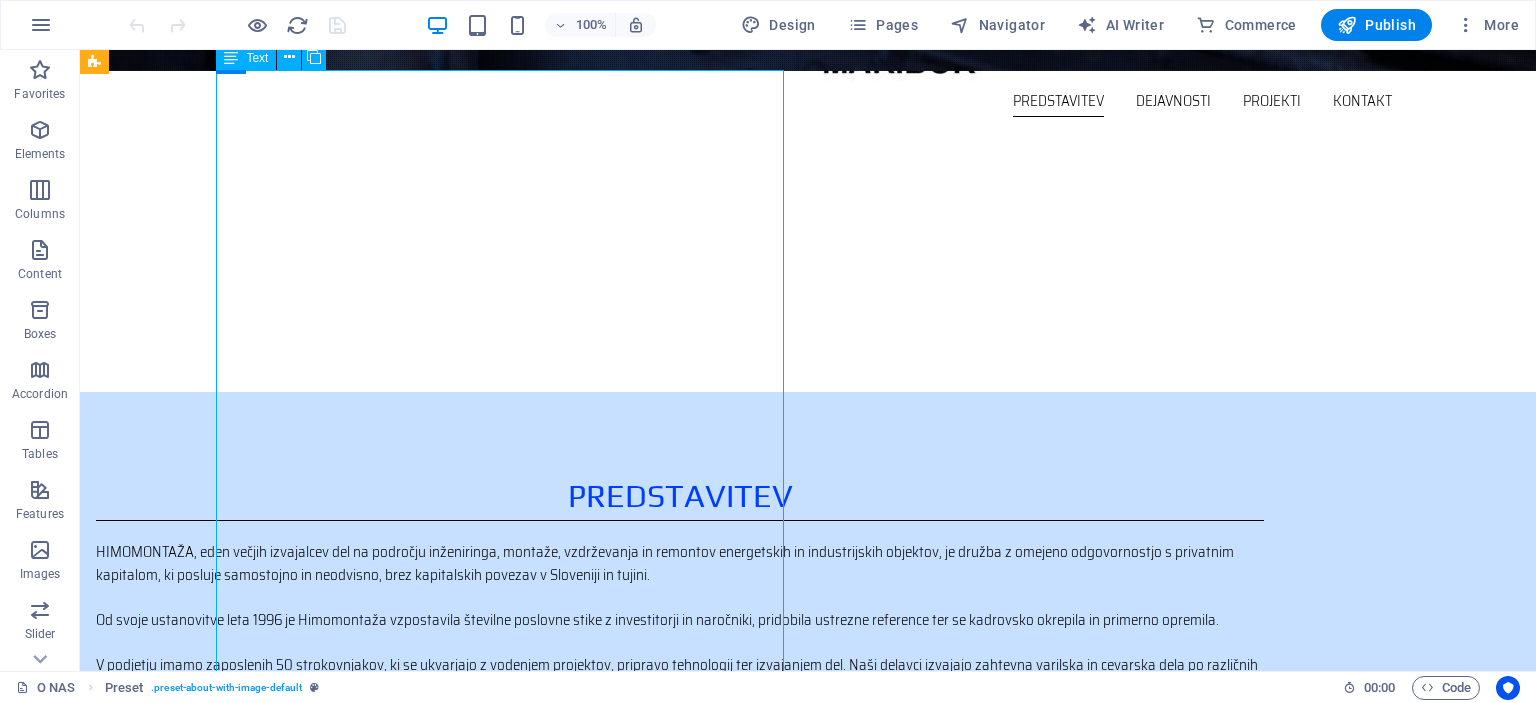 click on "HIMOMONTAŽA, eden večjih izvajalcev del na področju inženiringa, montaže, vzdrževanja in remontov energetskih in industrijskih objektov, je družba z omejeno odgovornostjo s privatnim kapitalom, ki posluje samostojno in neodvisno, brez kapitalskih povezav v Sloveniji in tujini. Od svoje ustanovitve leta 1996 je Himomontaža vzpostavila številne poslovne stike z investitorji in naročniki, pridobila ustrezne reference ter se kadrovsko okrepila in primerno opremila. Himomontaža izvaja približno 40% inženiring poslov in objektov na ključ (od izdelave tehnične dokumentacije do spuščanja v pogon in primopredajne dokumentacije), ostalo predstavljajo storitve, predvsem montažna dela, vzdrževanje in remonti. Z hitrim odzivom našim naročnikom zagotavljamo tudi tehnološko zahtevne rešitve in izvedbo po sodobnih postopkih ter standardih v zahtevanih rokih in skladu z najvišjimi kvalitetnimi standardi." at bounding box center (680, 732) 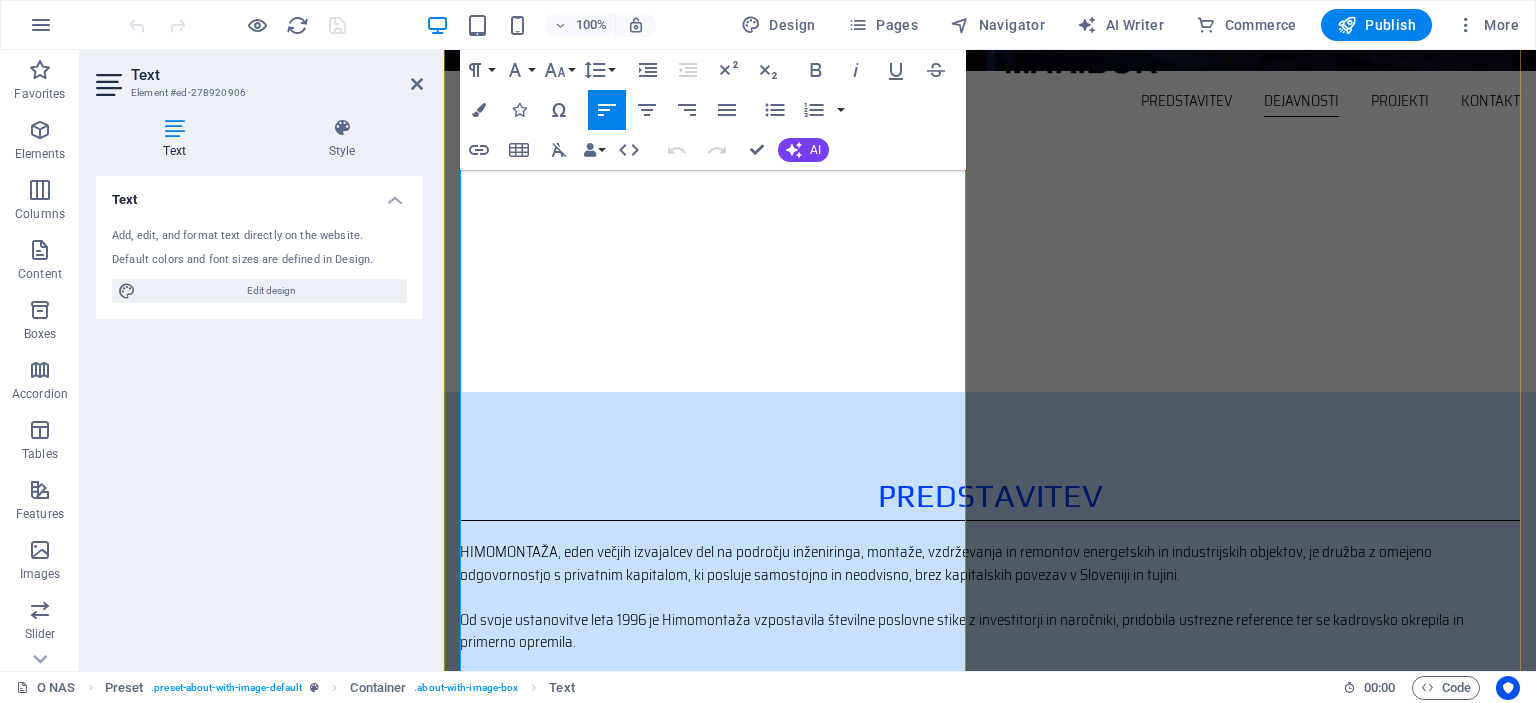 click on "HIMOMONTAŽA, eden večjih izvajalcev del na področju inženiringa, montaže, vzdrževanja in remontov energetskih in industrijskih objektov, je družba z omejeno odgovornostjo s privatnim kapitalom, ki posluje samostojno in neodvisno, brez kapitalskih povezav v Sloveniji in tujini. Od svoje ustanovitve leta 1996 je Himomontaža vzpostavila številne poslovne stike z investitorji in naročniki, pridobila ustrezne reference ter se kadrovsko okrepila in primerno opremila. Himomontaža izvaja približno 40% inženiring poslov in objektov na ključ (od izdelave tehnične dokumentacije do spuščanja v pogon in primopredajne dokumentacije), ostalo predstavljajo storitve, predvsem montažna dela, vzdrževanje in remonti. Z hitrim odzivom našim naročnikom zagotavljamo tudi tehnološko zahtevne rešitve in izvedbo po sodobnih postopkih ter standardih v zahtevanih rokih in skladu z najvišjimi kvalitetnimi standardi." at bounding box center [990, 755] 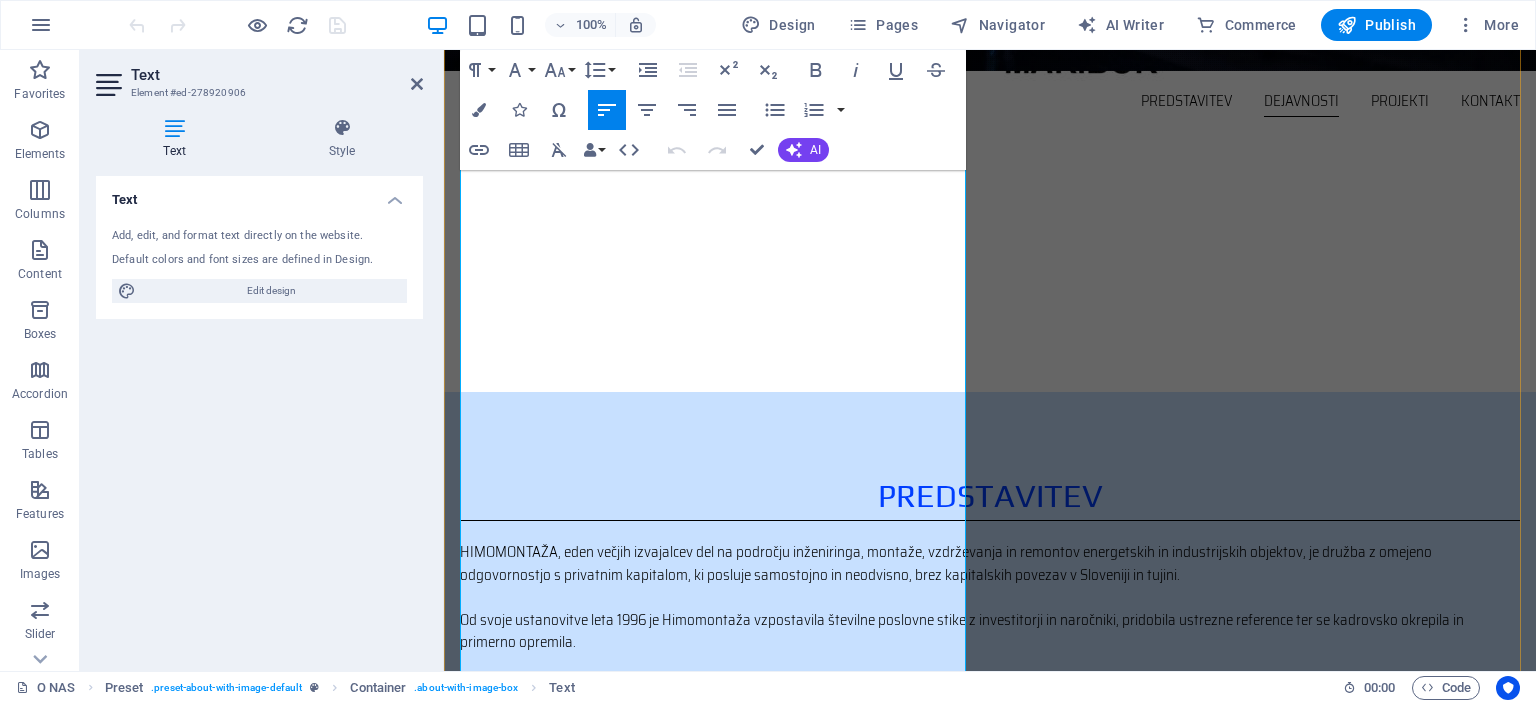 type 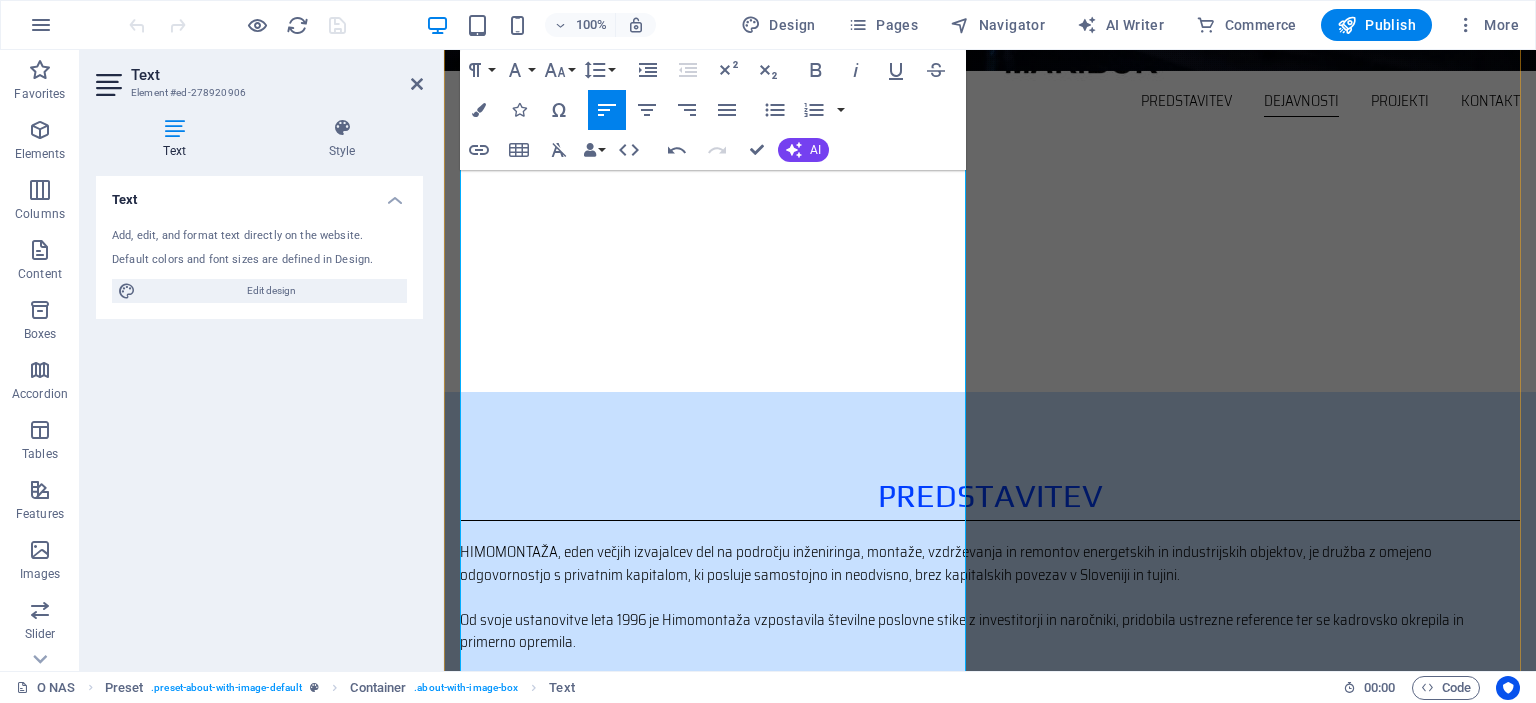 click on "HIMOMONTAŽA, eden večjih izvajalcev del na področju inženiringa, montaže, vzdrževanja in remontov energetskih in industrijskih objektov, je družba z omejeno odgovornostjo s privatnim kapitalom, ki posluje samostojno in neodvisno, brez kapitalskih povezav v Sloveniji in tujini. Od svoje ustanovitve leta 1996 je Himomontaža vzpostavila številne poslovne stike z investitorji in naročniki, pridobila ustrezne reference ter se kadrovsko okrepila in primerno opremila. Himomontaža izvaja približno 30% inženiring poslov in objektov na ključ (od izdelave tehnične dokumentacije do spuščanja v pogon in primopredajne dokumentacije), ostalo predstavljajo storitve, predvsem montažna dela, vzdrževanje in remonti. Z hitrim odzivom našim naročnikom zagotavljamo tudi tehnološko zahtevne rešitve in izvedbo po sodobnih postopkih ter standardih v zahtevanih rokih in skladu z najvišjimi kvalitetnimi standardi." at bounding box center (990, 755) 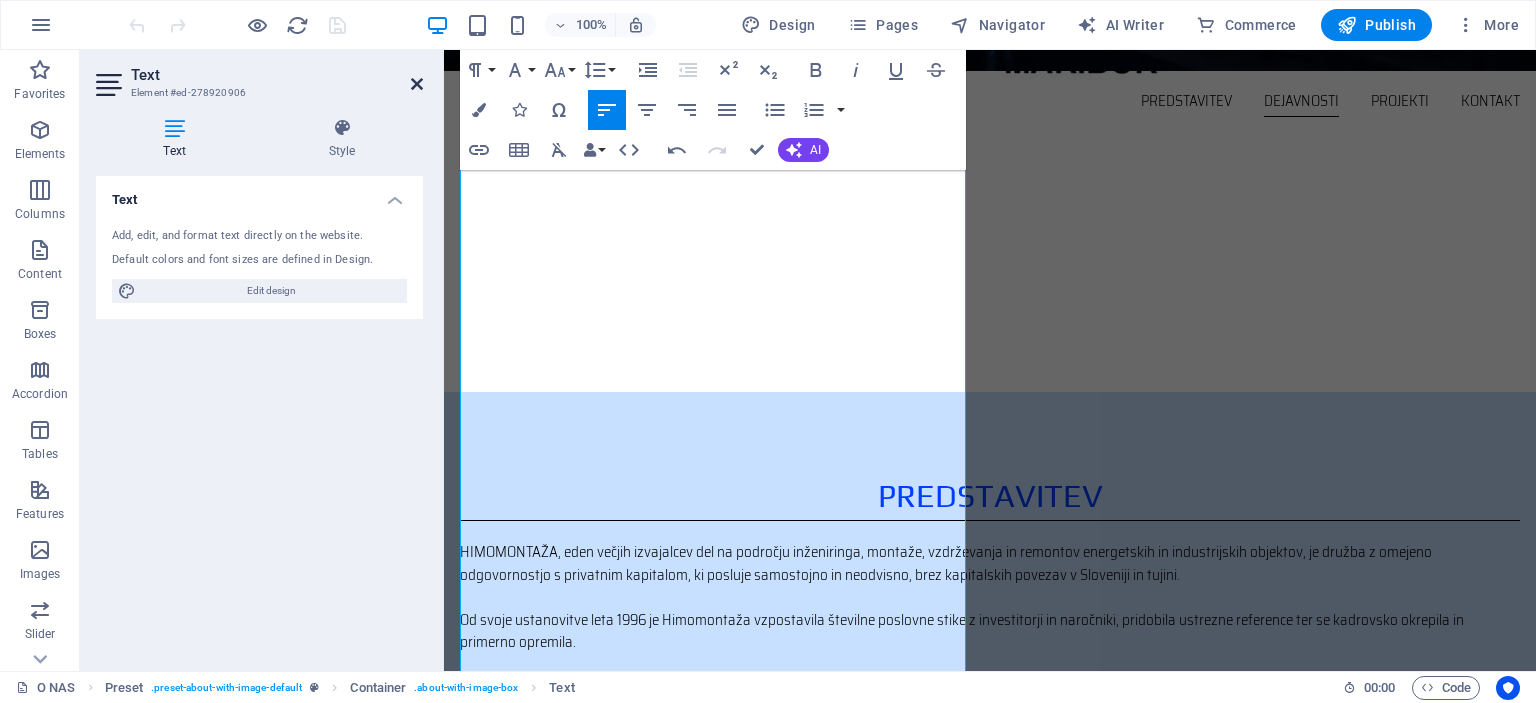 click at bounding box center (417, 84) 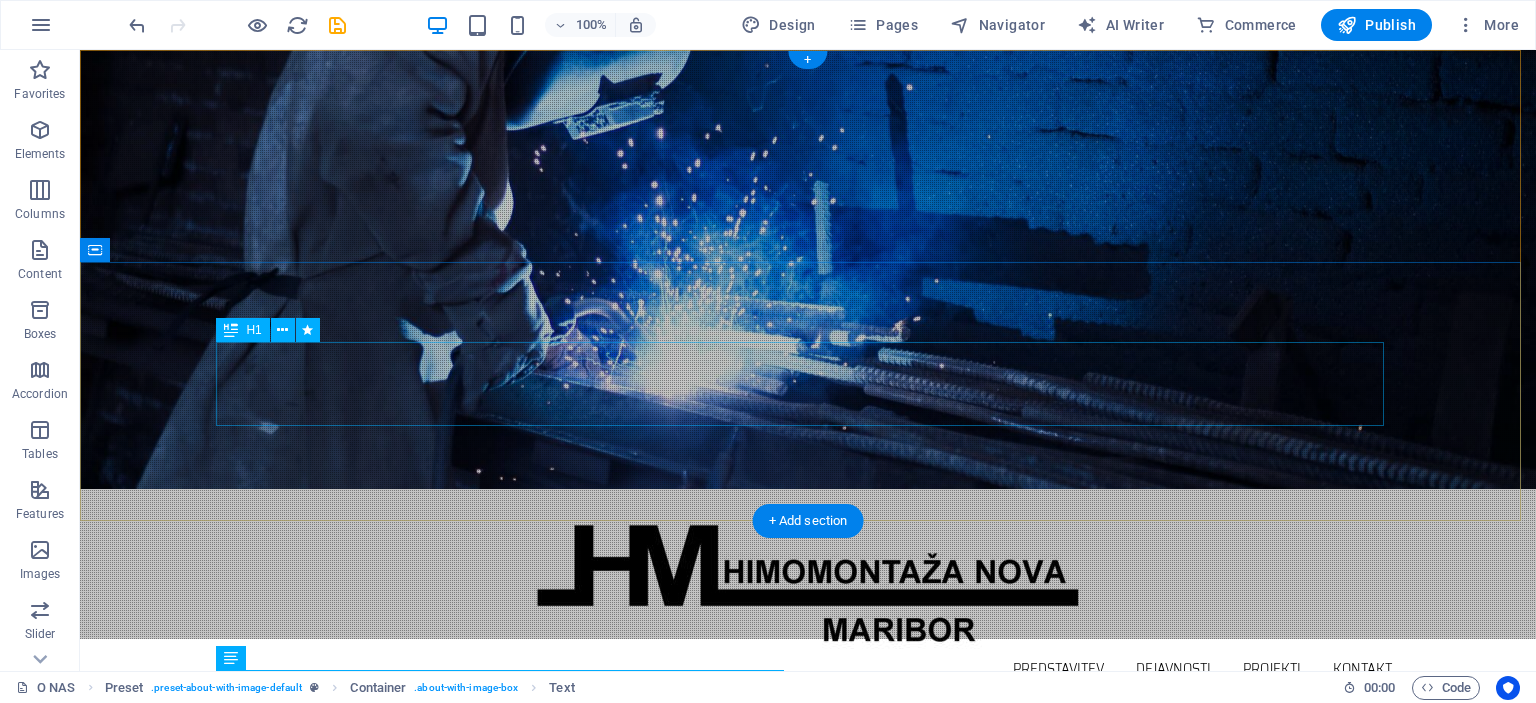 scroll, scrollTop: 0, scrollLeft: 0, axis: both 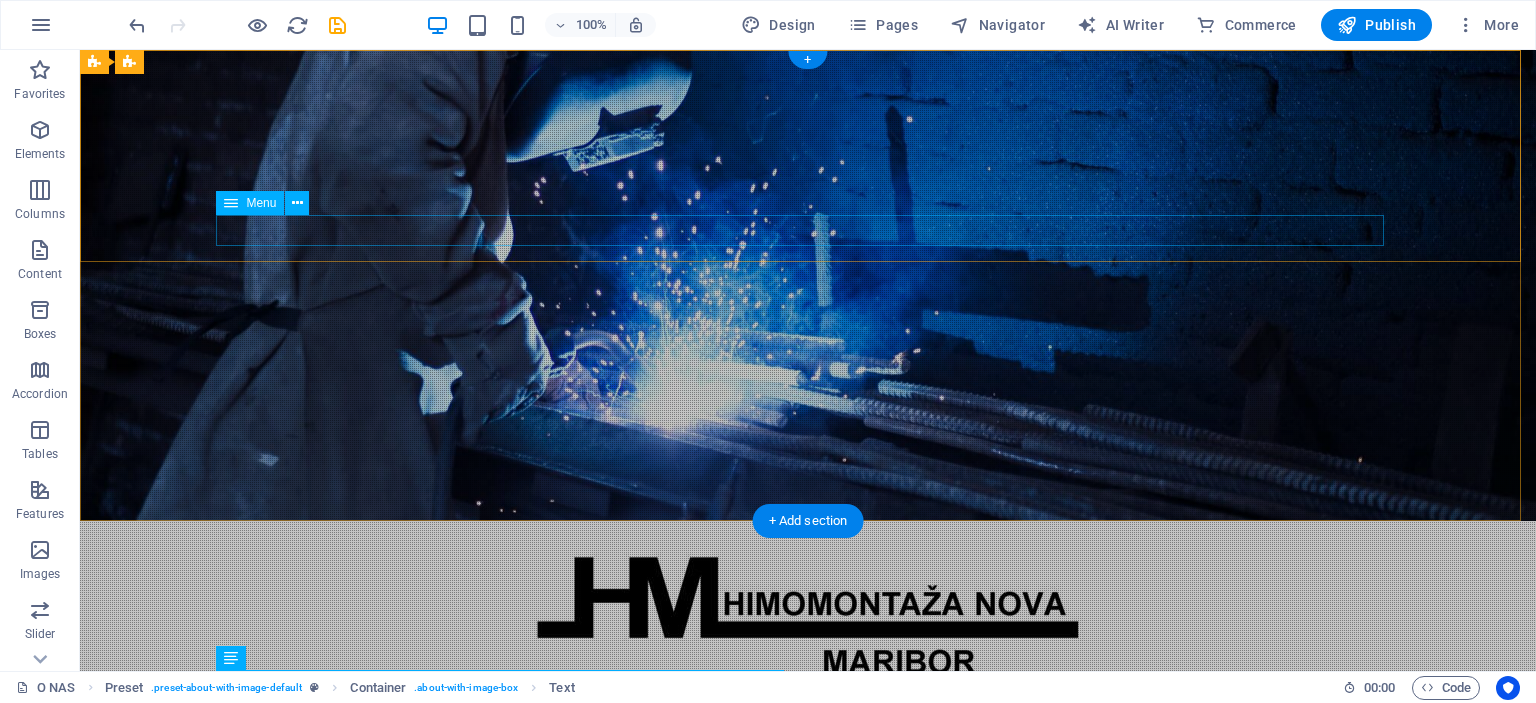 click on "Predstavitev Dejavnosti Projekti Kontakt" at bounding box center (808, 701) 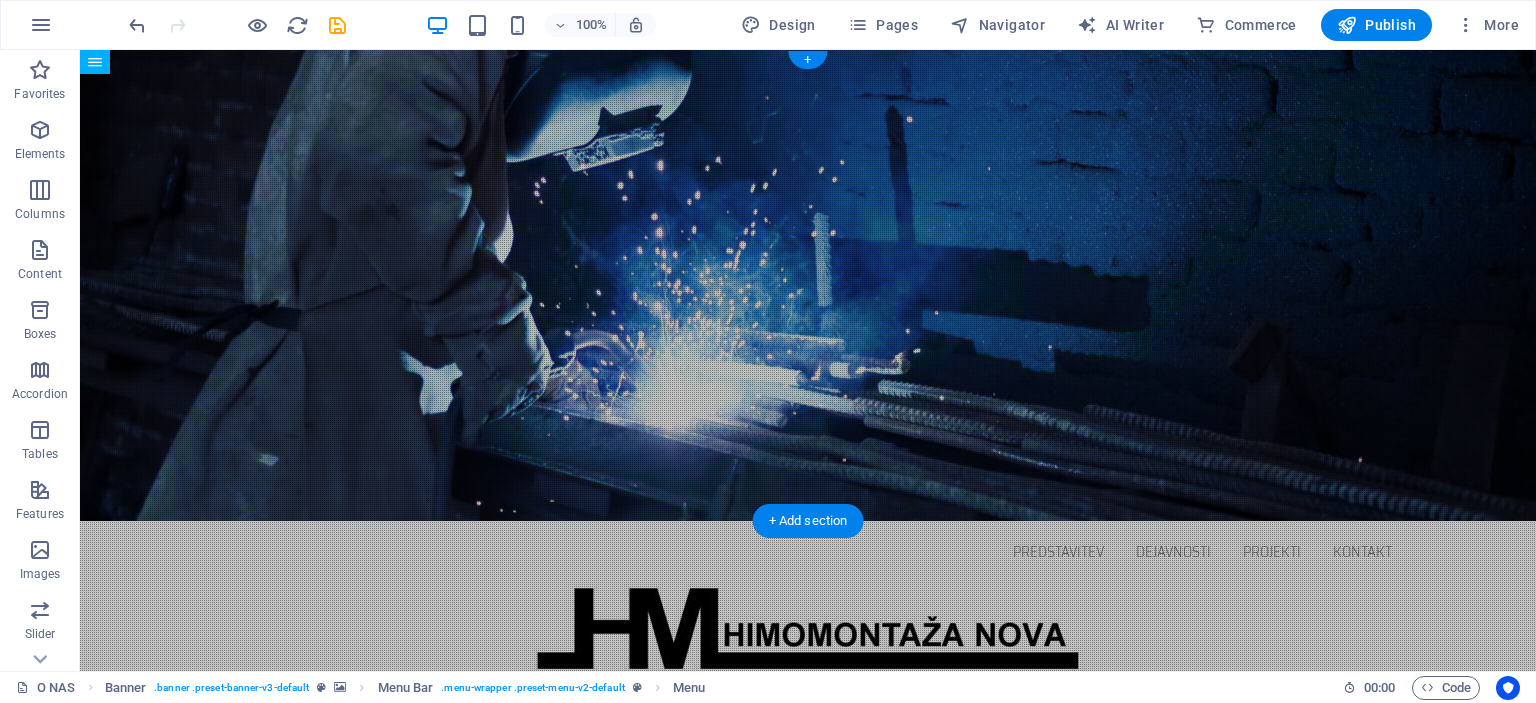 drag, startPoint x: 319, startPoint y: 258, endPoint x: 256, endPoint y: 218, distance: 74.62573 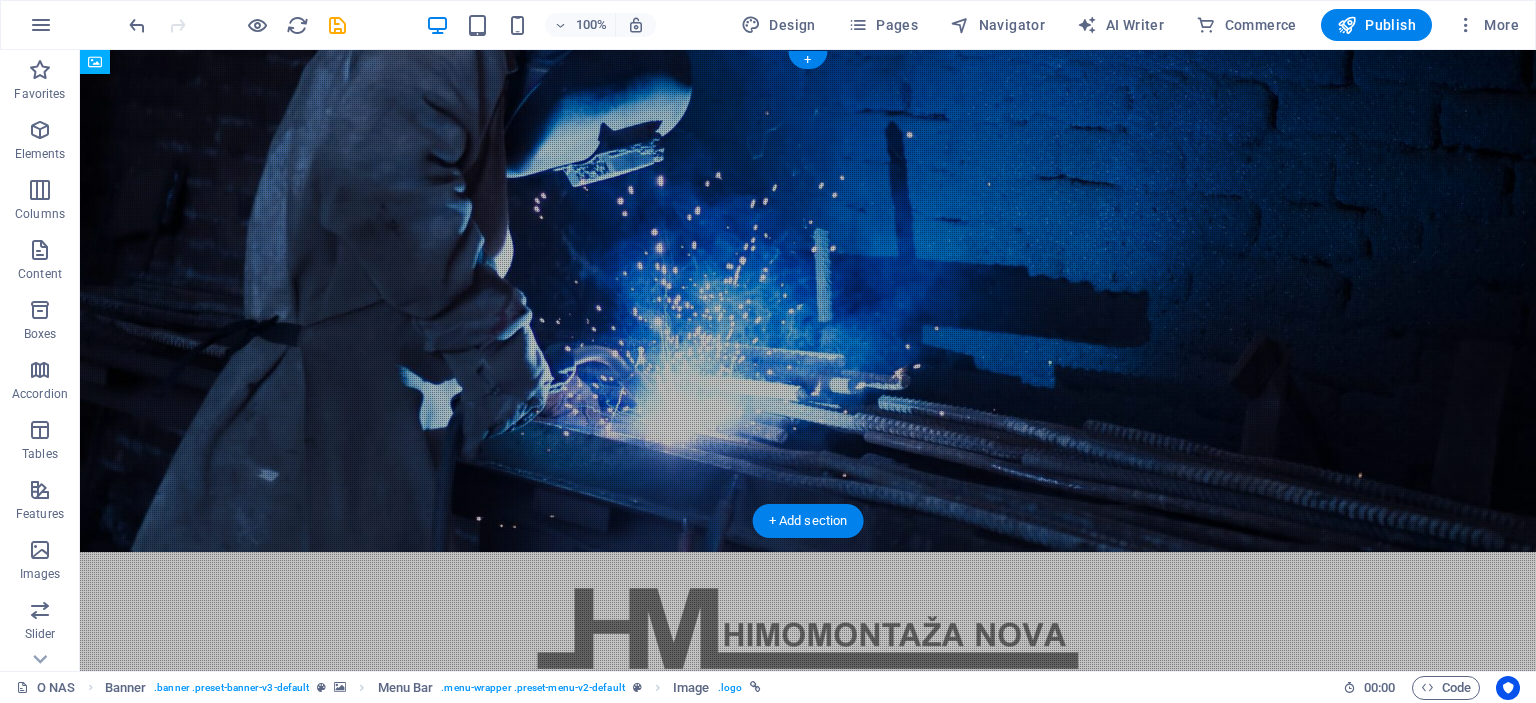 drag, startPoint x: 296, startPoint y: 132, endPoint x: 388, endPoint y: 79, distance: 106.174385 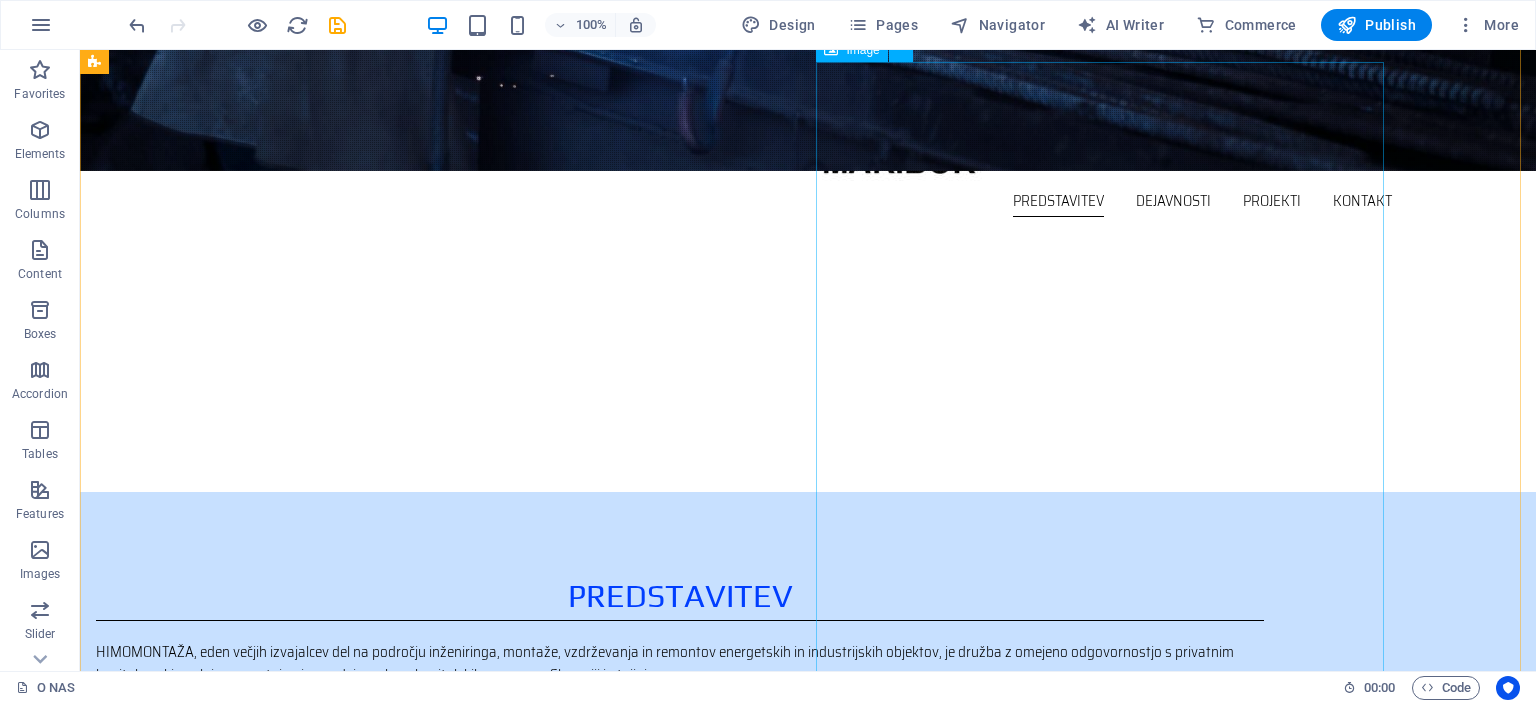 scroll, scrollTop: 600, scrollLeft: 0, axis: vertical 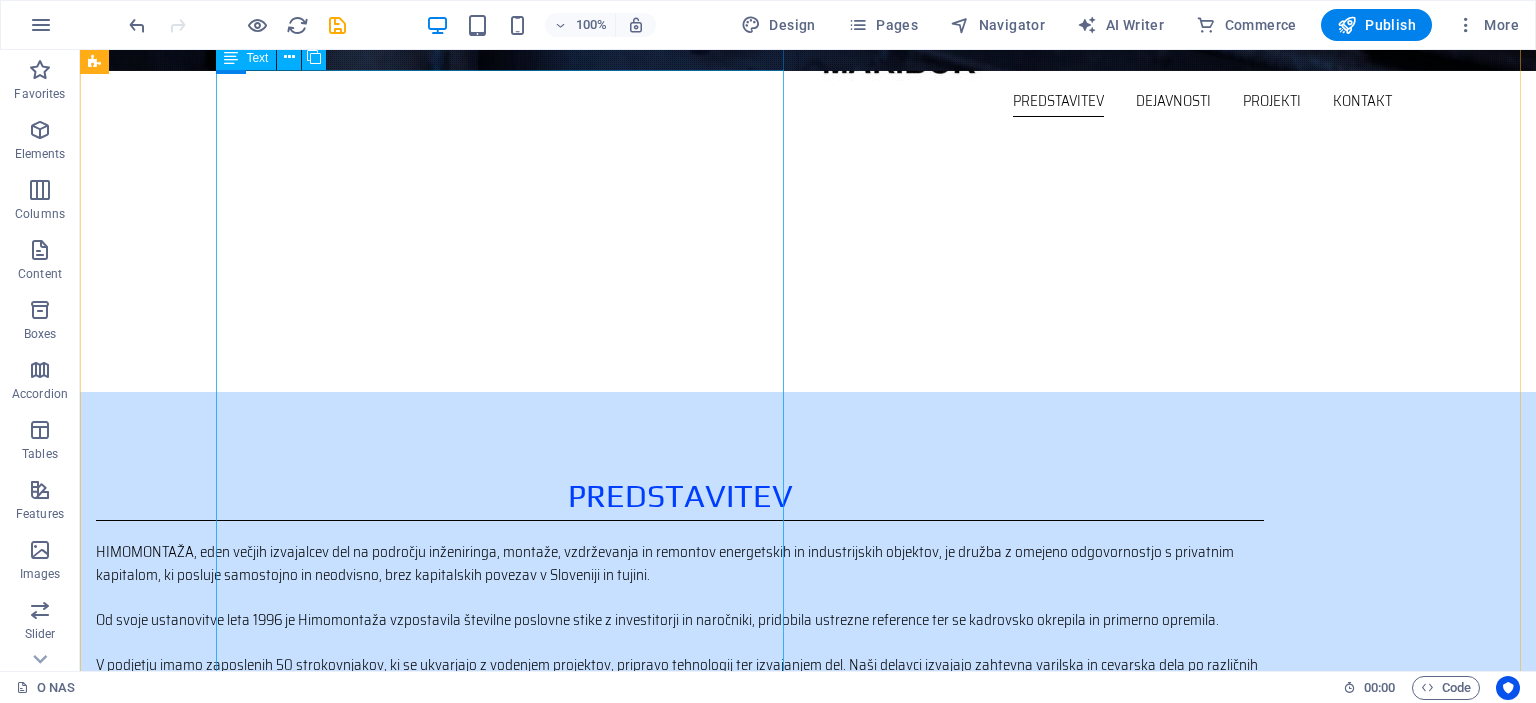 click on "HIMOMONTAŽA, eden večjih izvajalcev del na področju inženiringa, montaže, vzdrževanja in remontov energetskih in industrijskih objektov, je družba z omejeno odgovornostjo s privatnim kapitalom, ki posluje samostojno in neodvisno, brez kapitalskih povezav v Sloveniji in tujini. Od svoje ustanovitve leta 1996 je Himomontaža vzpostavila številne poslovne stike z investitorji in naročniki, pridobila ustrezne reference ter se kadrovsko okrepila in primerno opremila. Himomontaža izvaja približno 30% inženiring poslov in objektov na ključ (od izdelave tehnične dokumentacije do spuščanja v pogon in primopredajne dokumentacije), ostalo predstavljajo storitve, predvsem montažna dela, vzdrževanje in remonti. Z hitrim odzivom našim naročnikom zagotavljamo tudi tehnološko zahtevne rešitve in izvedbo po sodobnih postopkih ter standardih v zahtevanih rokih in skladu z najvišjimi kvalitetnimi standardi." at bounding box center (680, 732) 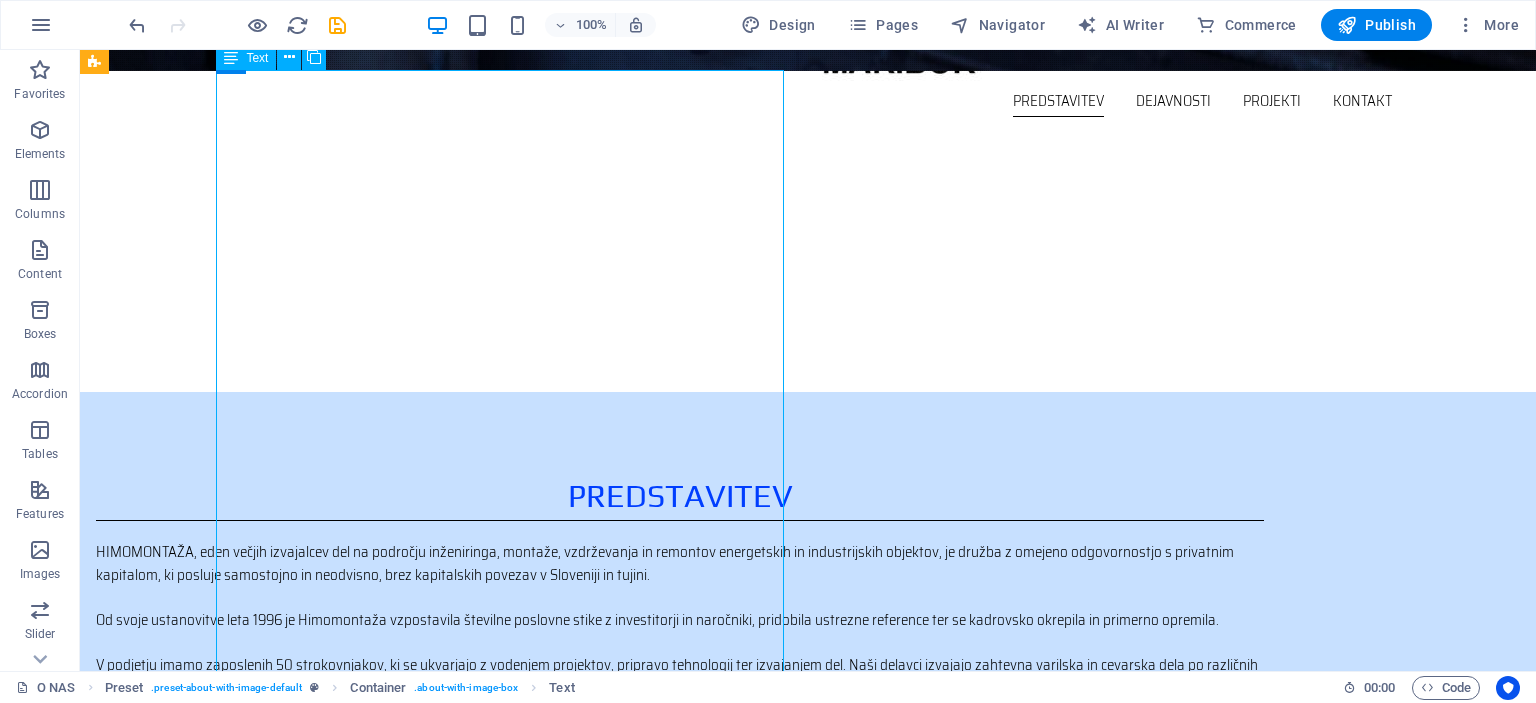 click on "HIMOMONTAŽA, eden večjih izvajalcev del na področju inženiringa, montaže, vzdrževanja in remontov energetskih in industrijskih objektov, je družba z omejeno odgovornostjo s privatnim kapitalom, ki posluje samostojno in neodvisno, brez kapitalskih povezav v Sloveniji in tujini. Od svoje ustanovitve leta 1996 je Himomontaža vzpostavila številne poslovne stike z investitorji in naročniki, pridobila ustrezne reference ter se kadrovsko okrepila in primerno opremila. Himomontaža izvaja približno 30% inženiring poslov in objektov na ključ (od izdelave tehnične dokumentacije do spuščanja v pogon in primopredajne dokumentacije), ostalo predstavljajo storitve, predvsem montažna dela, vzdrževanje in remonti. Z hitrim odzivom našim naročnikom zagotavljamo tudi tehnološko zahtevne rešitve in izvedbo po sodobnih postopkih ter standardih v zahtevanih rokih in skladu z najvišjimi kvalitetnimi standardi." at bounding box center (680, 732) 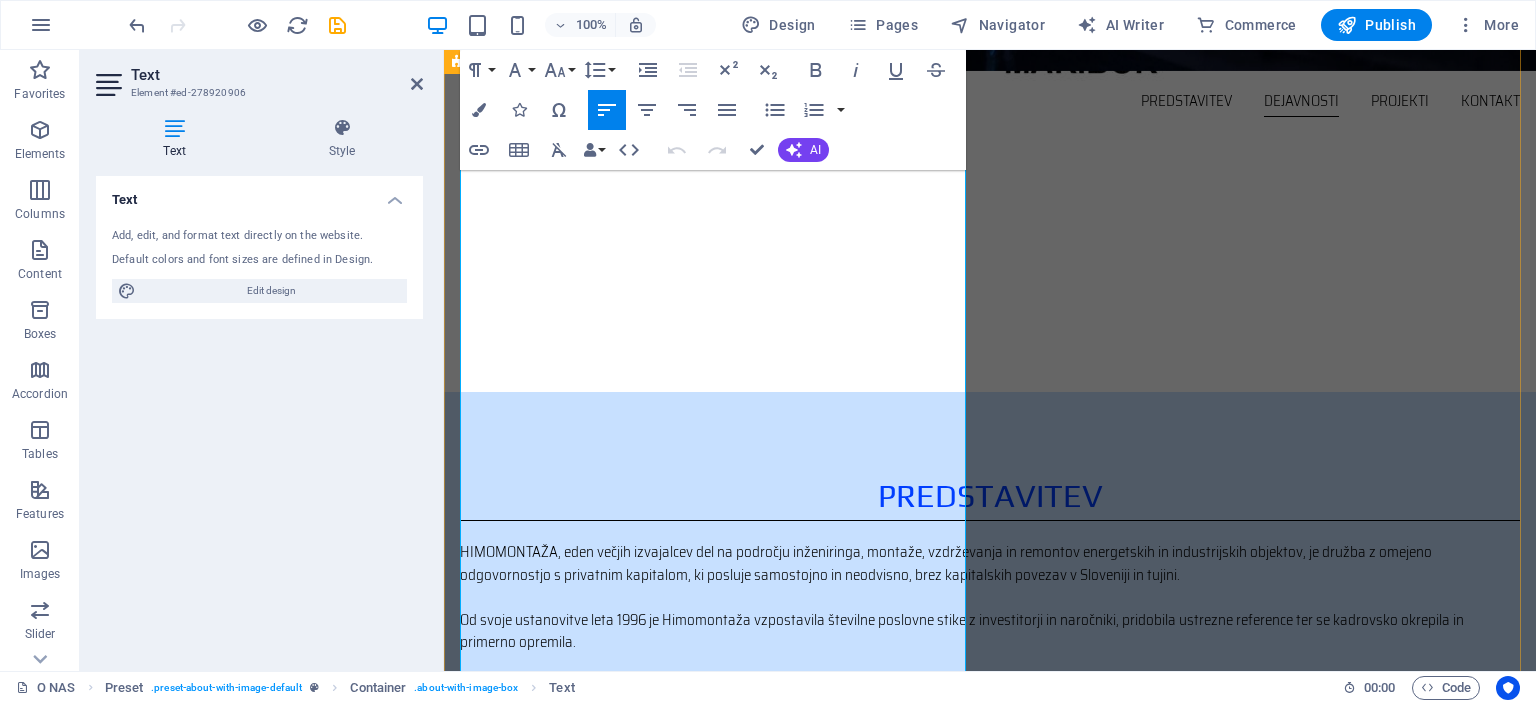 drag, startPoint x: 658, startPoint y: 462, endPoint x: 644, endPoint y: 463, distance: 14.035668 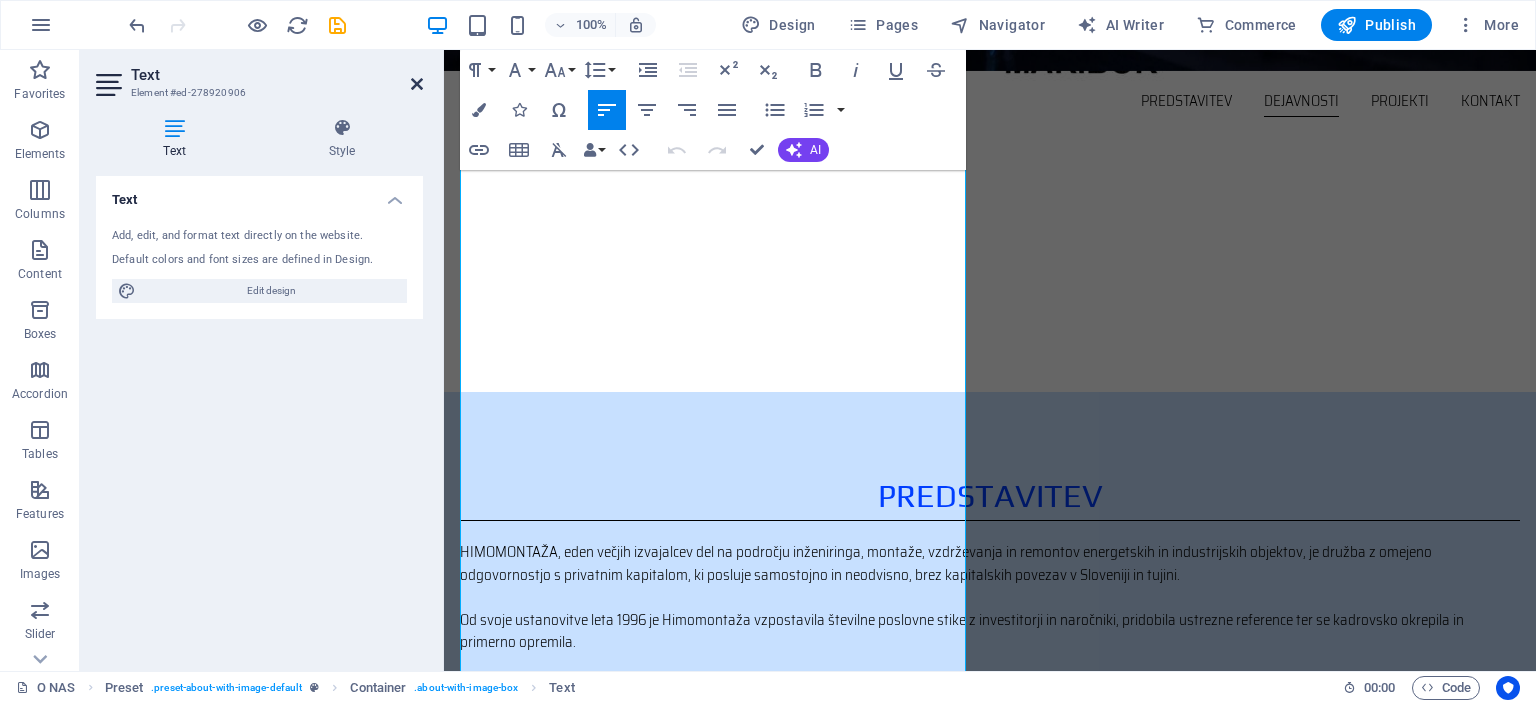 click at bounding box center (417, 84) 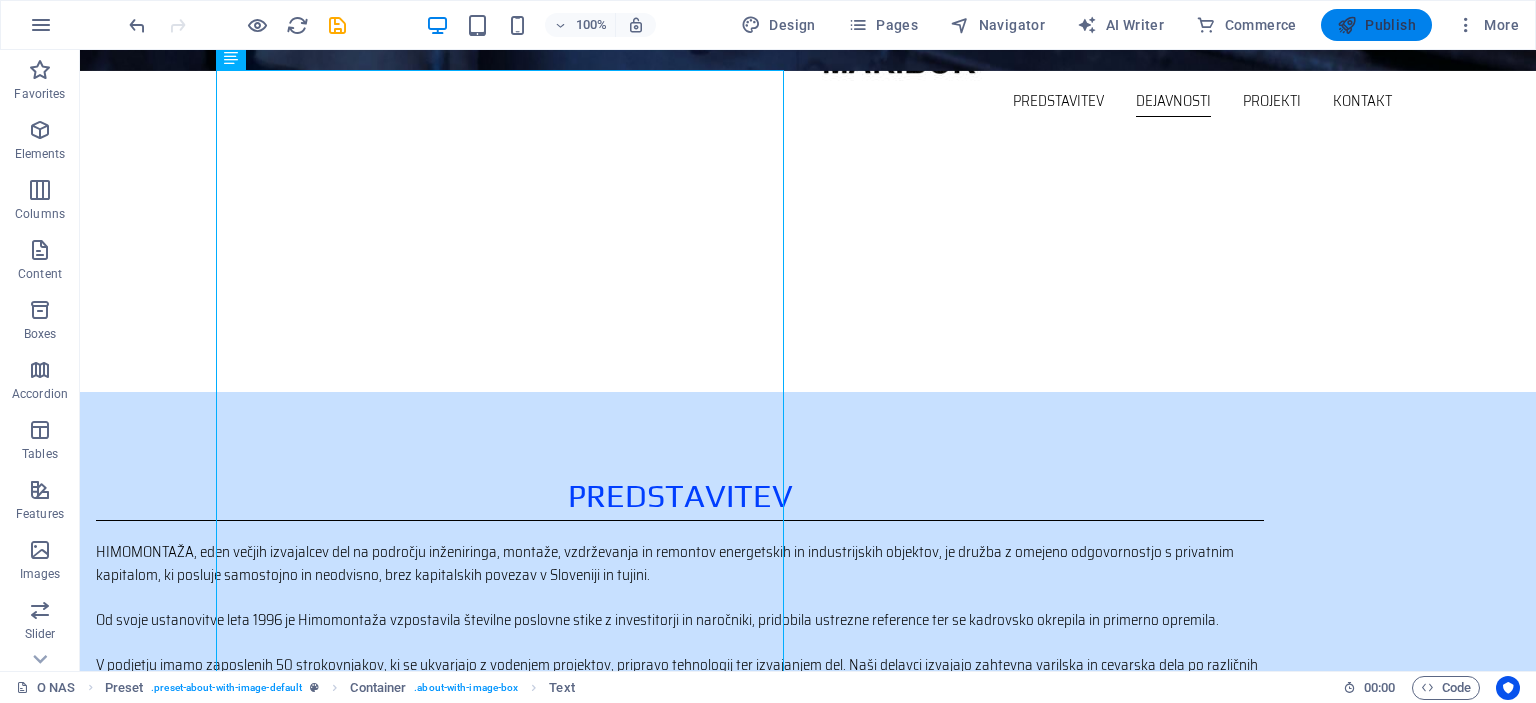 click on "Publish" at bounding box center (1376, 25) 